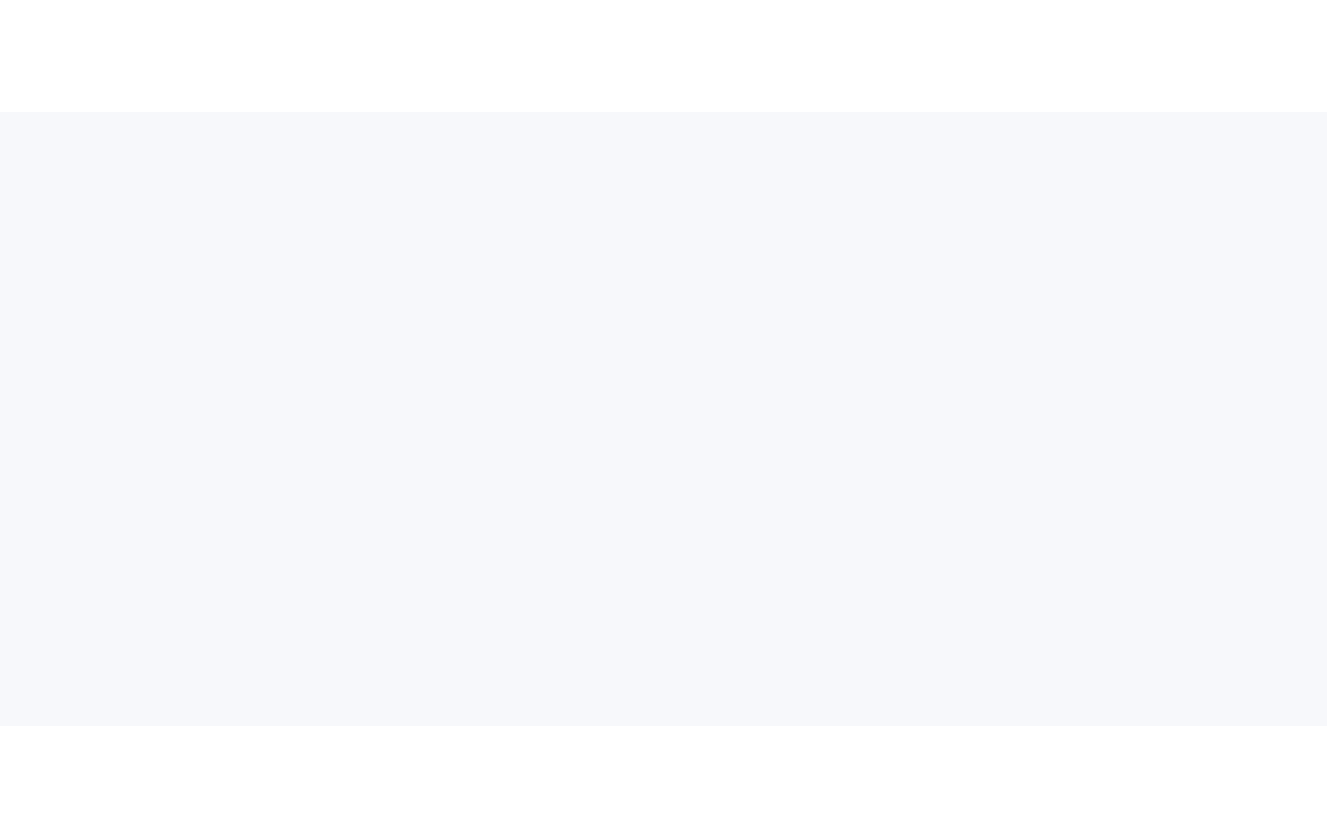 scroll, scrollTop: 0, scrollLeft: 0, axis: both 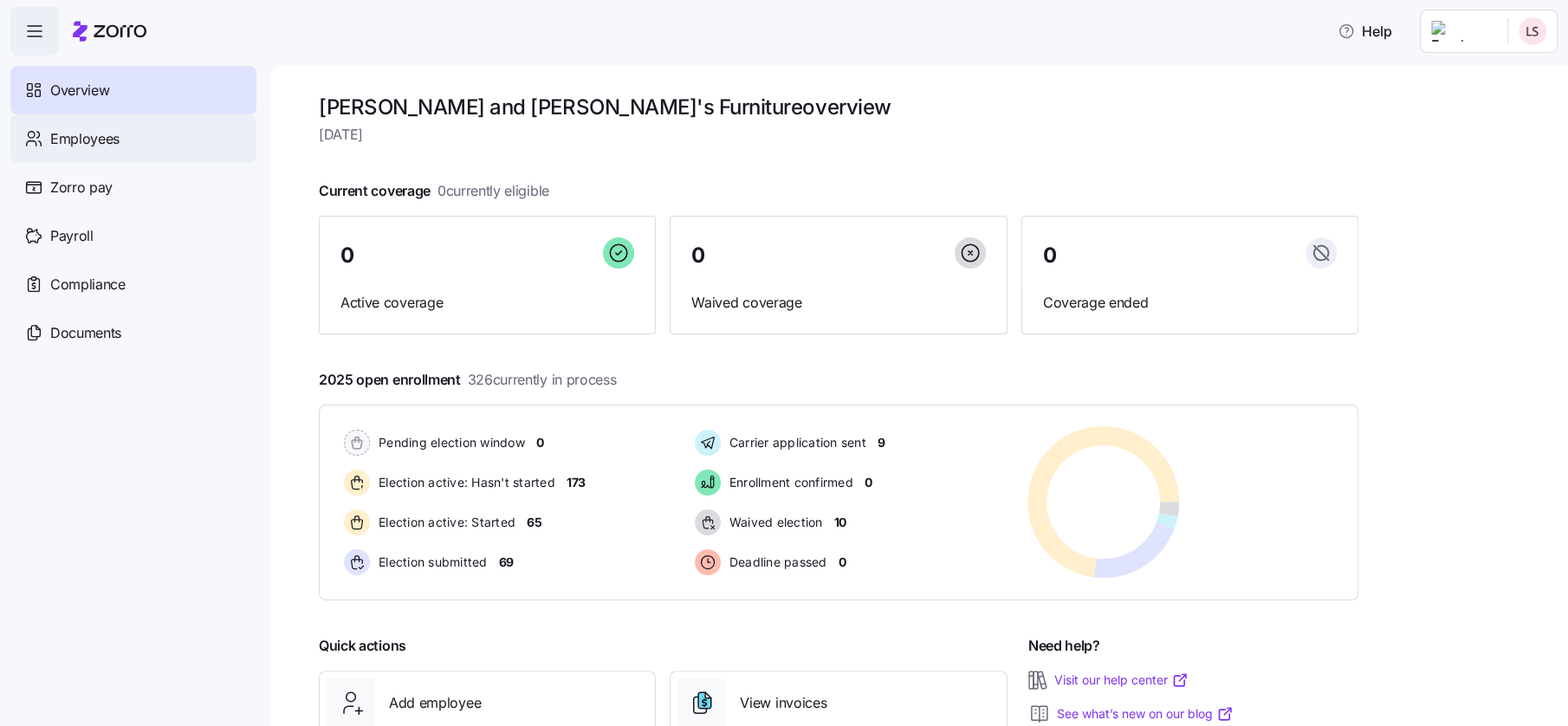 click on "Employees" at bounding box center (85, 139) 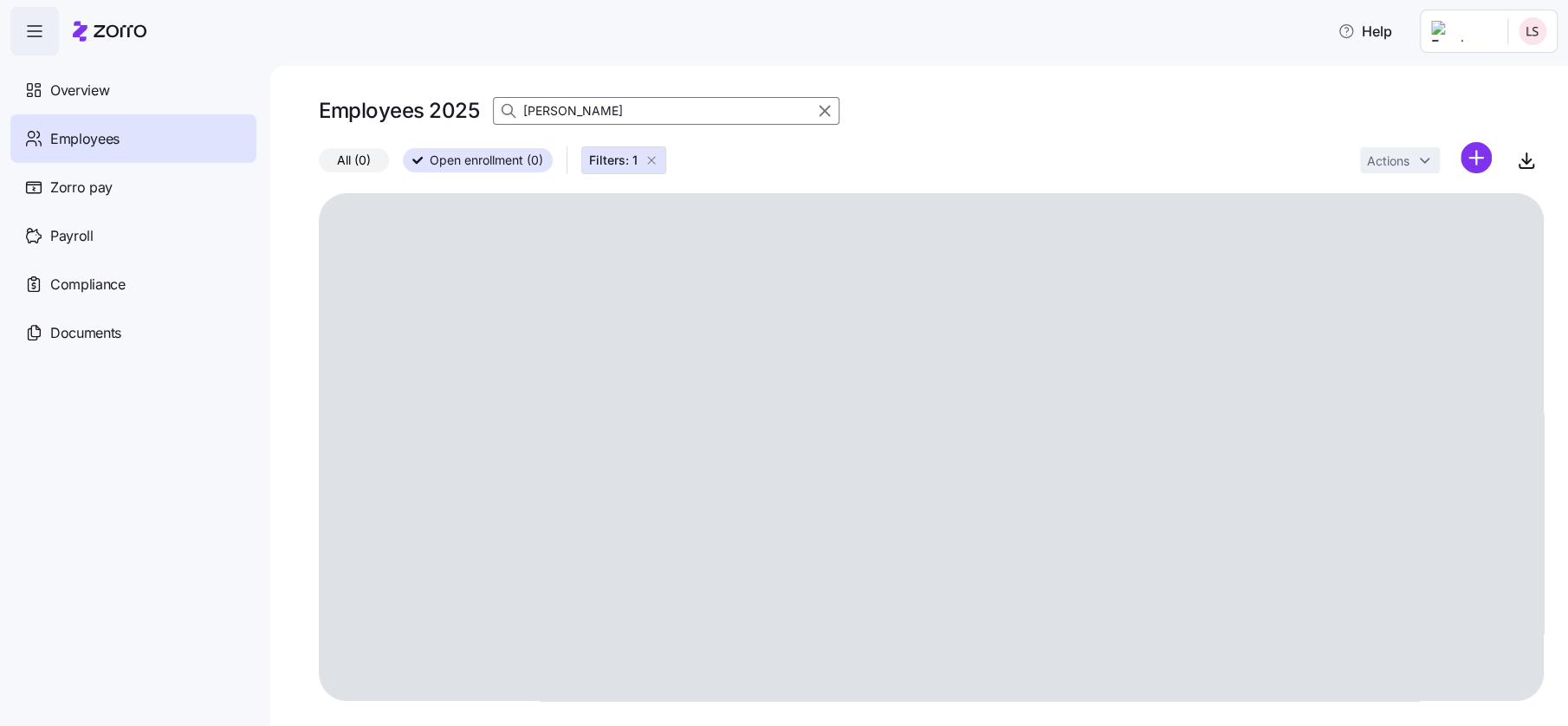 click on "peters" at bounding box center (666, 111) 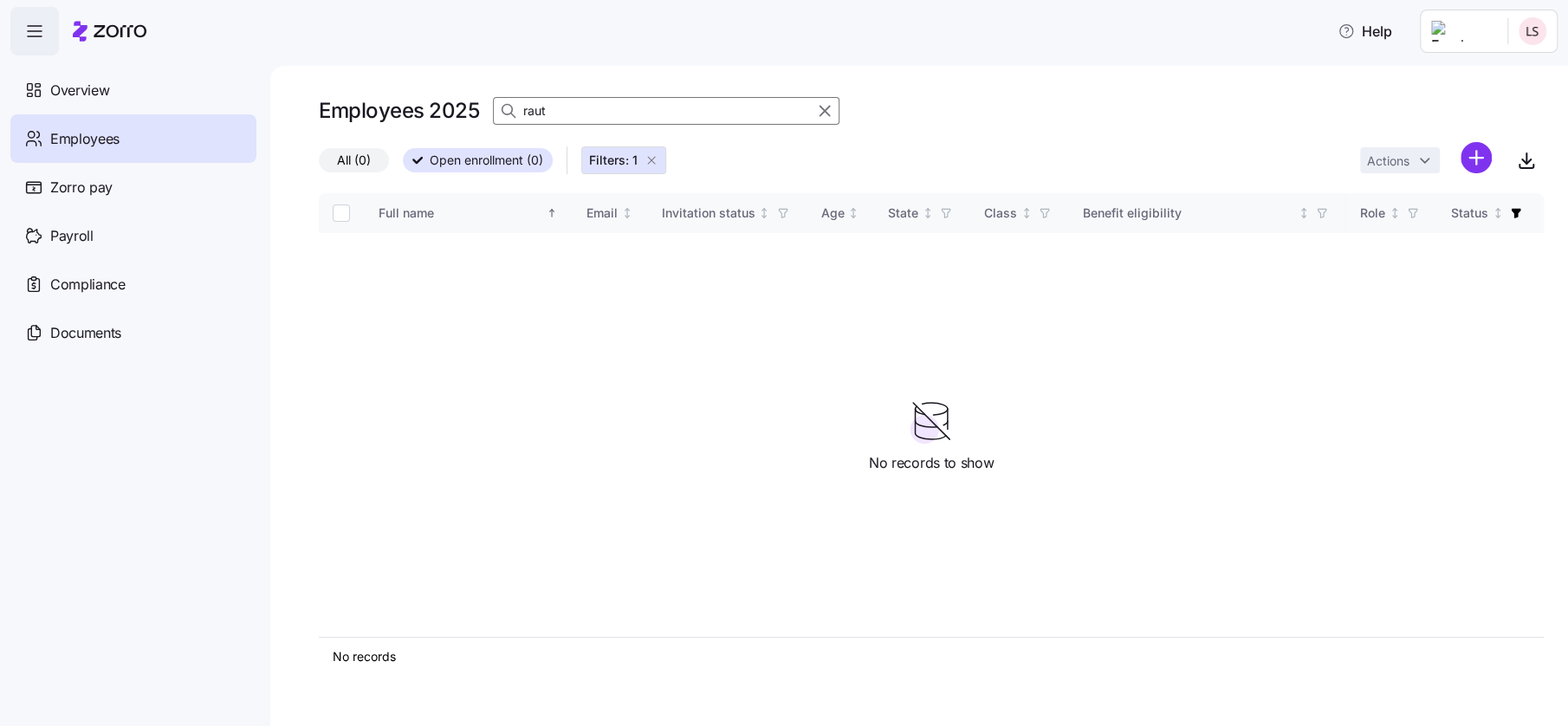 type on "raut" 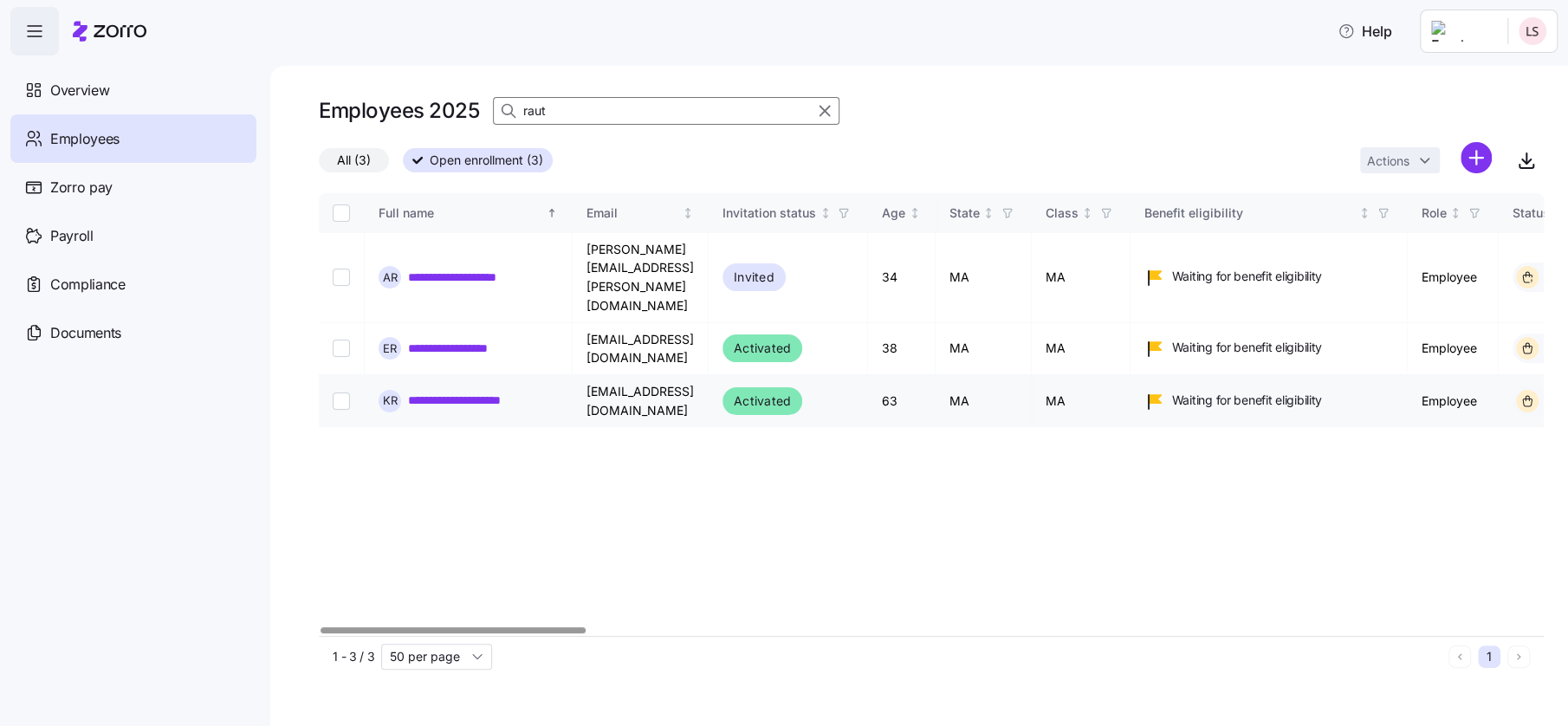 click on "**********" at bounding box center (483, 400) 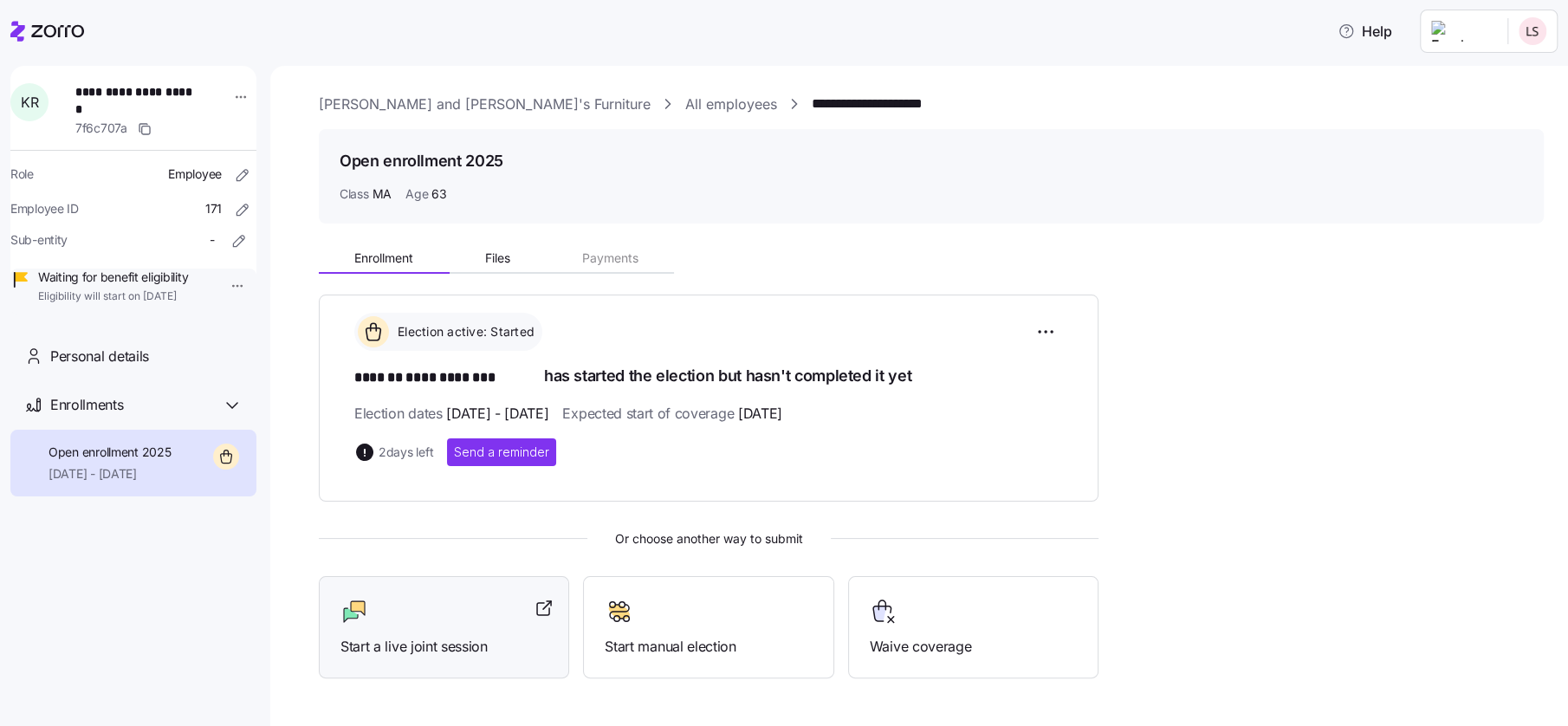 click on "Start a live joint session" at bounding box center [444, 627] 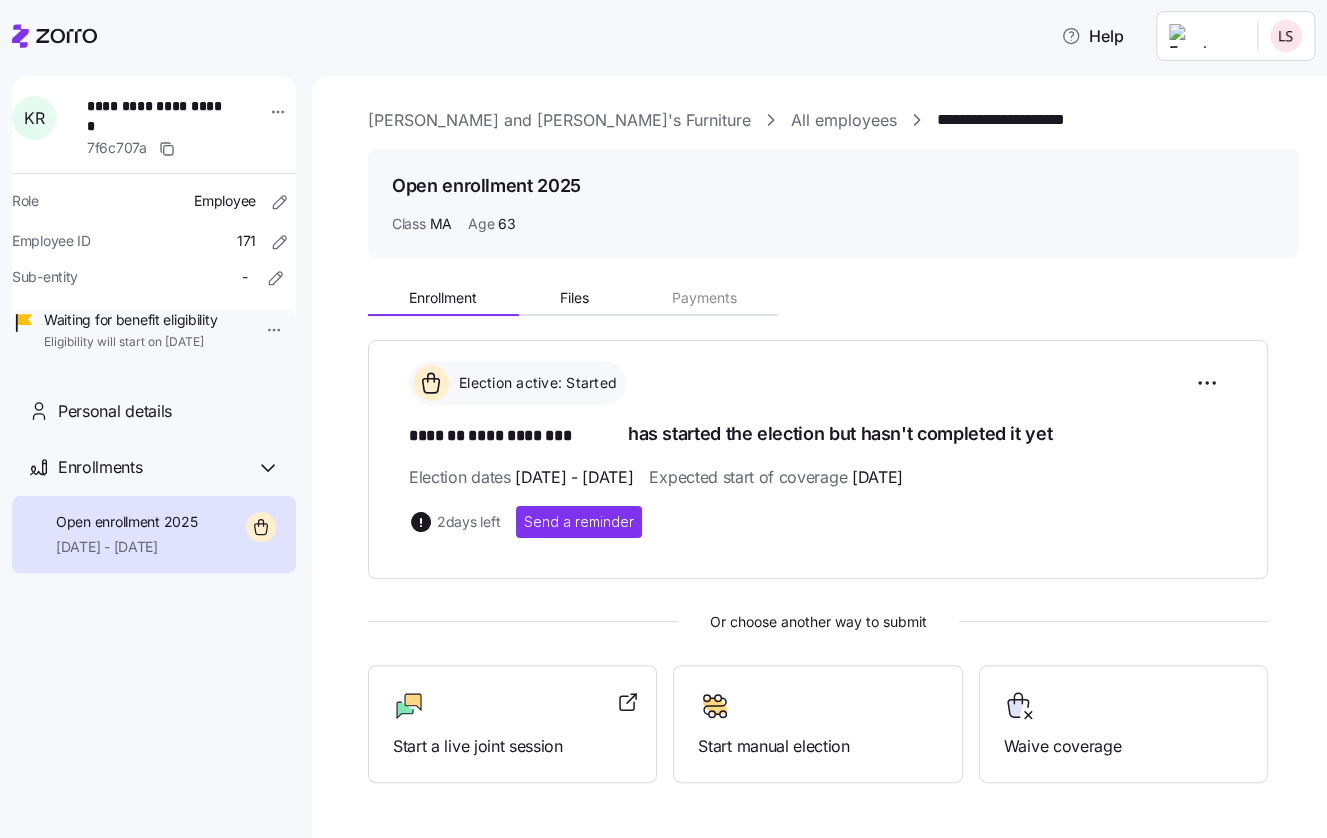 click on "[PERSON_NAME] and [PERSON_NAME]'s Furniture" at bounding box center [559, 120] 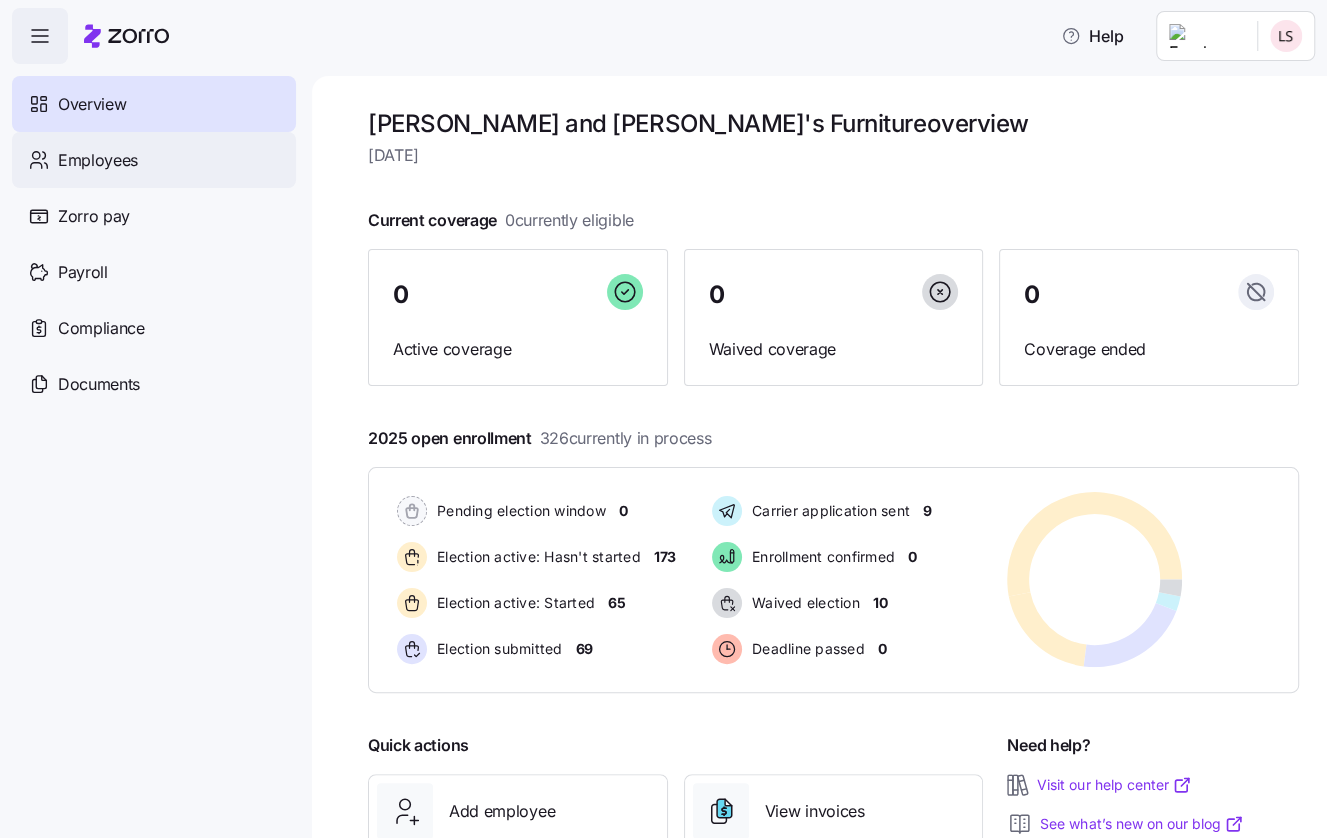 drag, startPoint x: 91, startPoint y: 179, endPoint x: 102, endPoint y: 176, distance: 11.401754 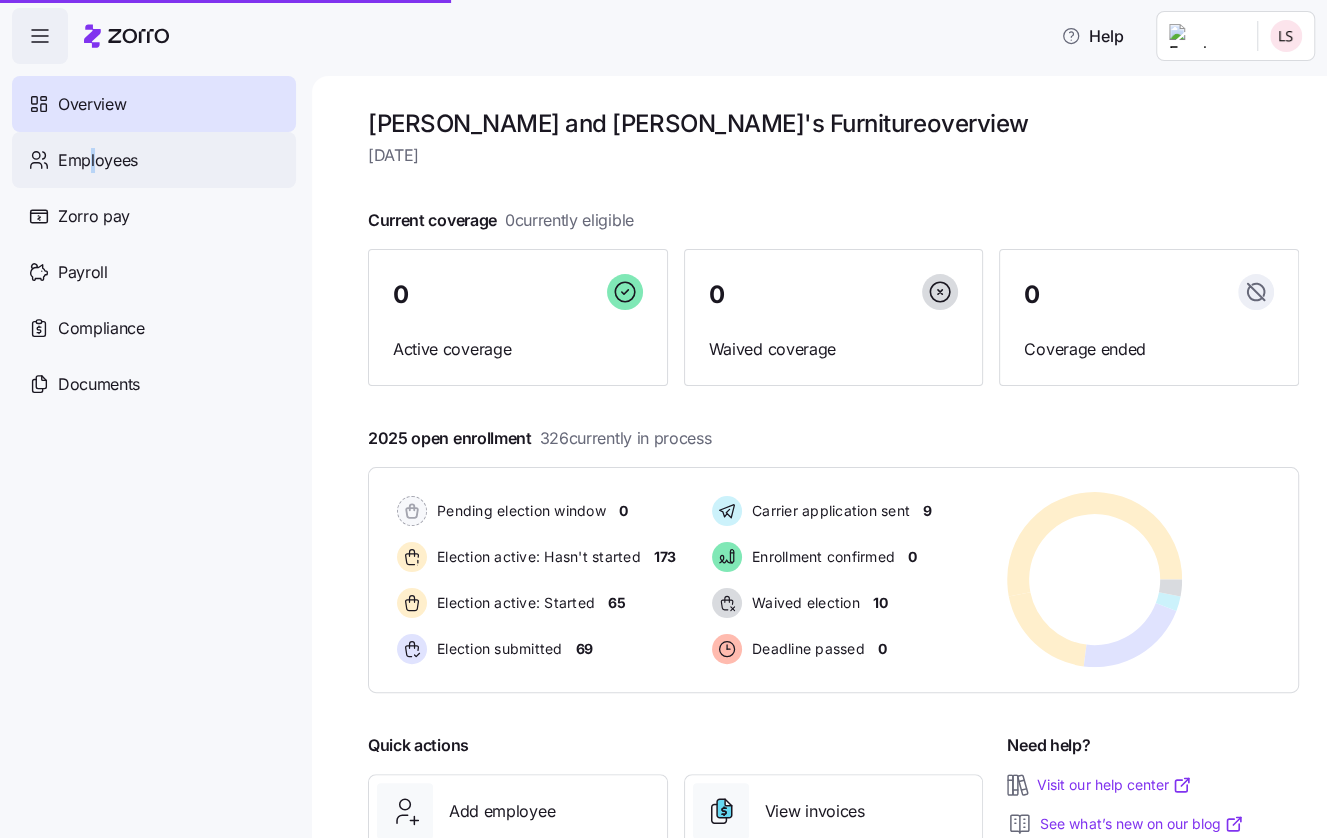 click 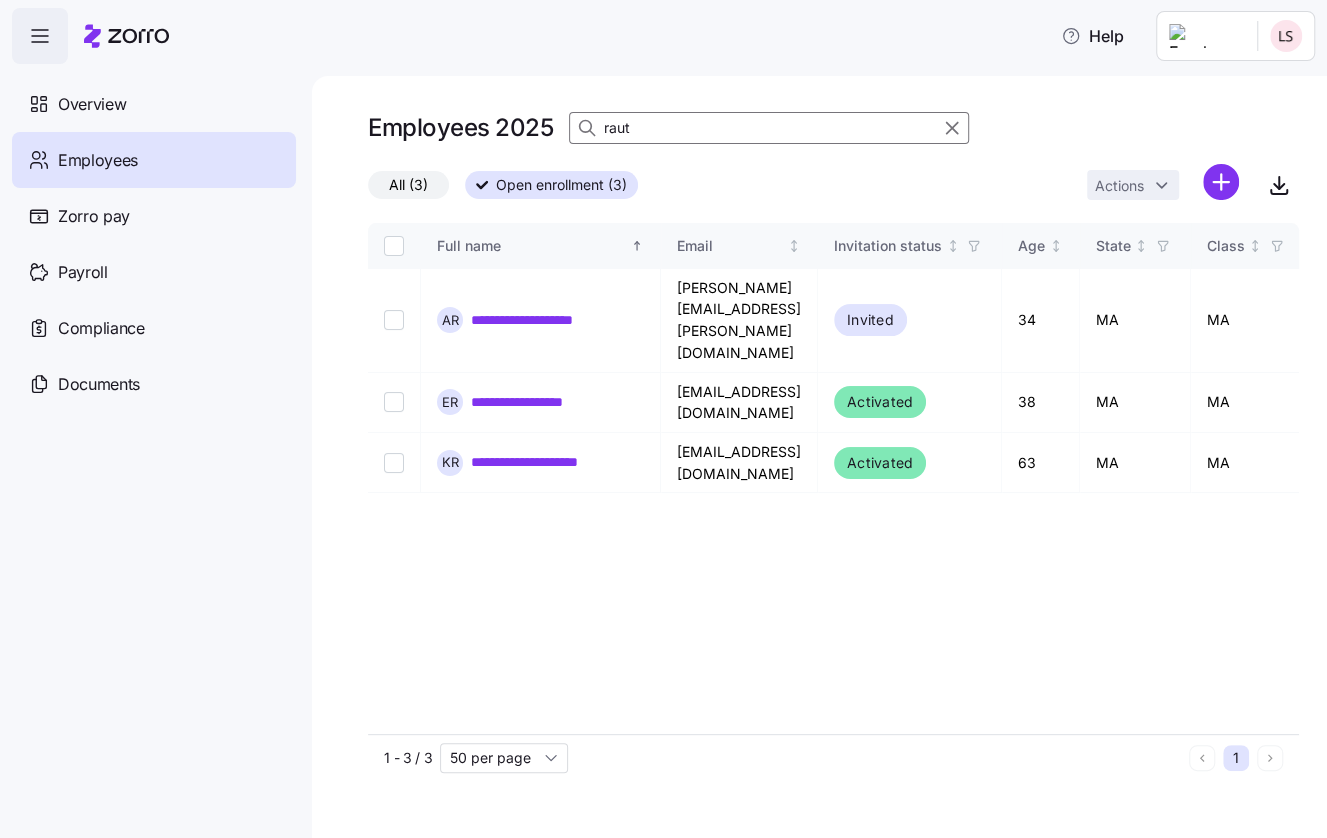 click on "raut" at bounding box center (769, 128) 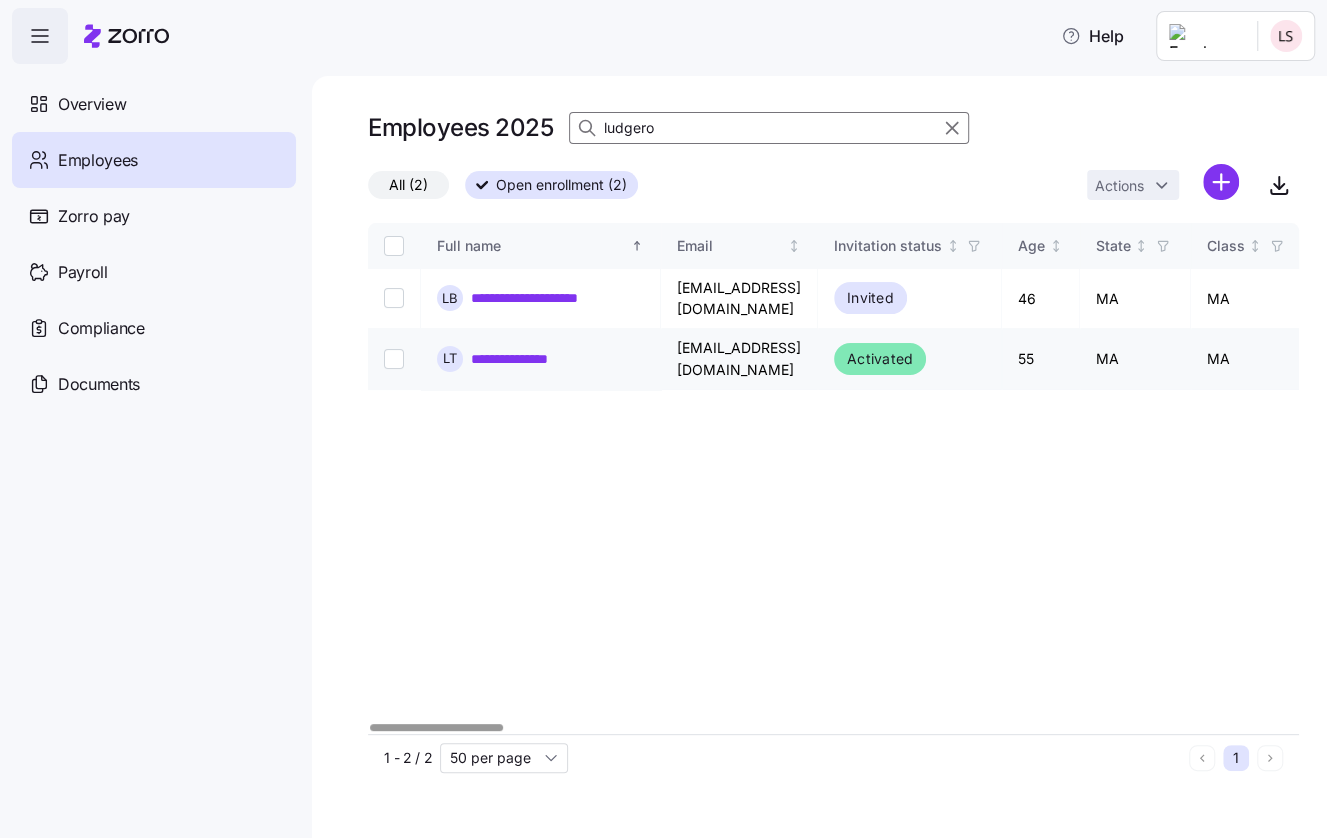 type on "ludgero" 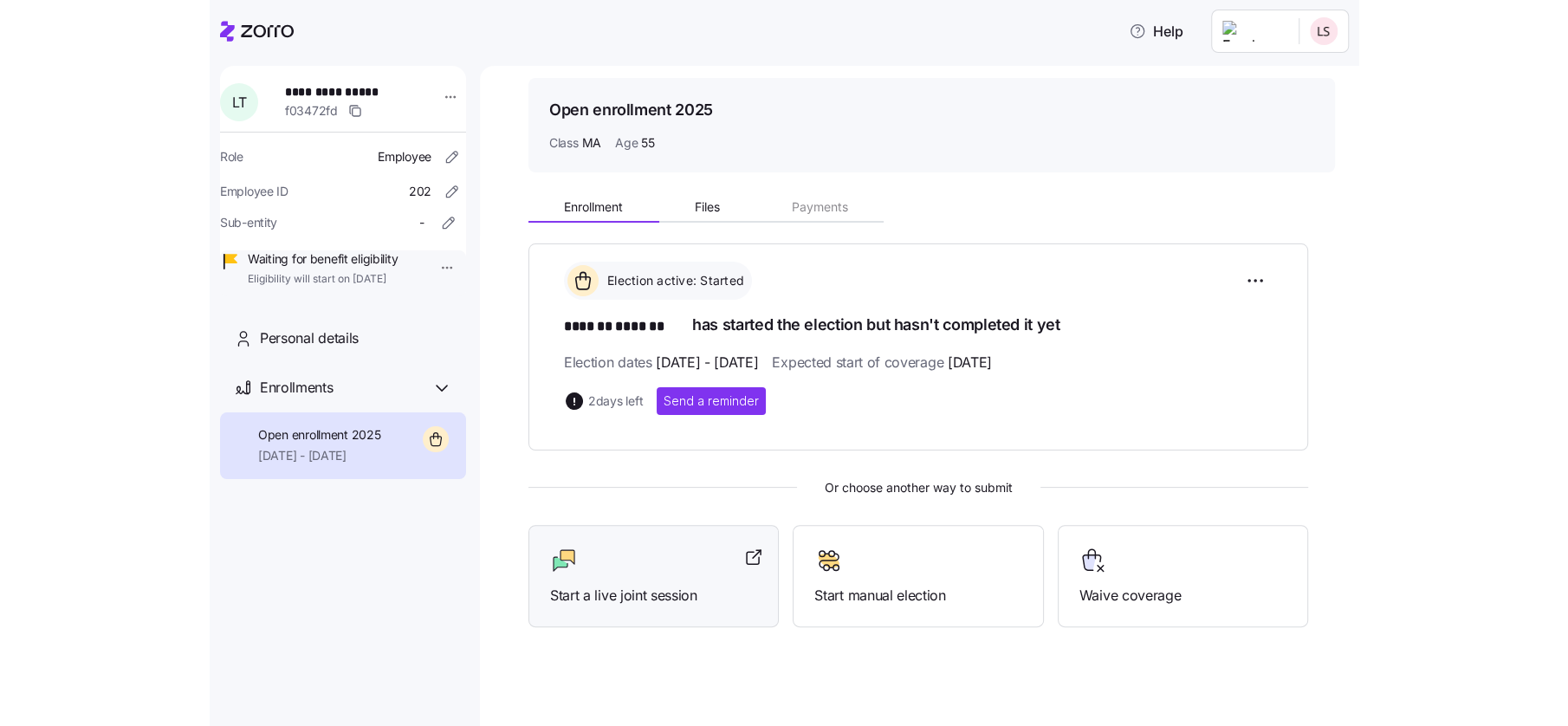 scroll, scrollTop: 54, scrollLeft: 0, axis: vertical 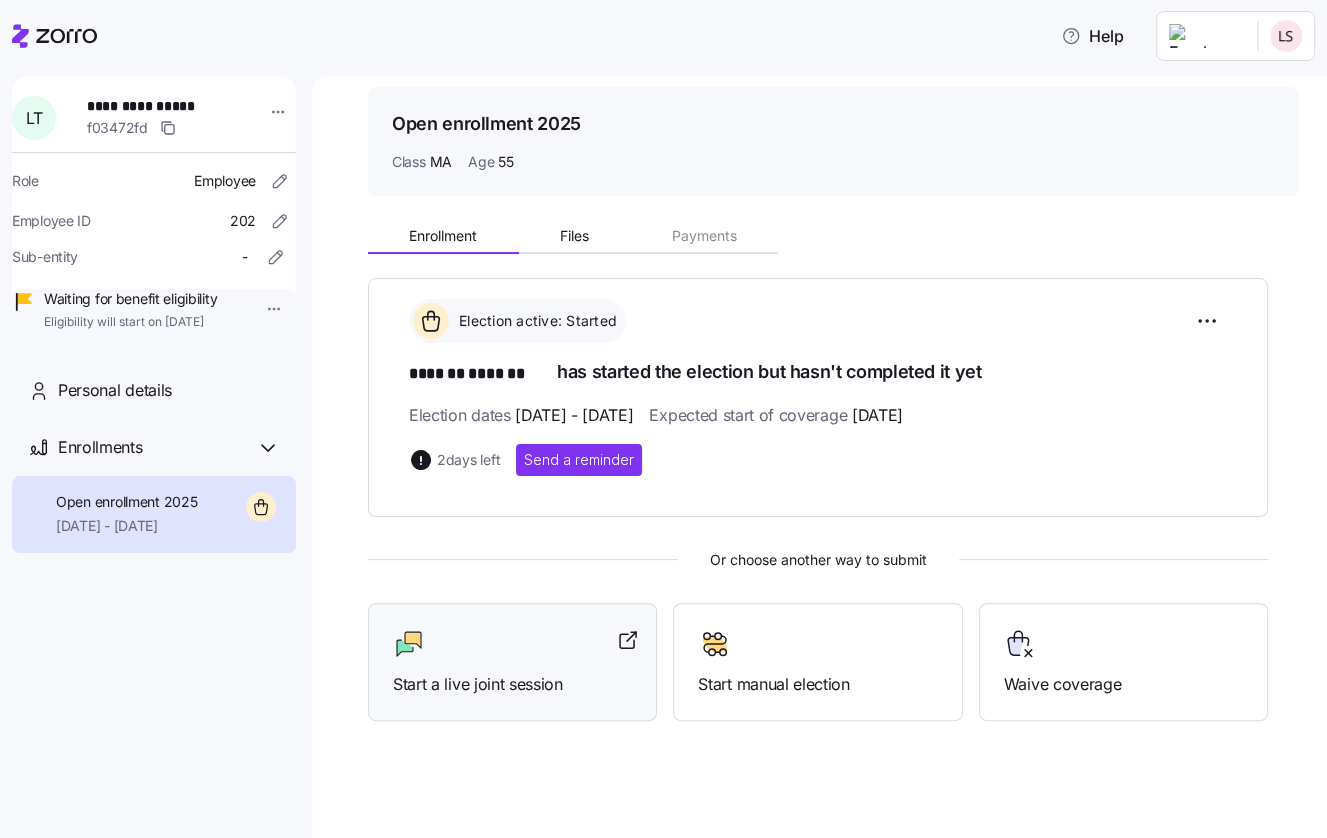 click on "Start a live joint session" at bounding box center [512, 684] 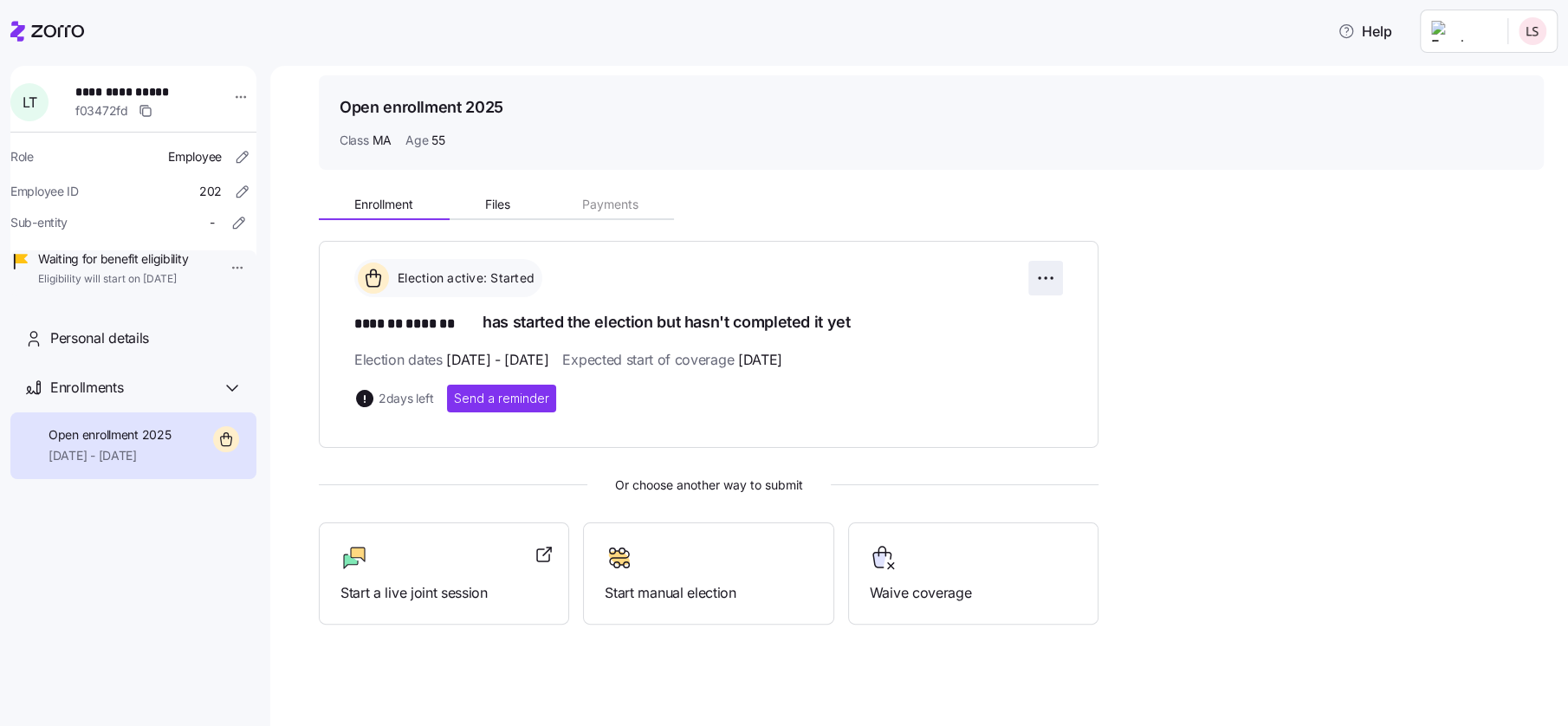 click on "**********" at bounding box center [784, 358] 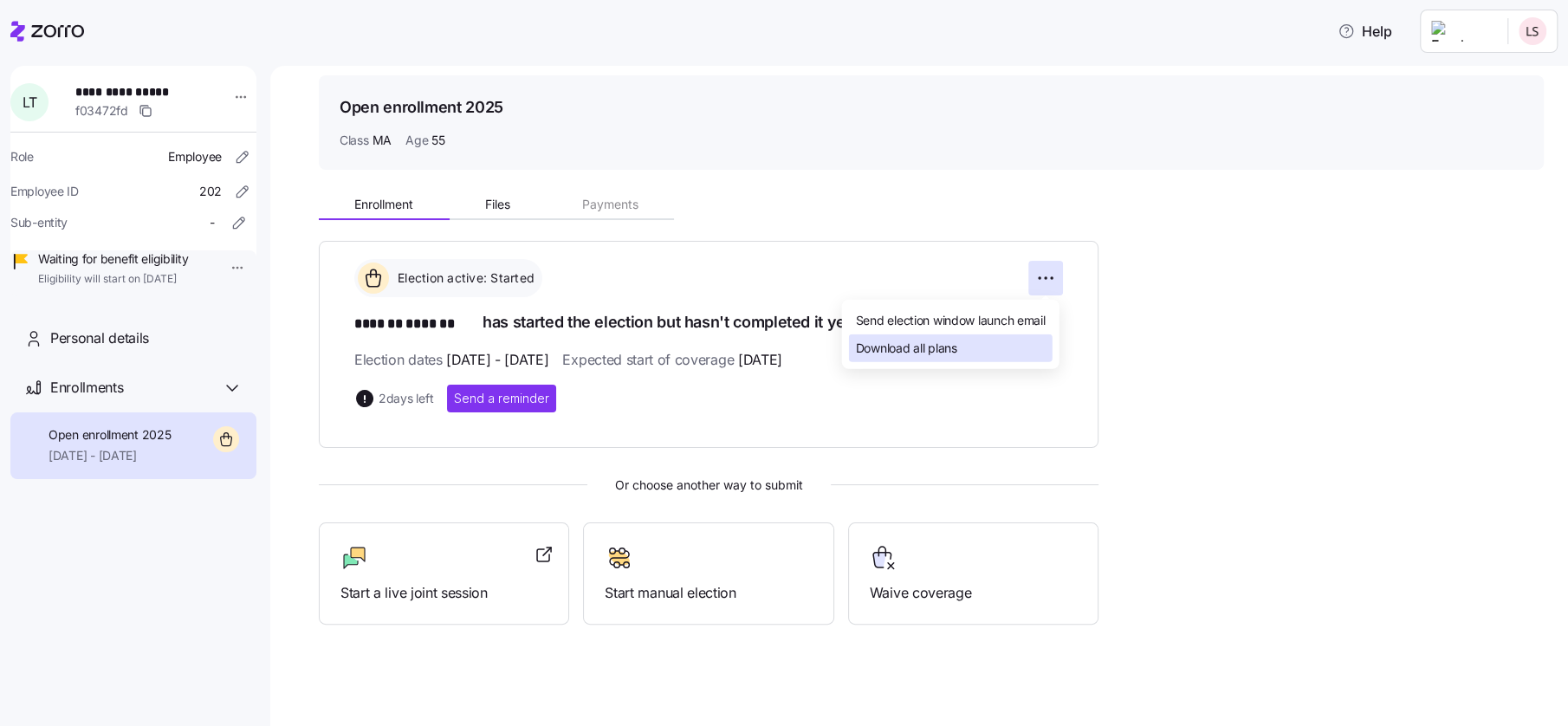 click on "Download all plans" at bounding box center (906, 347) 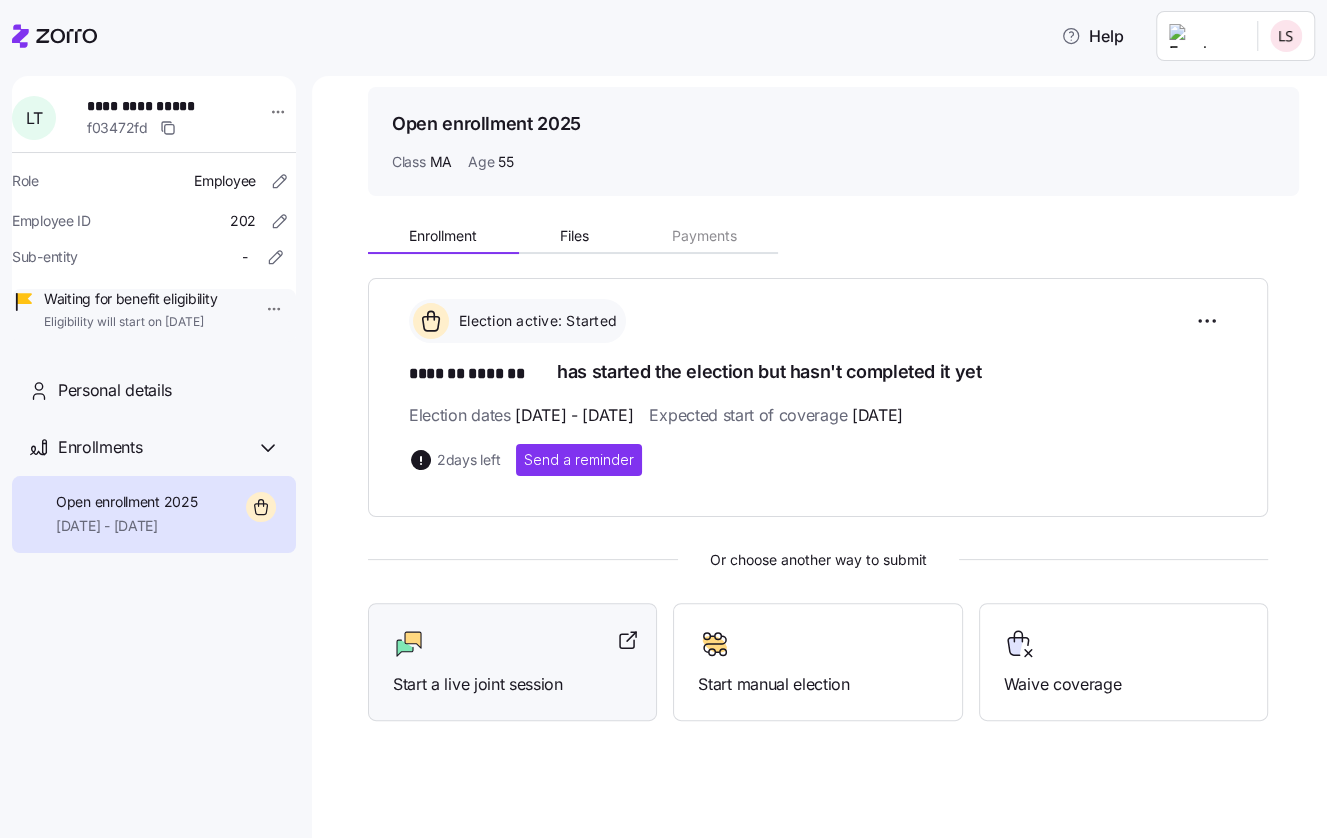 click on "Start a live joint session" at bounding box center [512, 684] 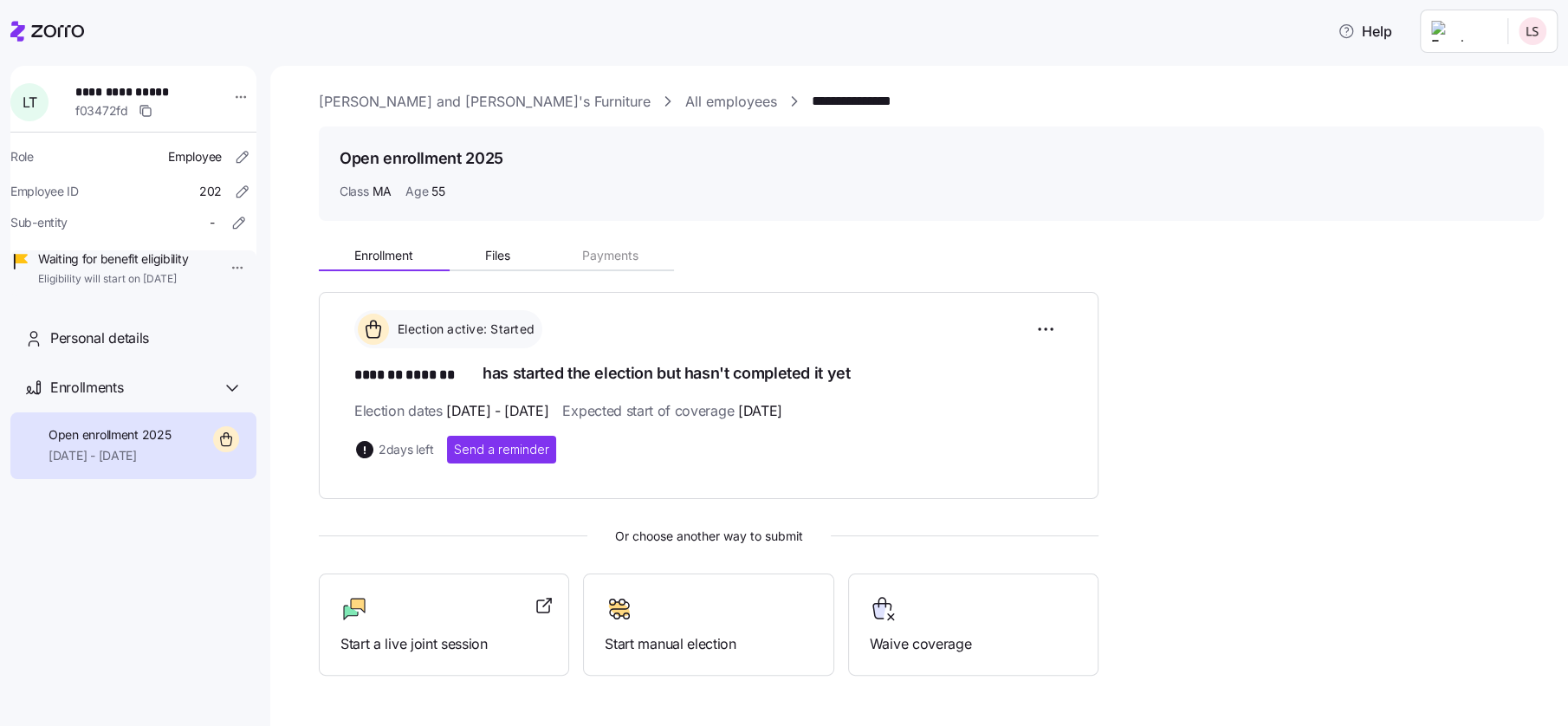 scroll, scrollTop: 0, scrollLeft: 0, axis: both 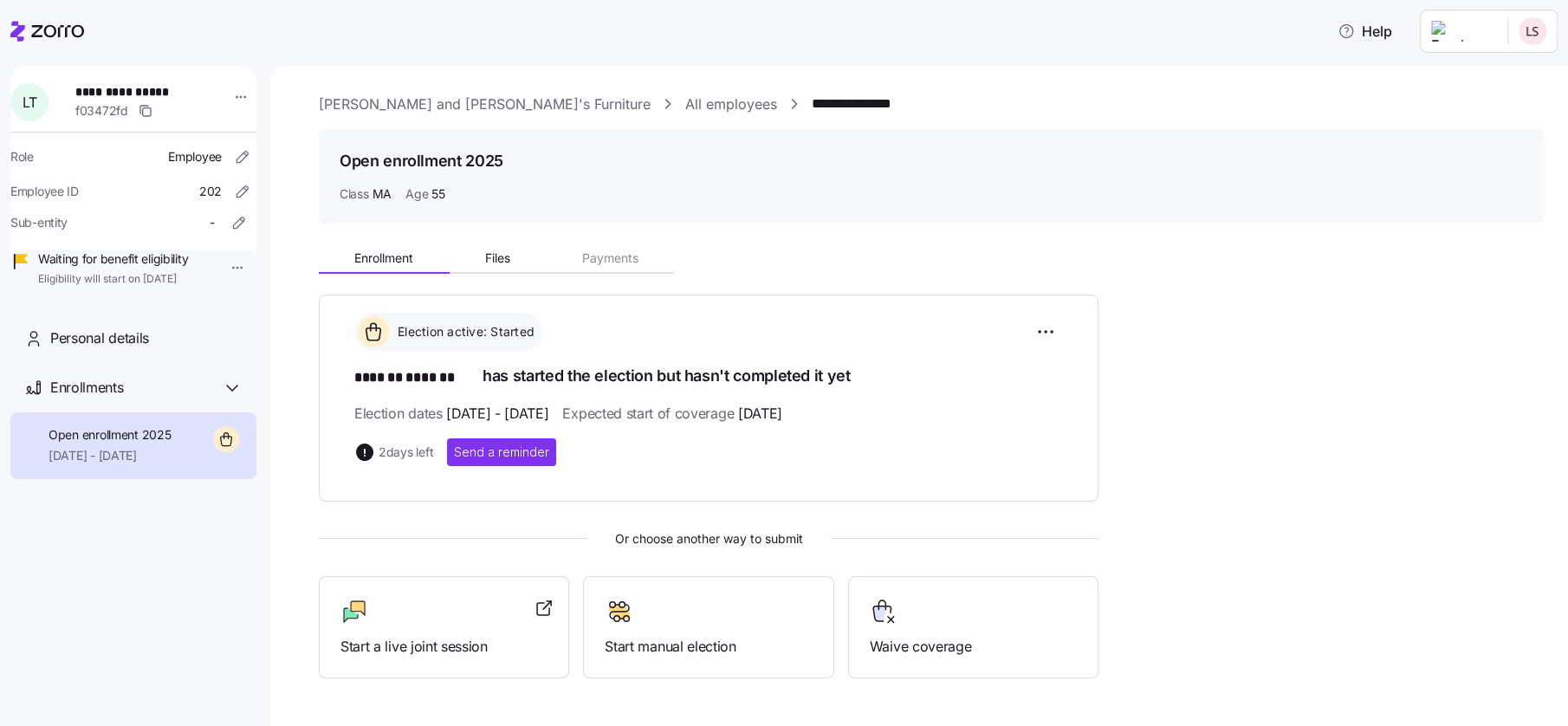 click on "All employees" at bounding box center (731, 104) 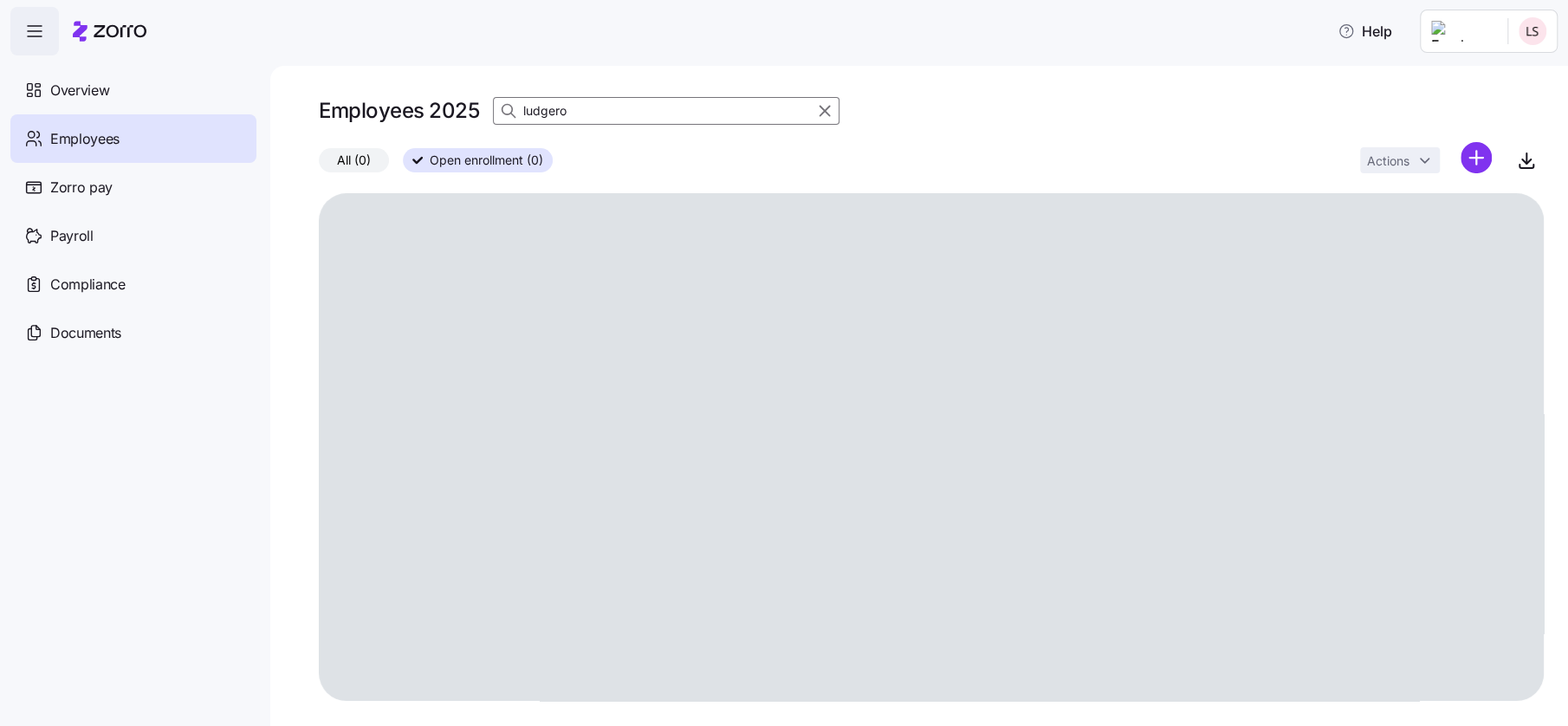 click on "ludgero" at bounding box center [666, 111] 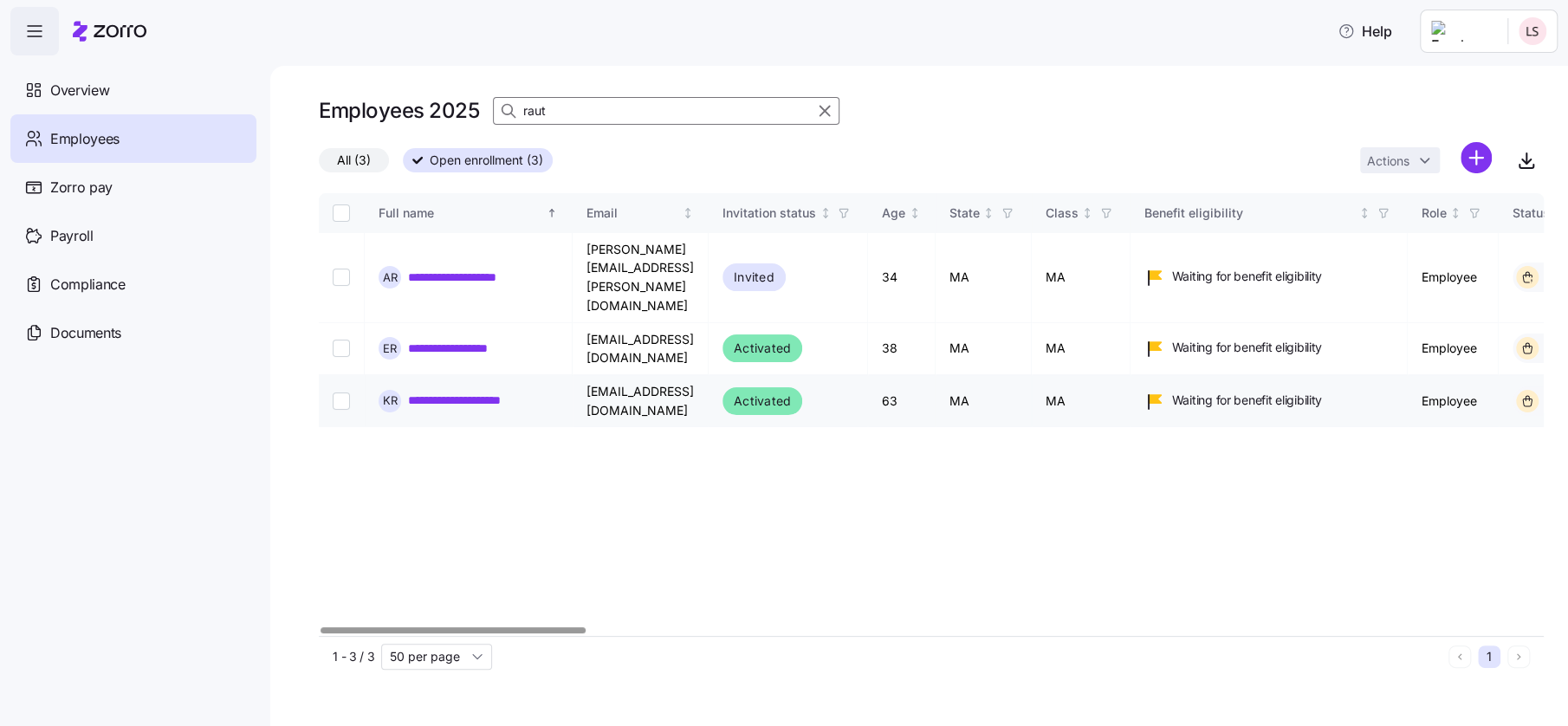 type on "raut" 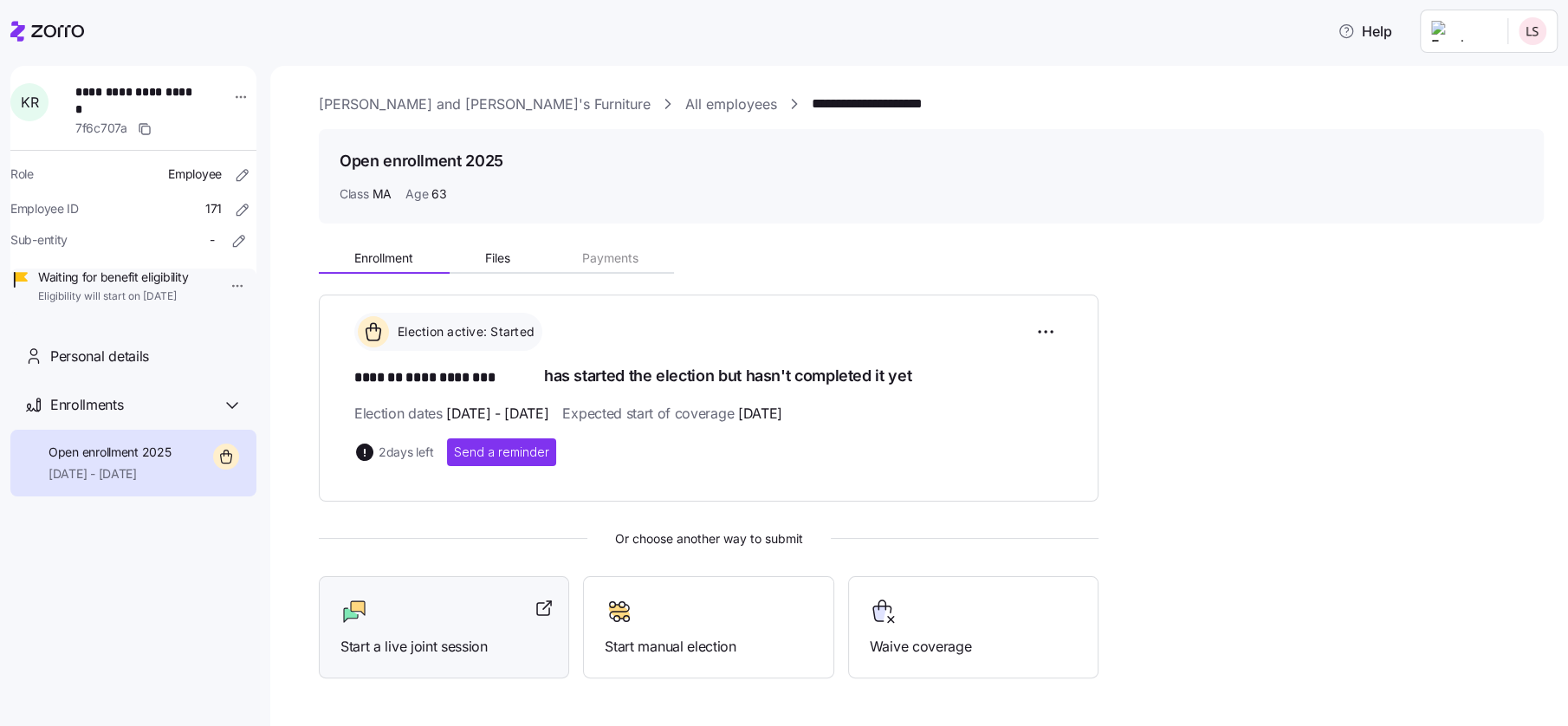 click on "Start a live joint session" at bounding box center [444, 646] 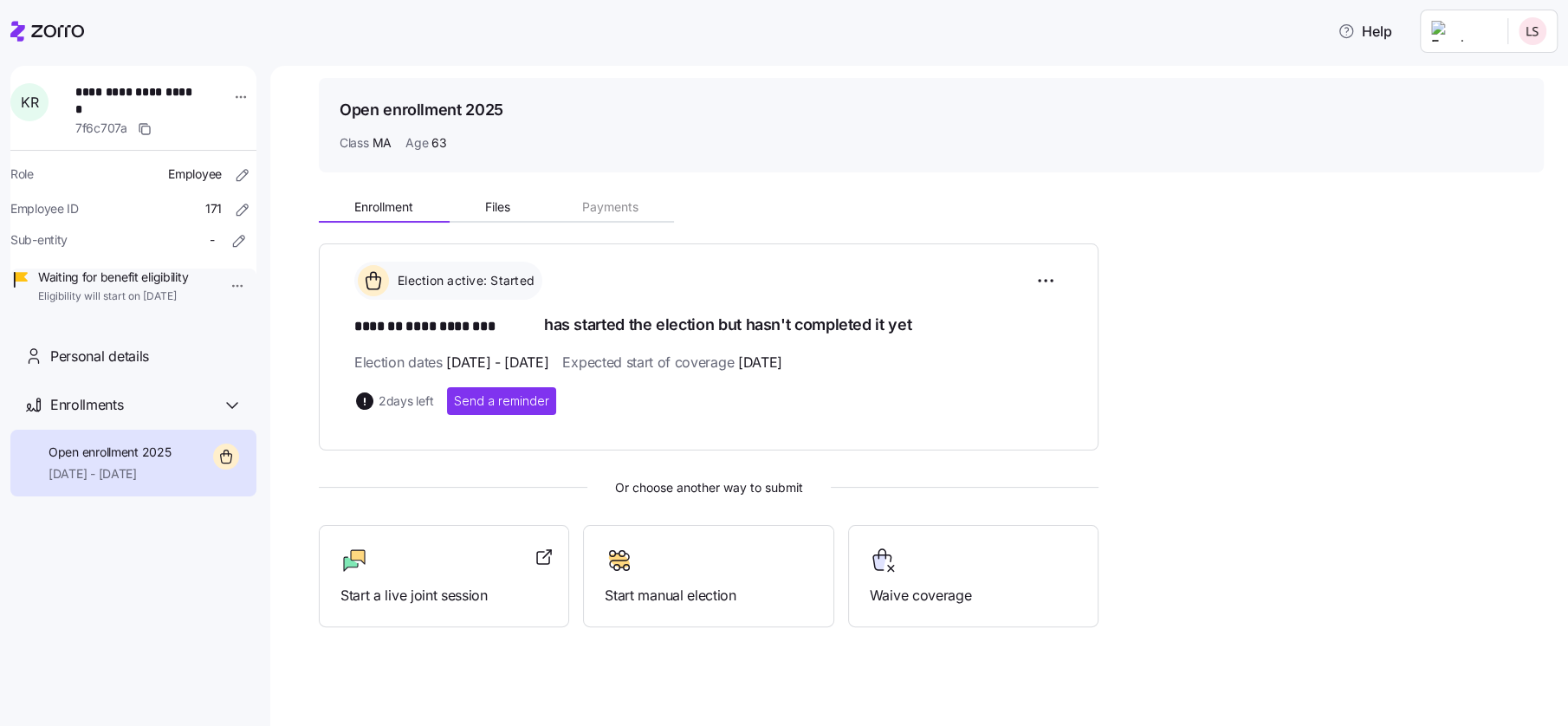 scroll, scrollTop: 54, scrollLeft: 0, axis: vertical 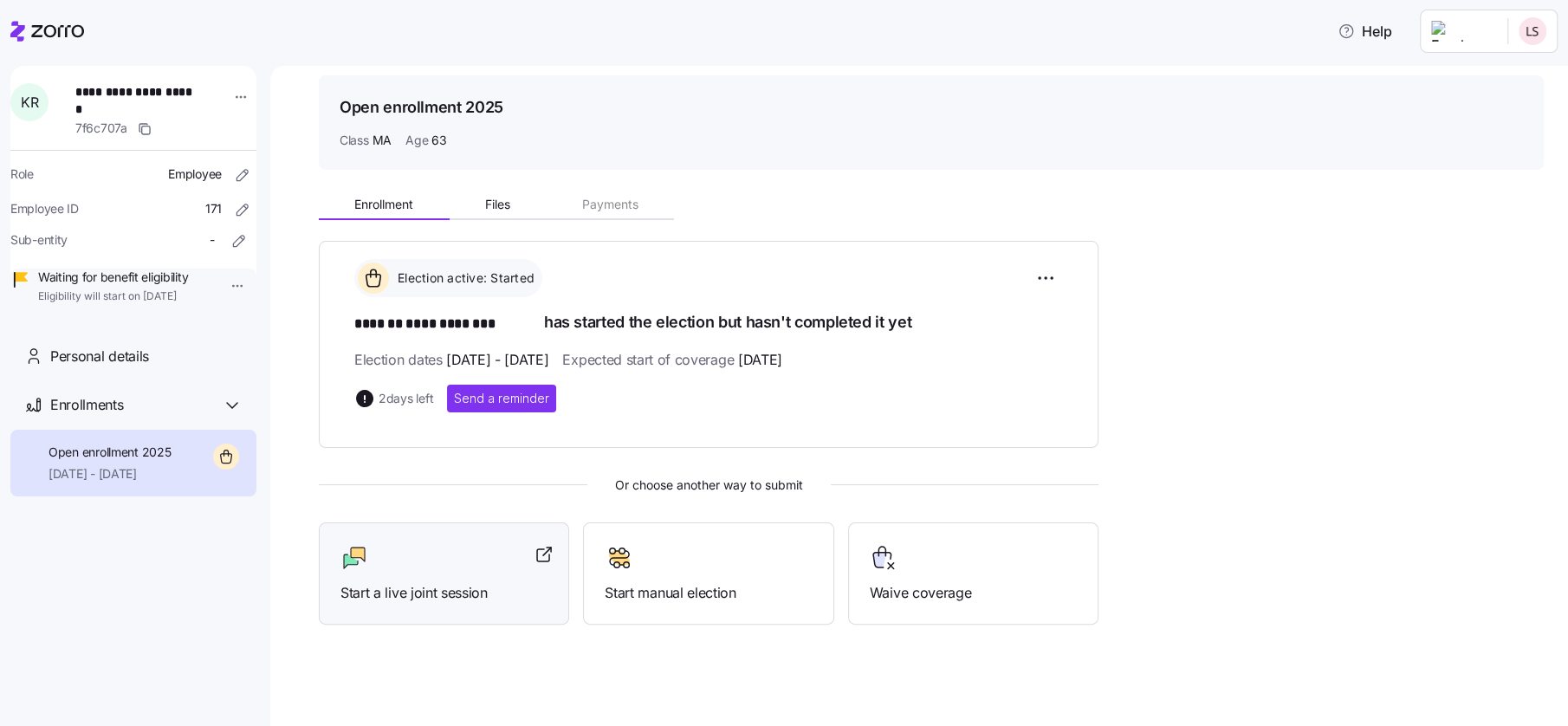 click on "Start a live joint session" at bounding box center (444, 593) 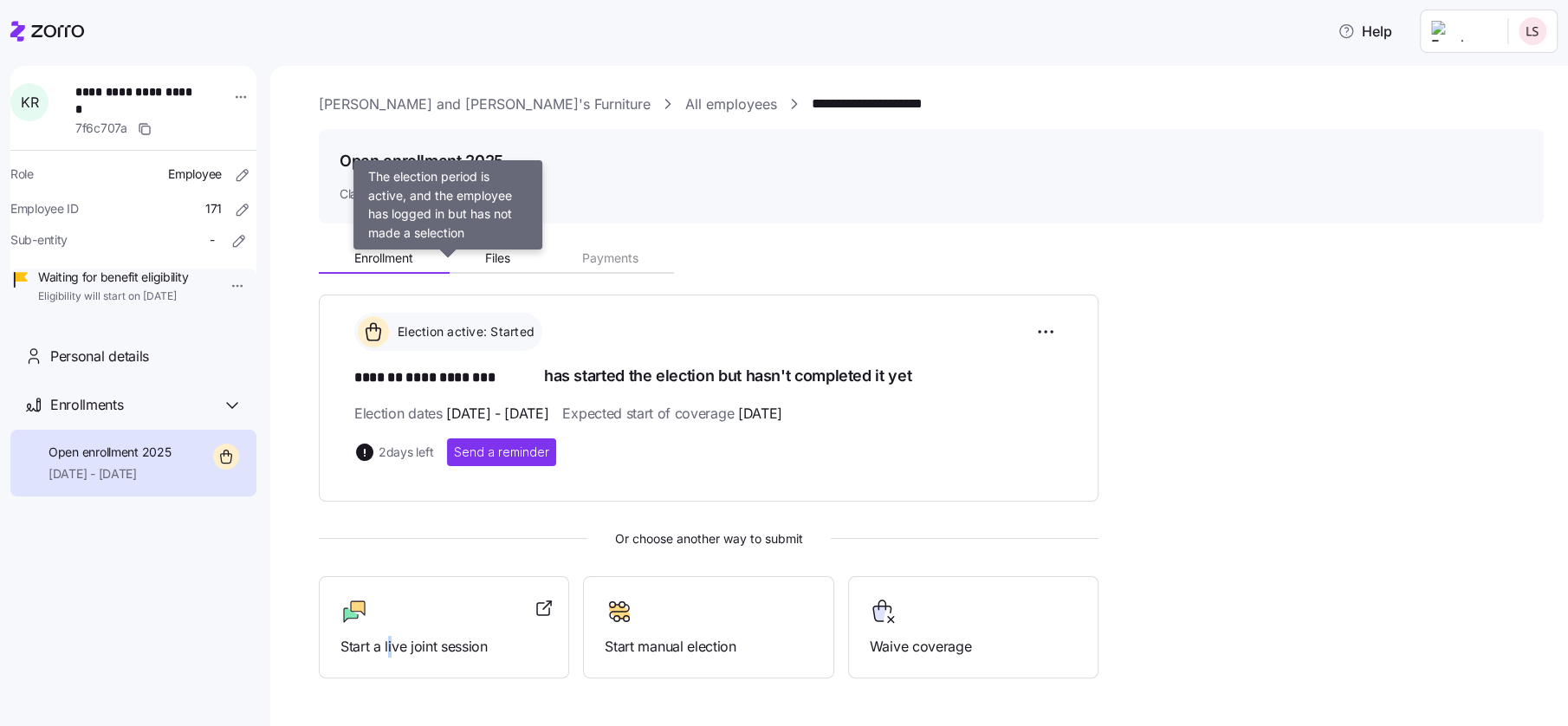 scroll, scrollTop: 0, scrollLeft: 0, axis: both 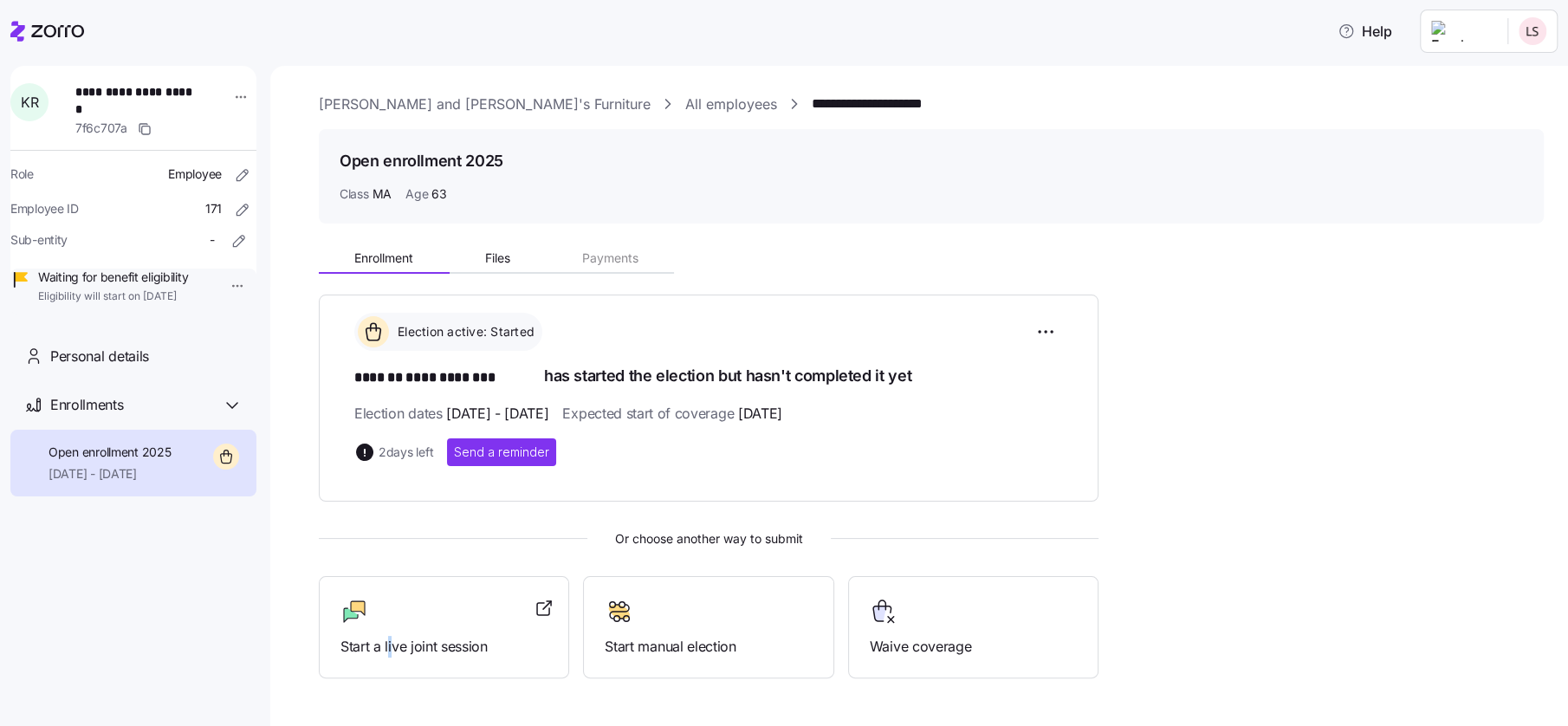 click on "[PERSON_NAME] and [PERSON_NAME]'s Furniture" at bounding box center [484, 104] 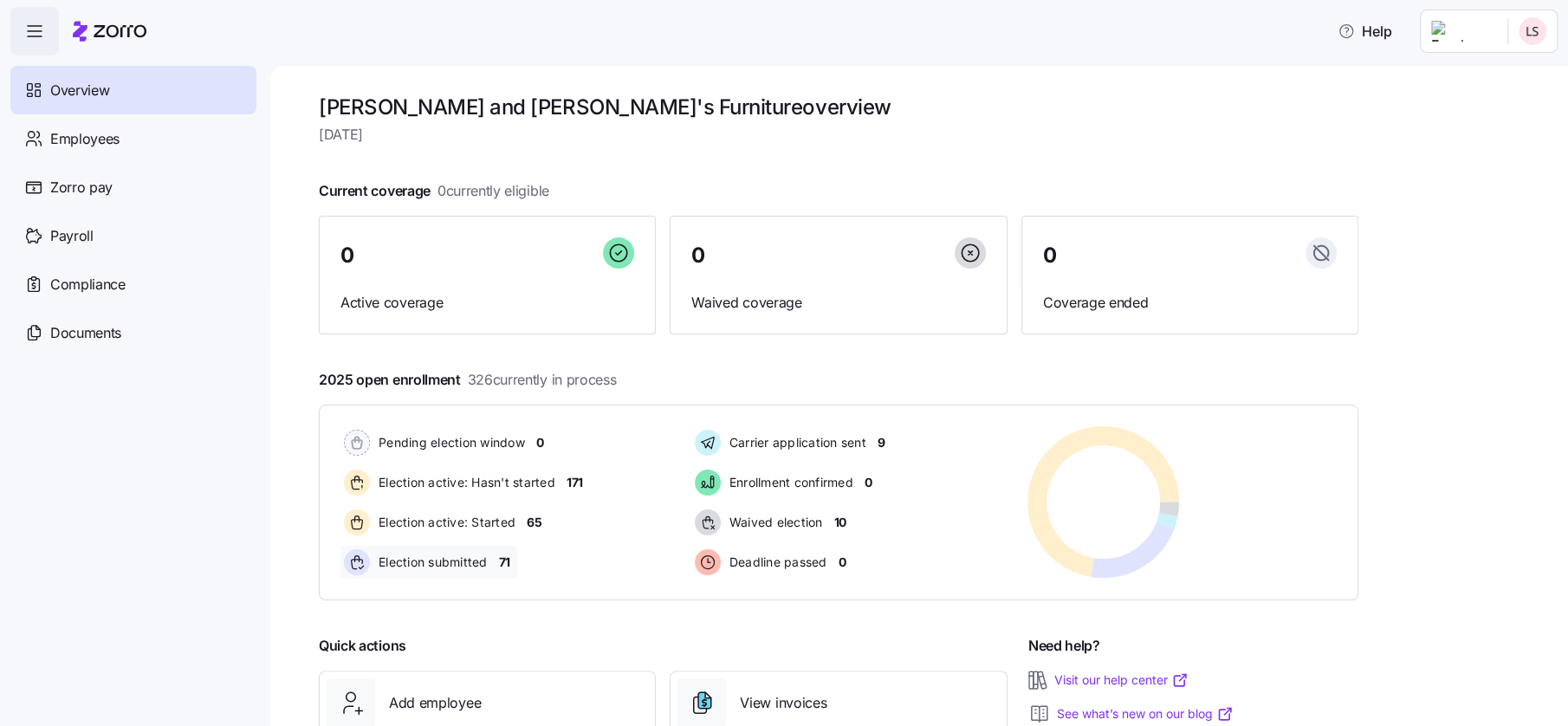 click on "71" at bounding box center [504, 562] 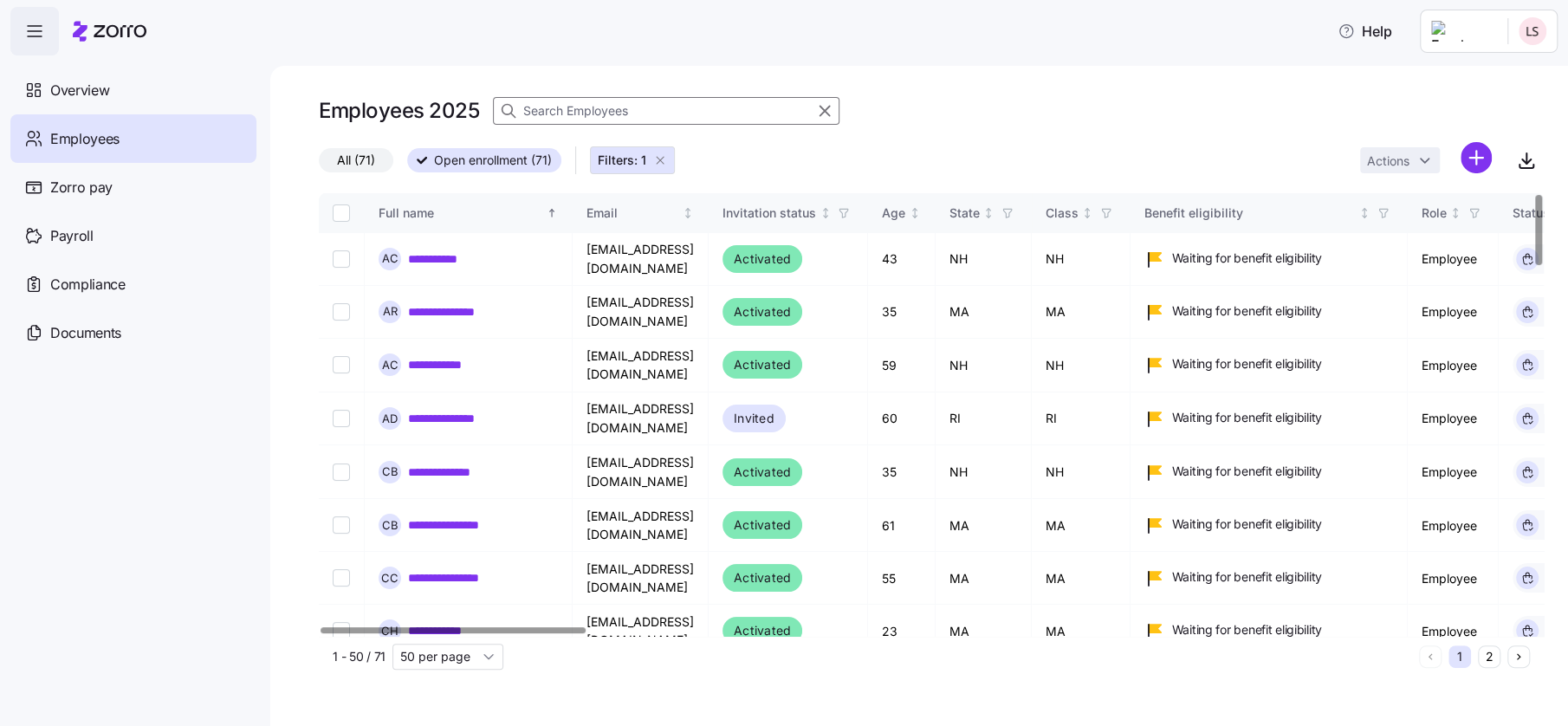 click at bounding box center [341, 213] 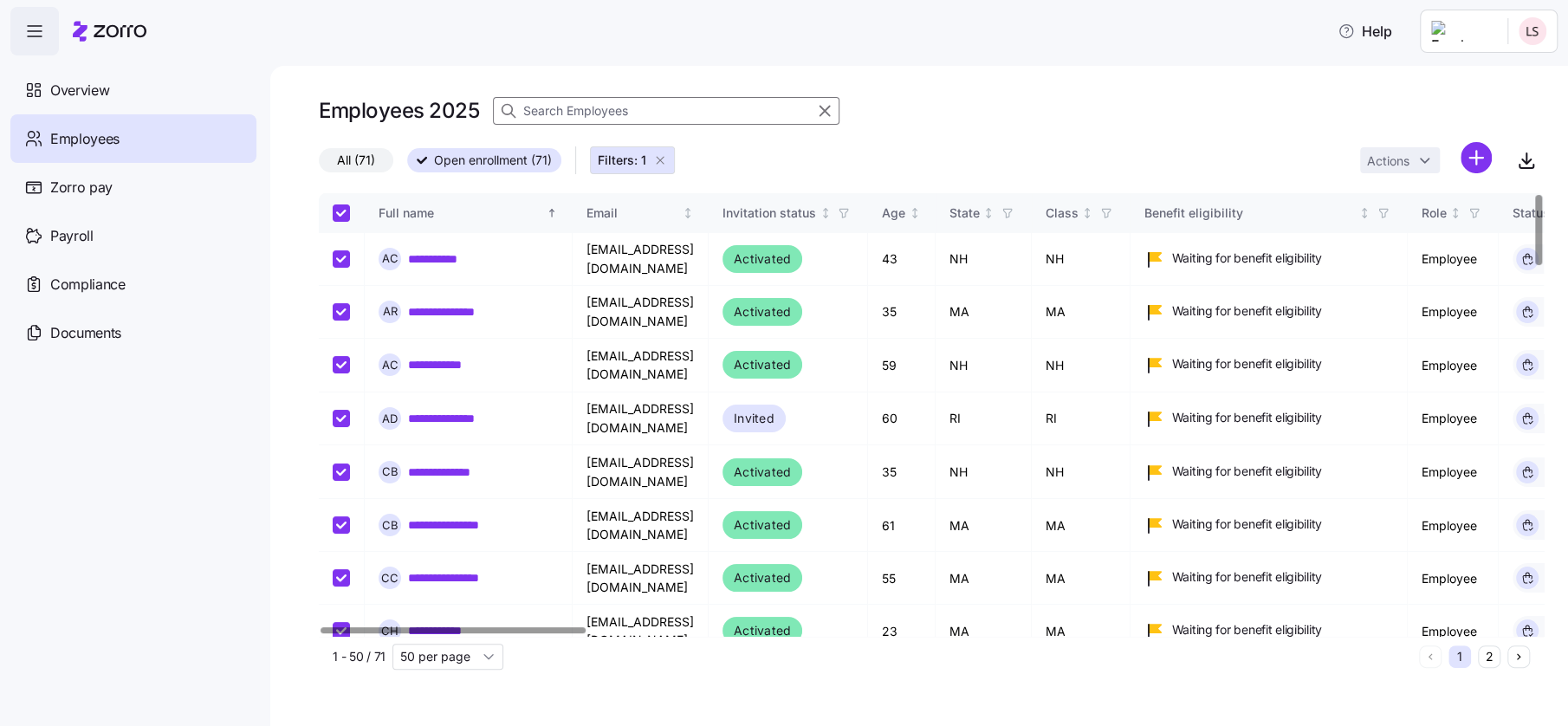checkbox on "true" 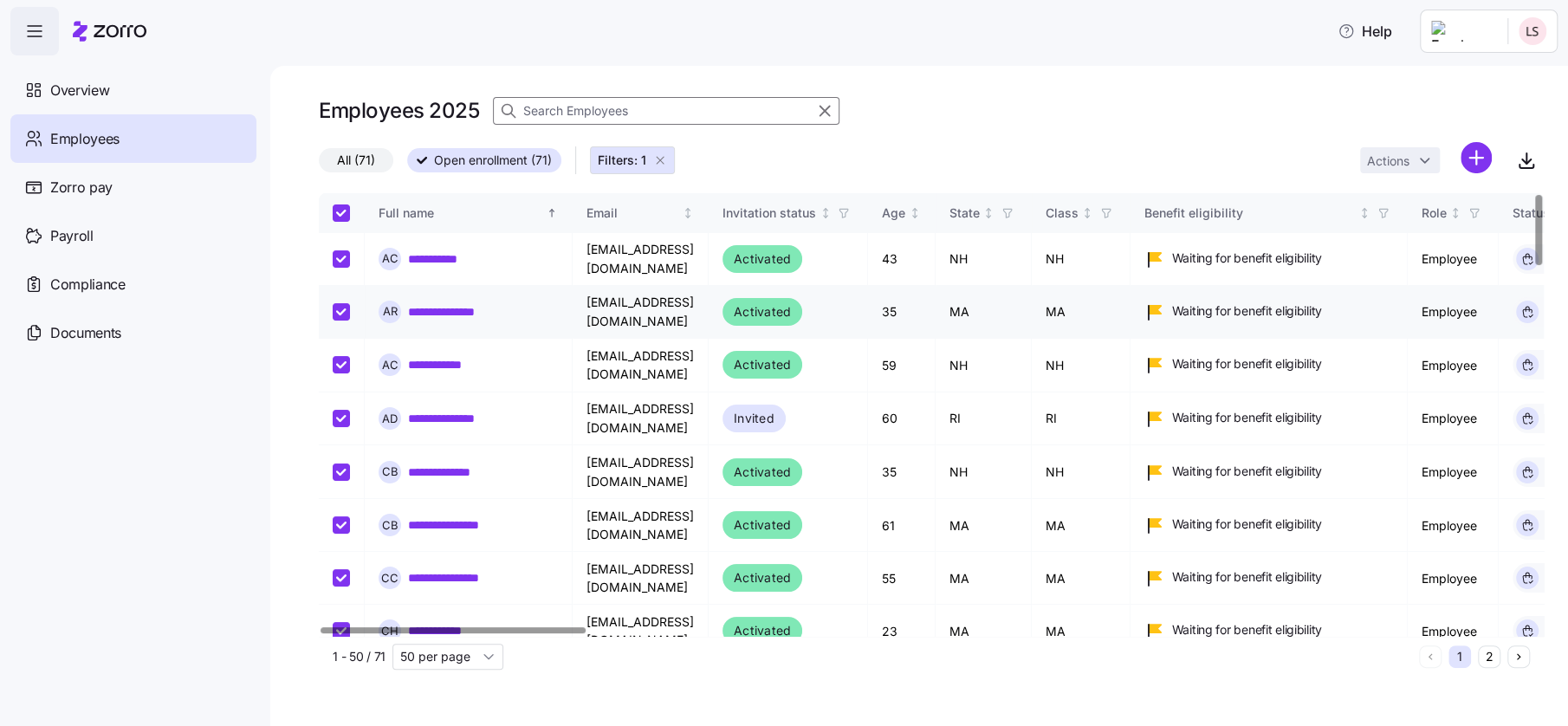 checkbox on "true" 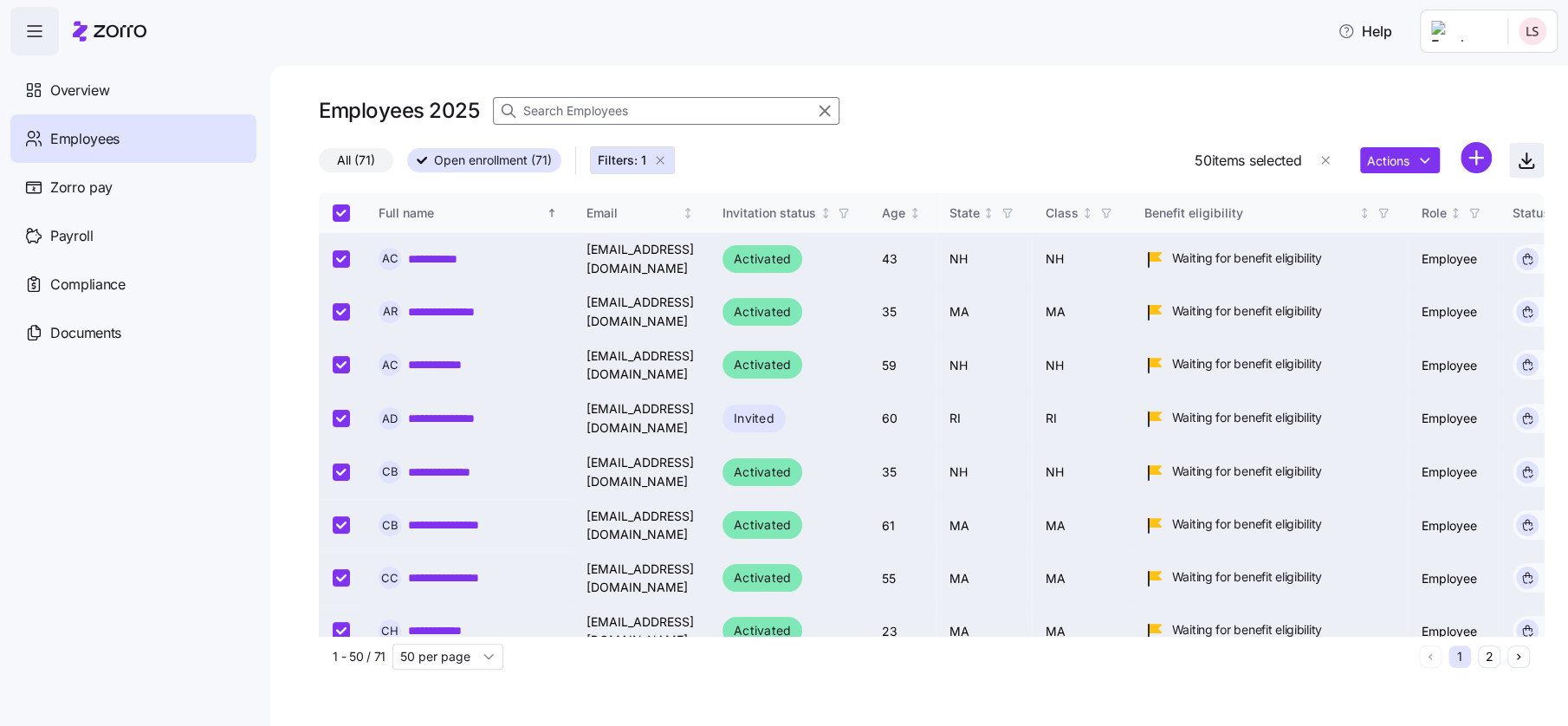 click 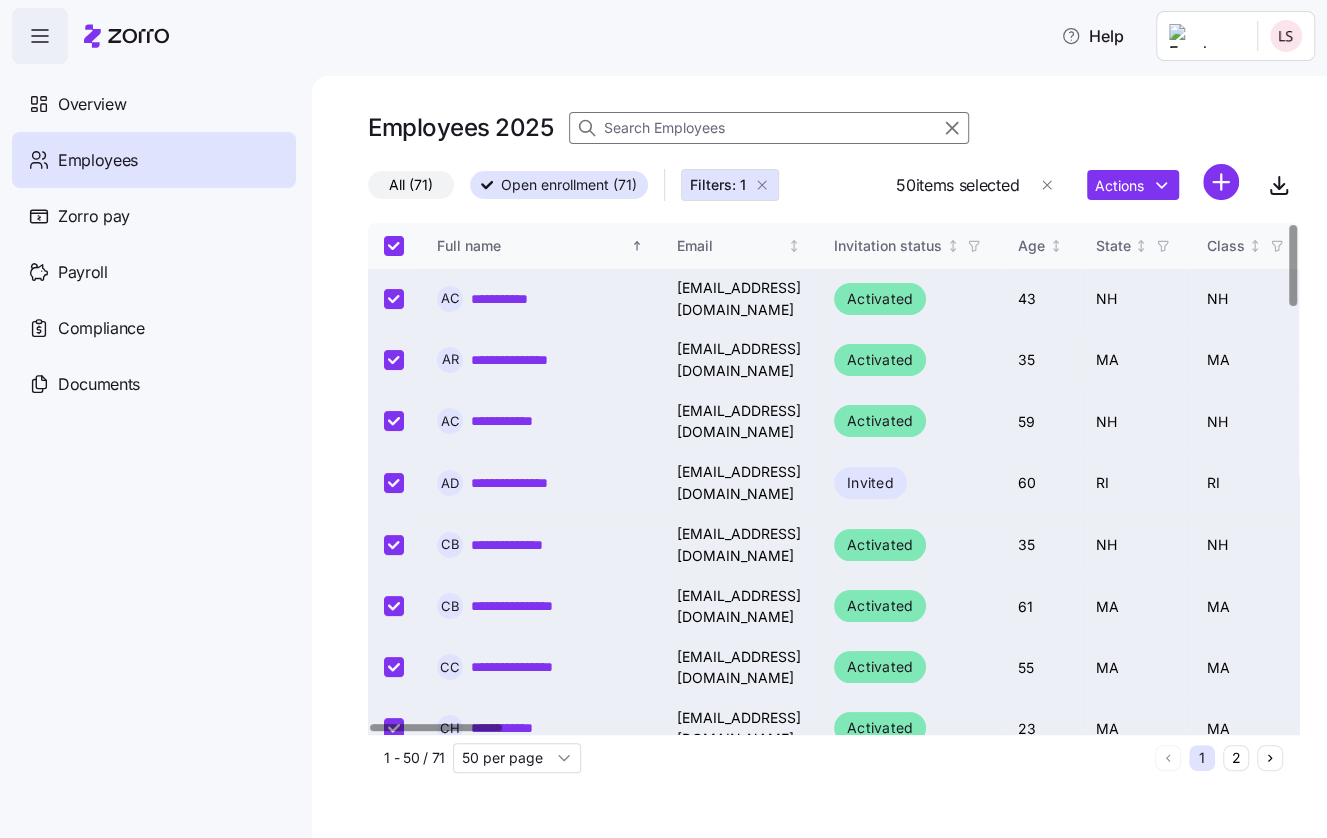 click at bounding box center (394, 246) 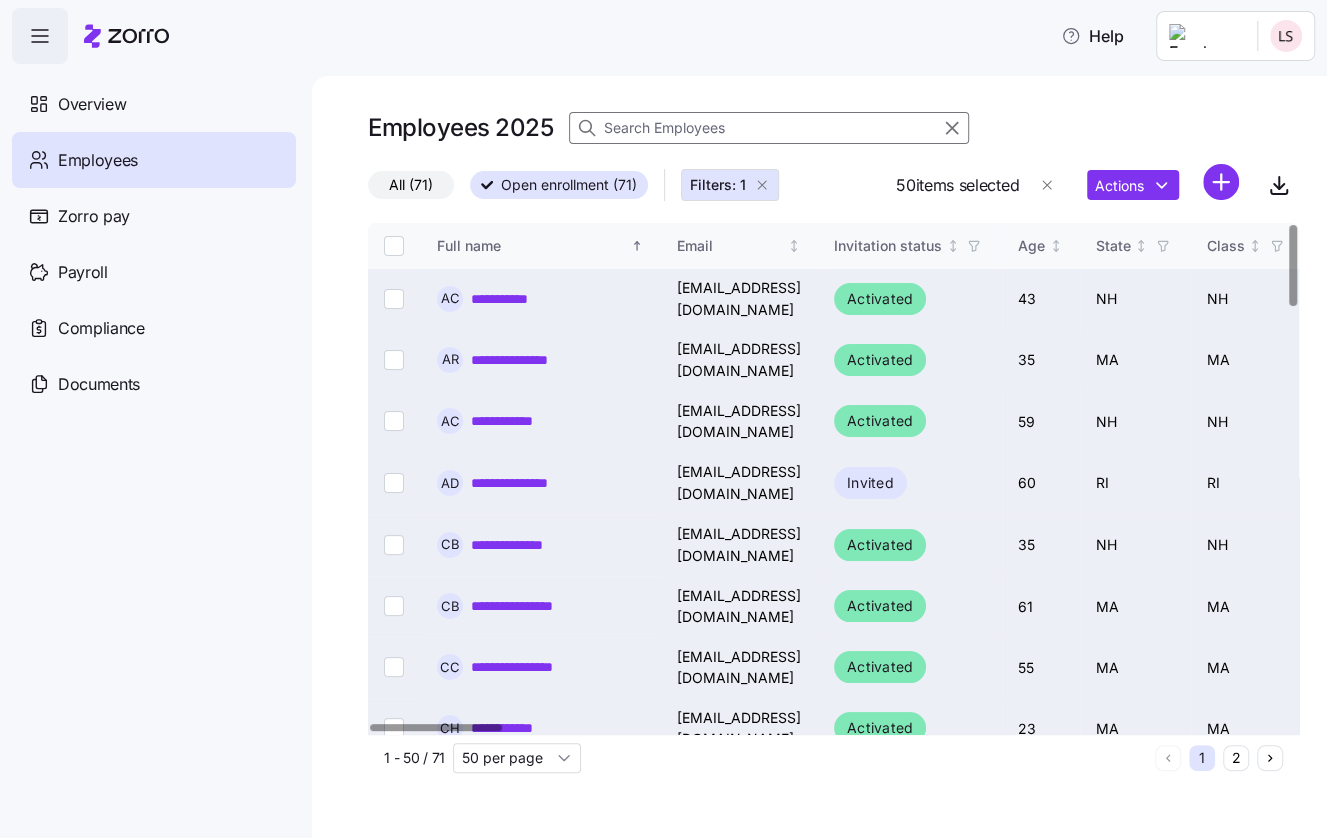 checkbox on "false" 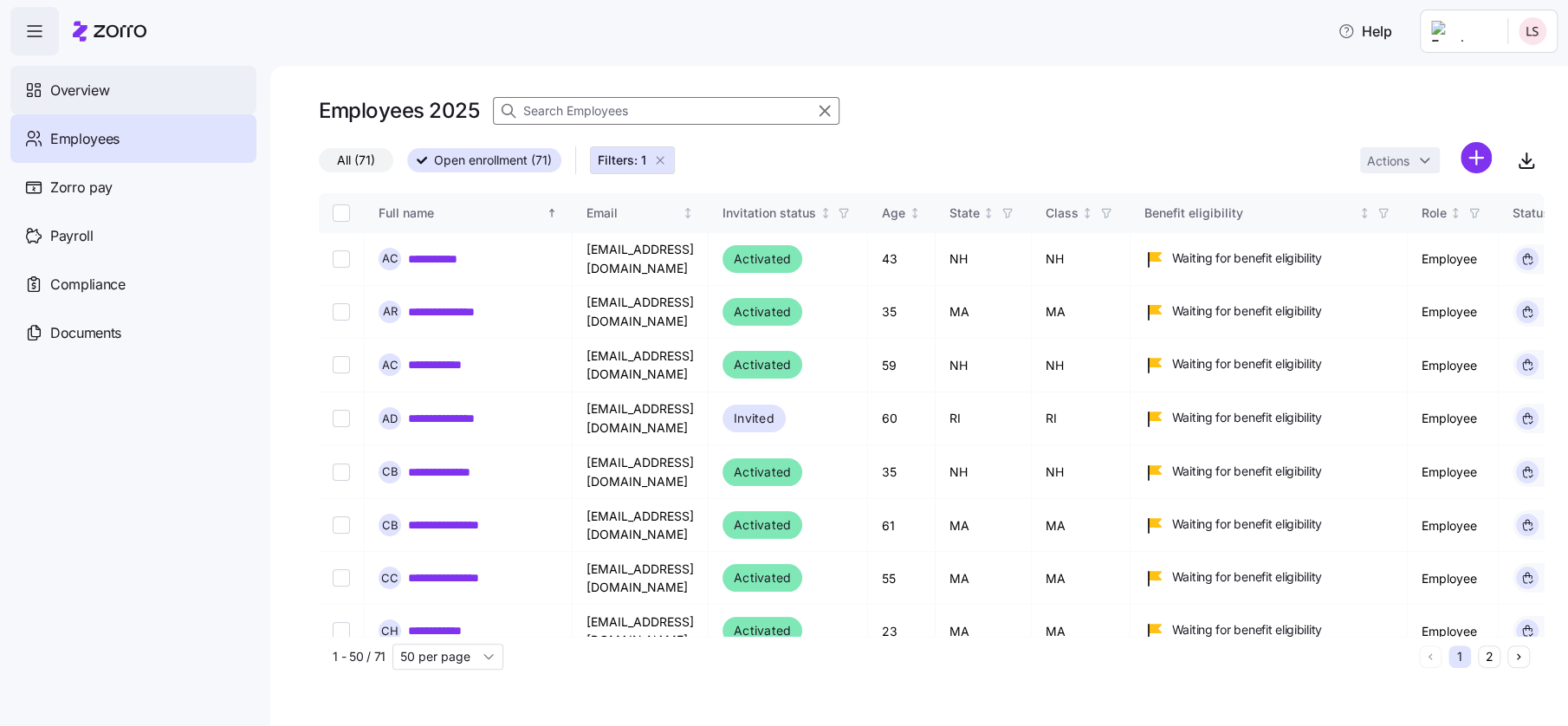 click on "Overview" at bounding box center (80, 90) 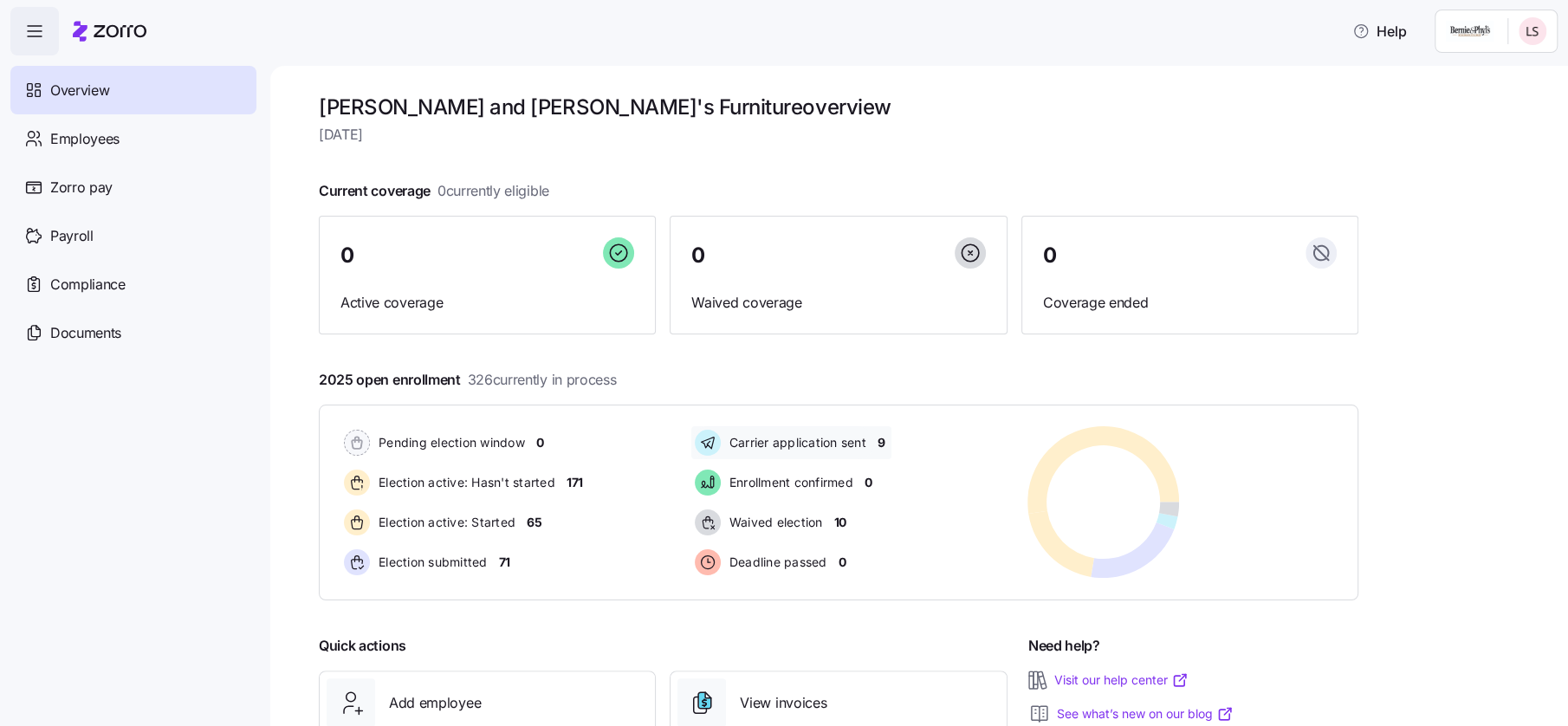 click on "9" at bounding box center (881, 443) 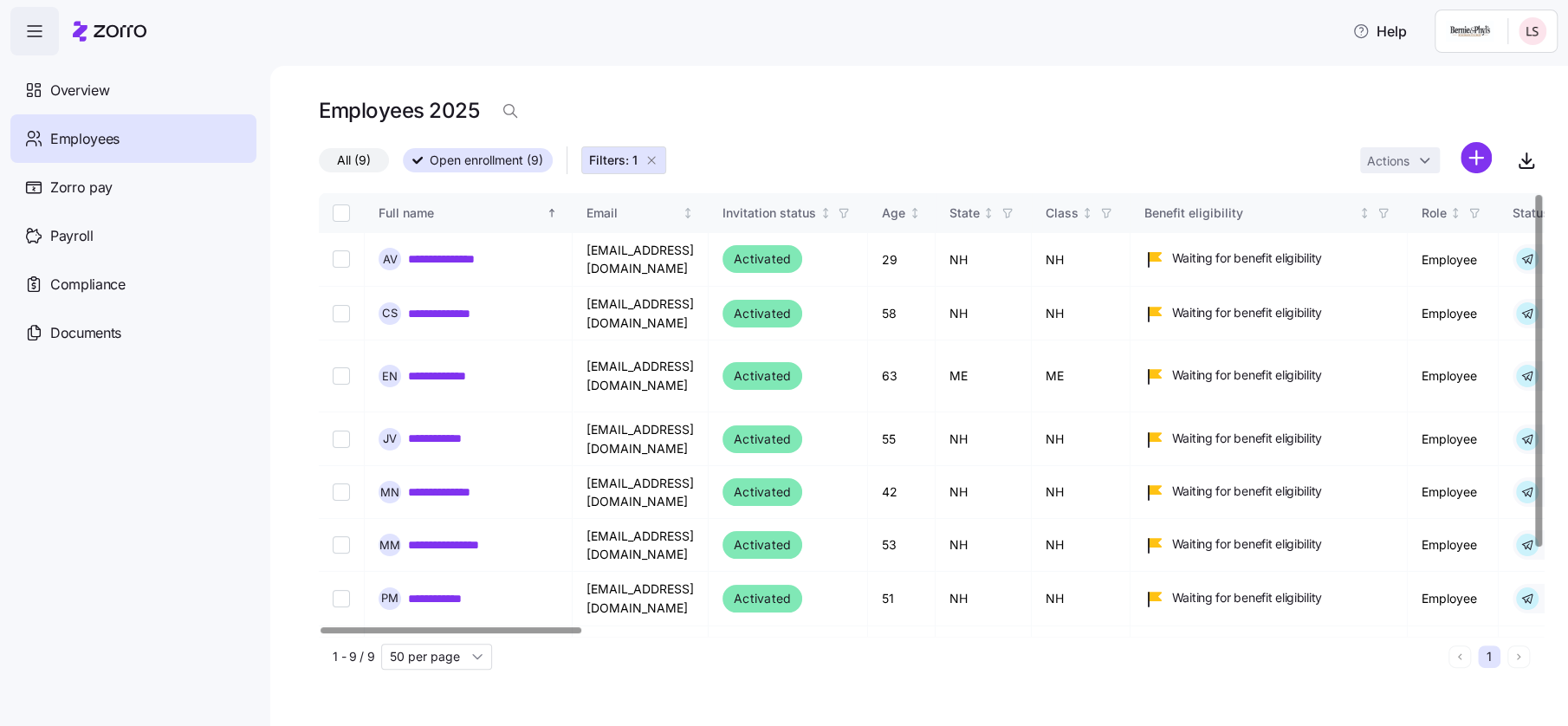 click at bounding box center (341, 213) 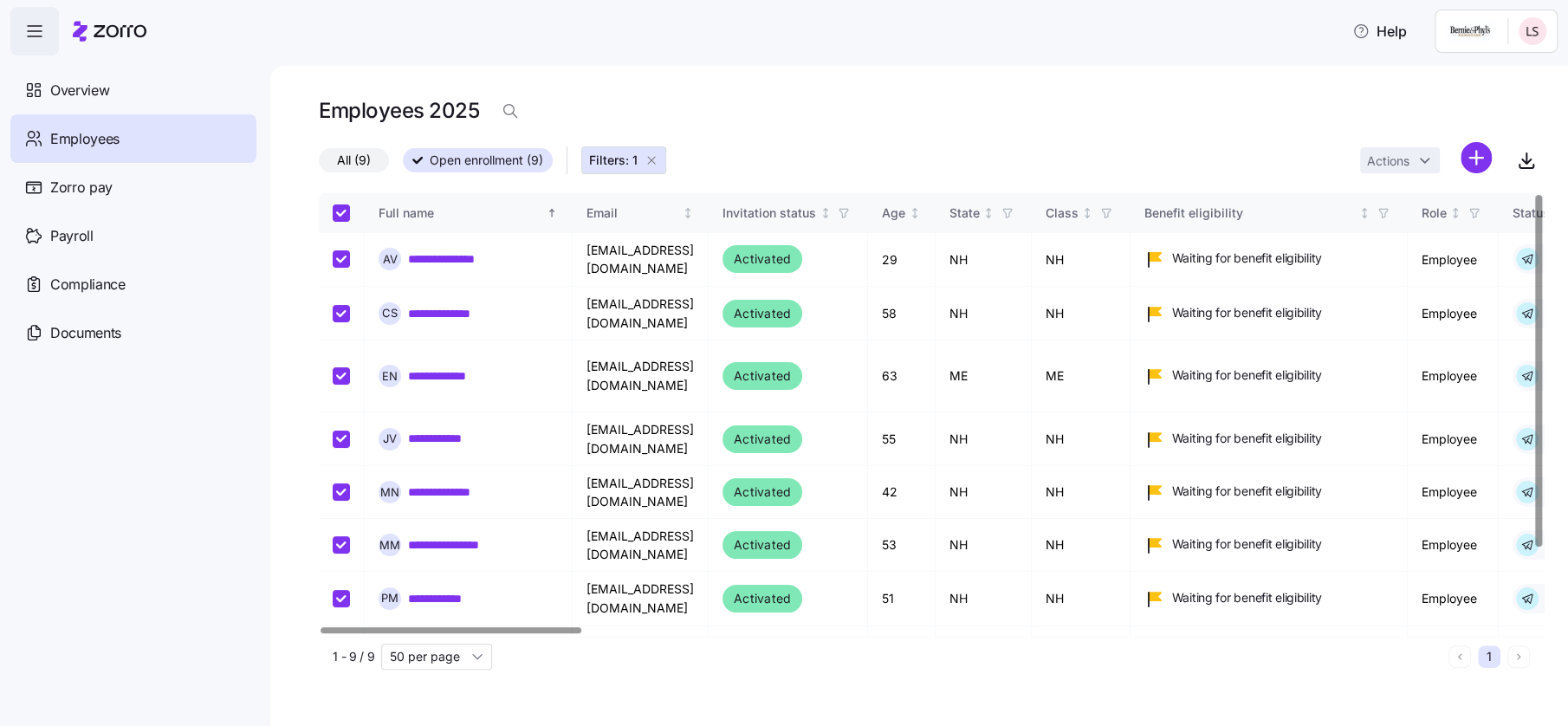checkbox on "true" 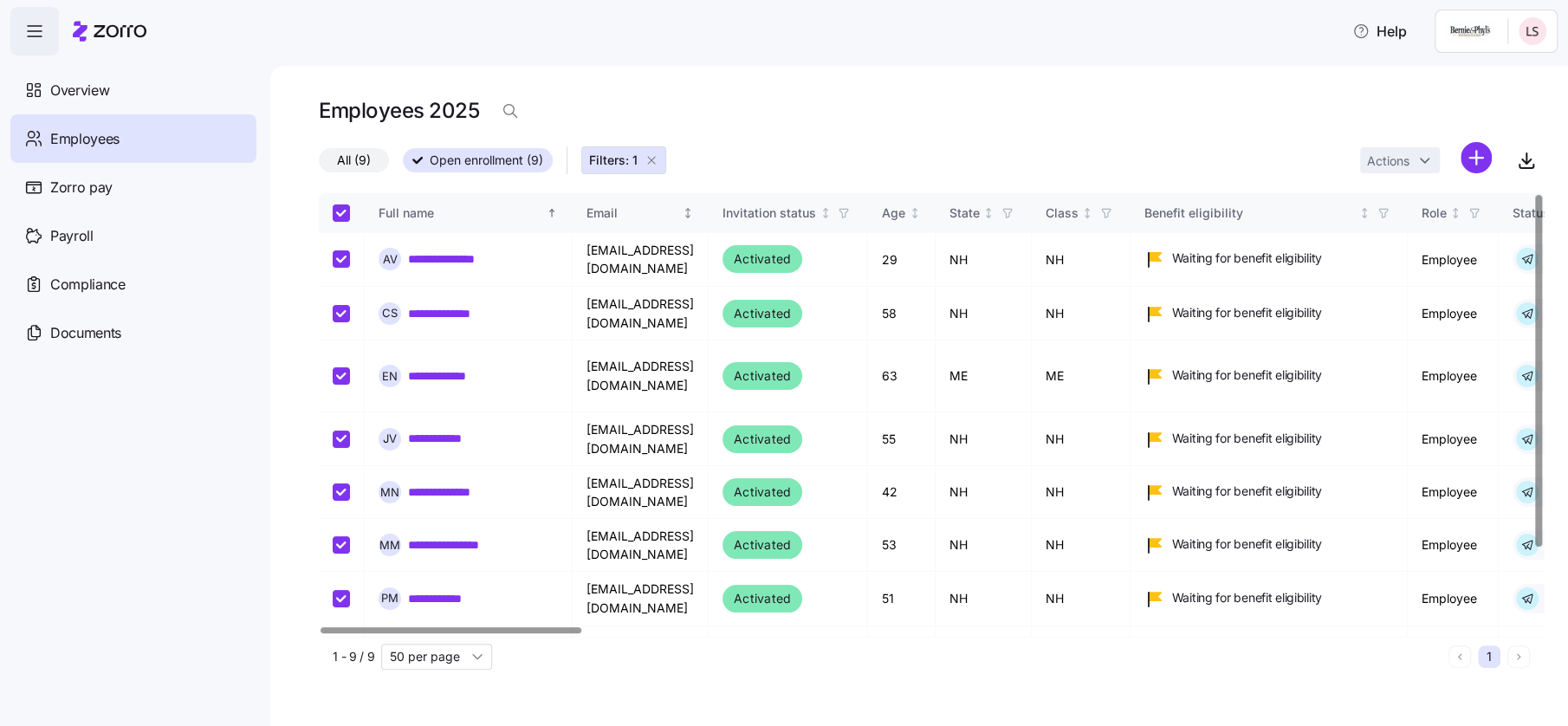 checkbox on "true" 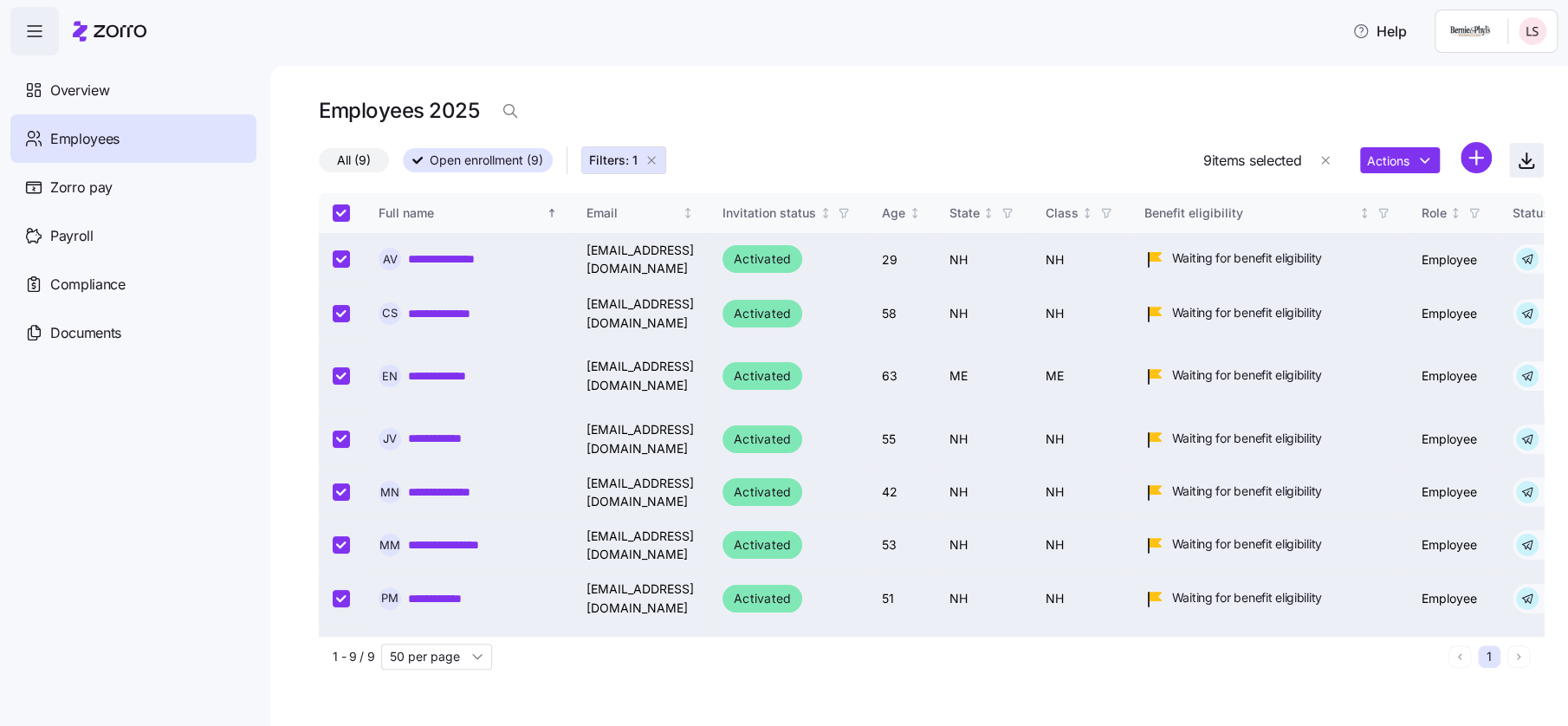 click 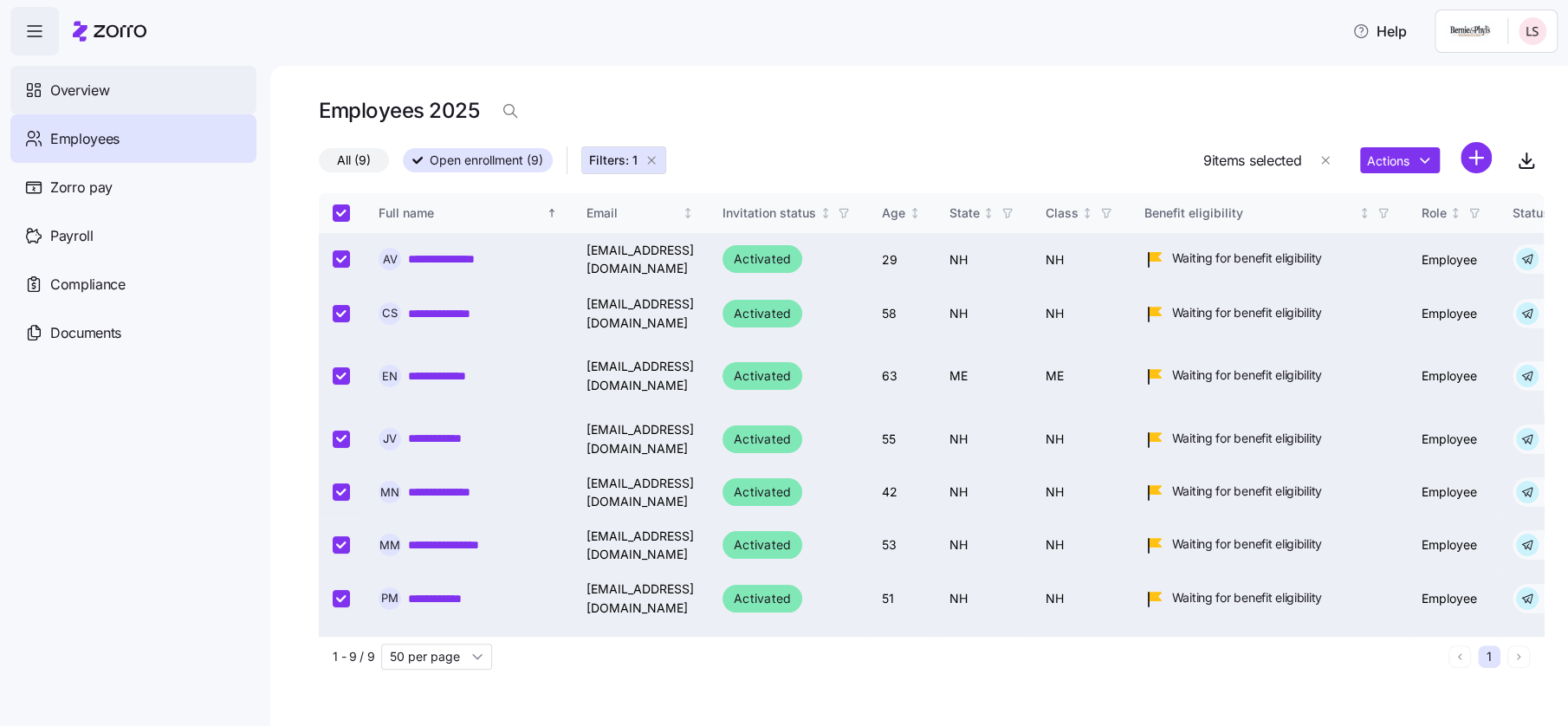 click on "Overview" at bounding box center [80, 90] 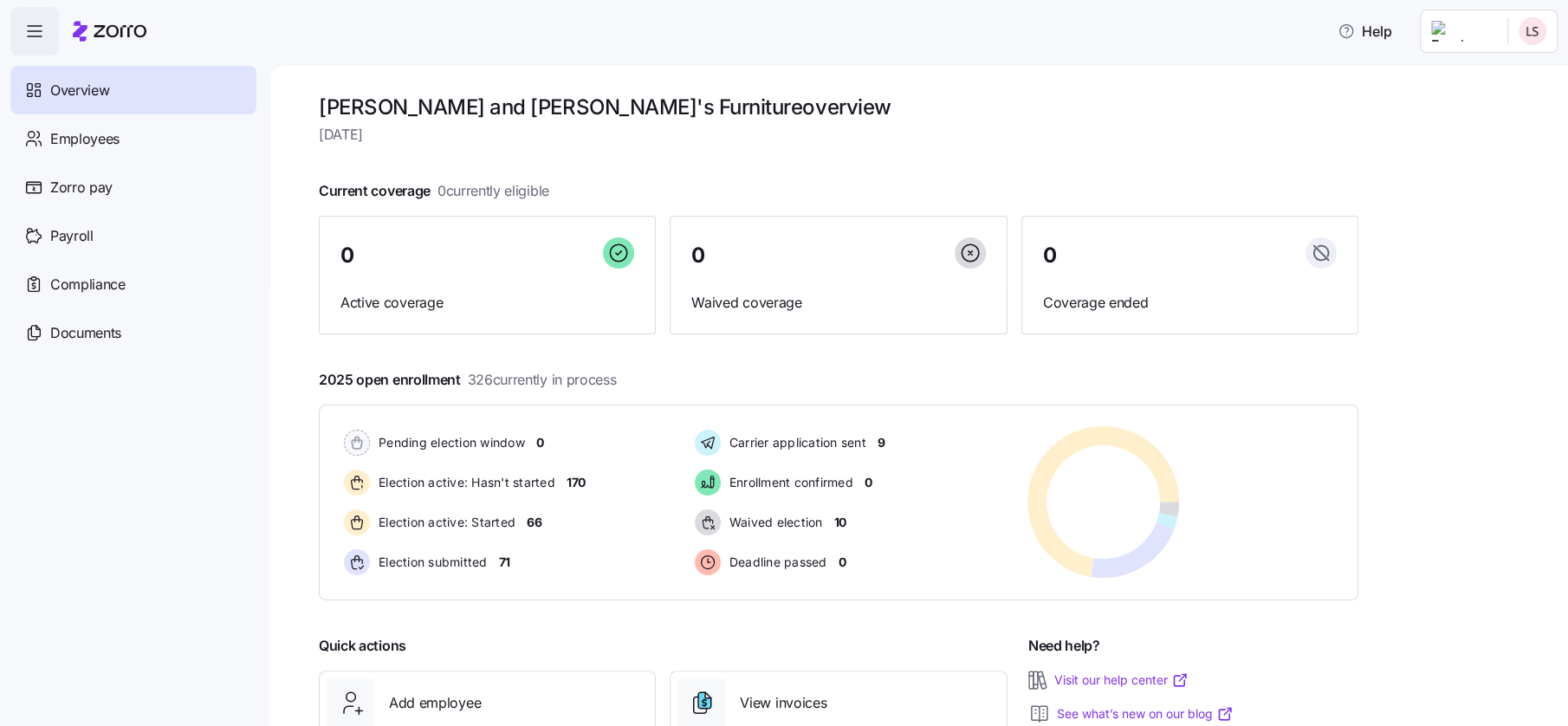 click on "Help Overview Employees Zorro pay Payroll Compliance Documents Bernie and Phyl's Furniture  overview Tuesday, July 8 Current coverage 0  currently eligible 0 Active coverage 0 Waived coverage 0 Coverage ended 2025   open enrollment 326  currently in process Pending election window 0 Election active: Hasn't started 170 Election active: Started 66 Election submitted 71 Carrier application sent 9 Enrollment confirmed 0 Waived election 10 Deadline passed 0 Pending election window 0 Election active: Hasn't started 170 Election active: Started 66 Election submitted 71 Carrier application sent 9 Enrollment confirmed 0 Waived election 10 Deadline passed 0 Quick actions Add employee View invoices Run payroll Need help? Visit our help center See what’s new on our blog Company Overview | Zorro" at bounding box center (784, 358) 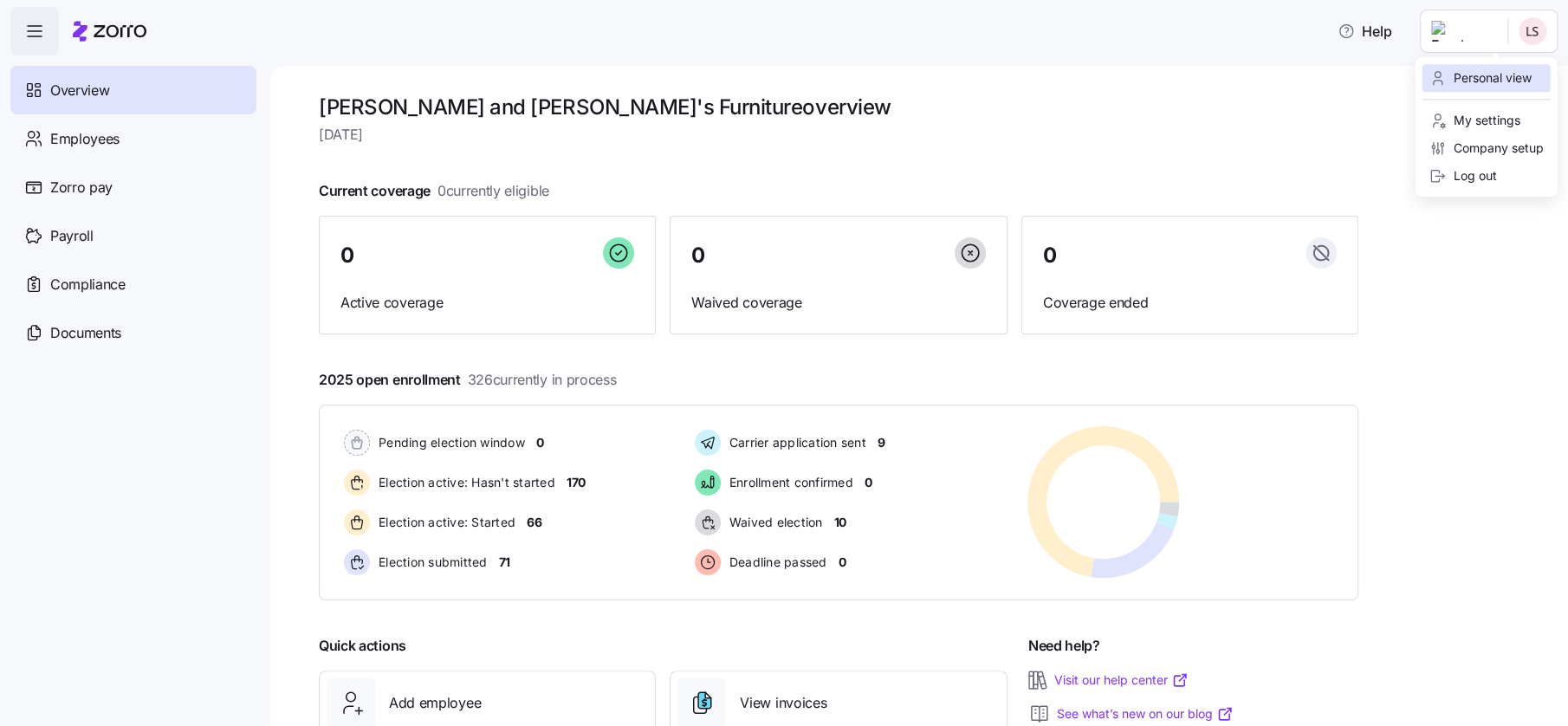 click on "Personal view" at bounding box center (1481, 78) 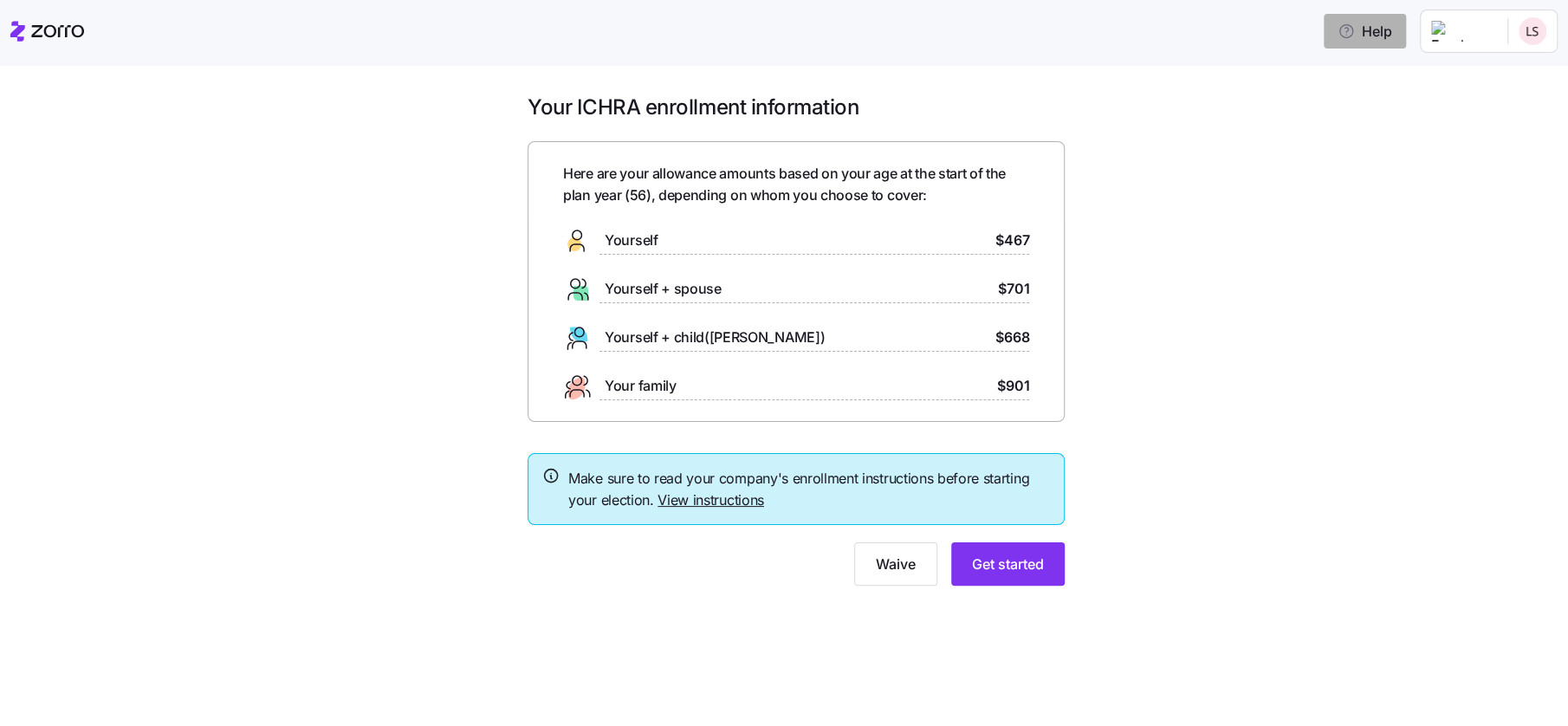 click on "Help" at bounding box center (1364, 31) 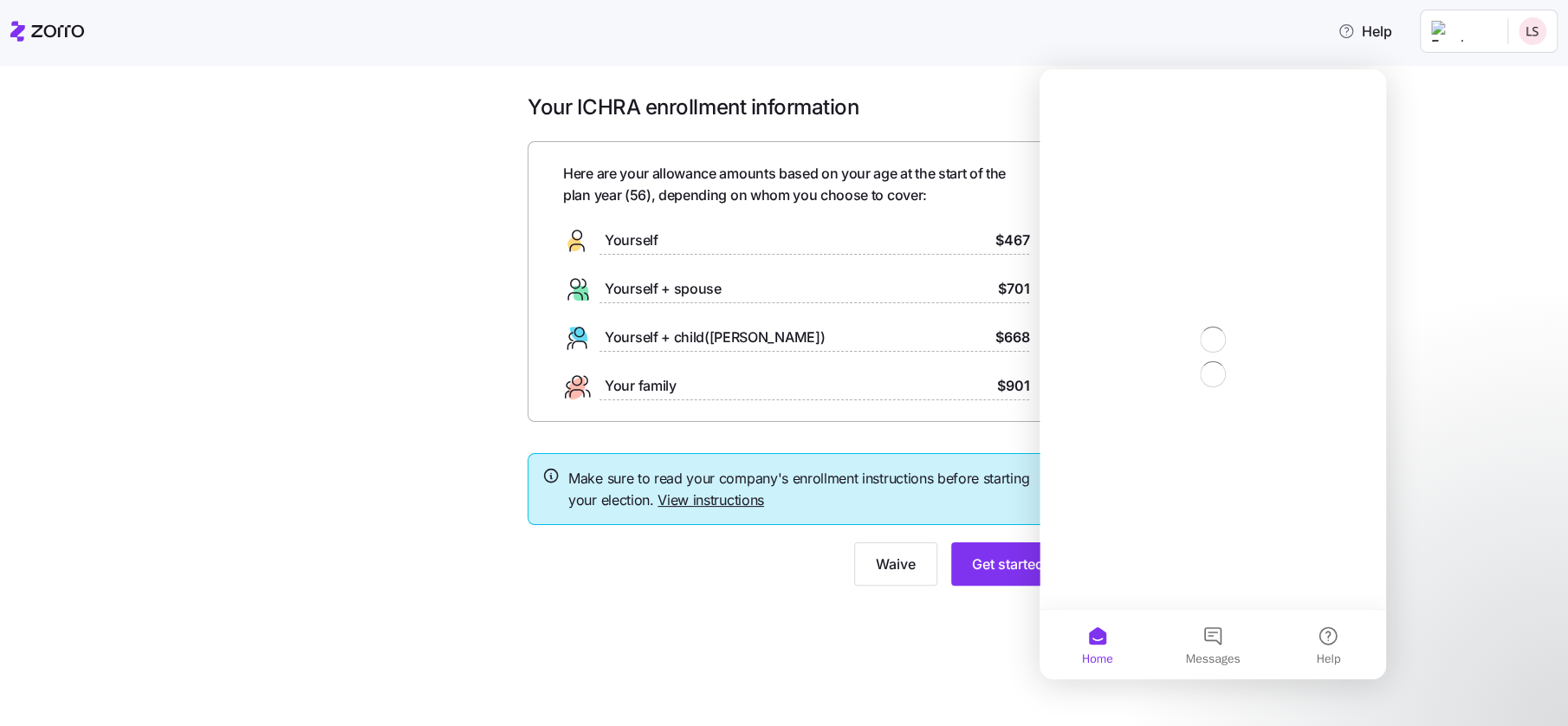 scroll, scrollTop: 0, scrollLeft: 0, axis: both 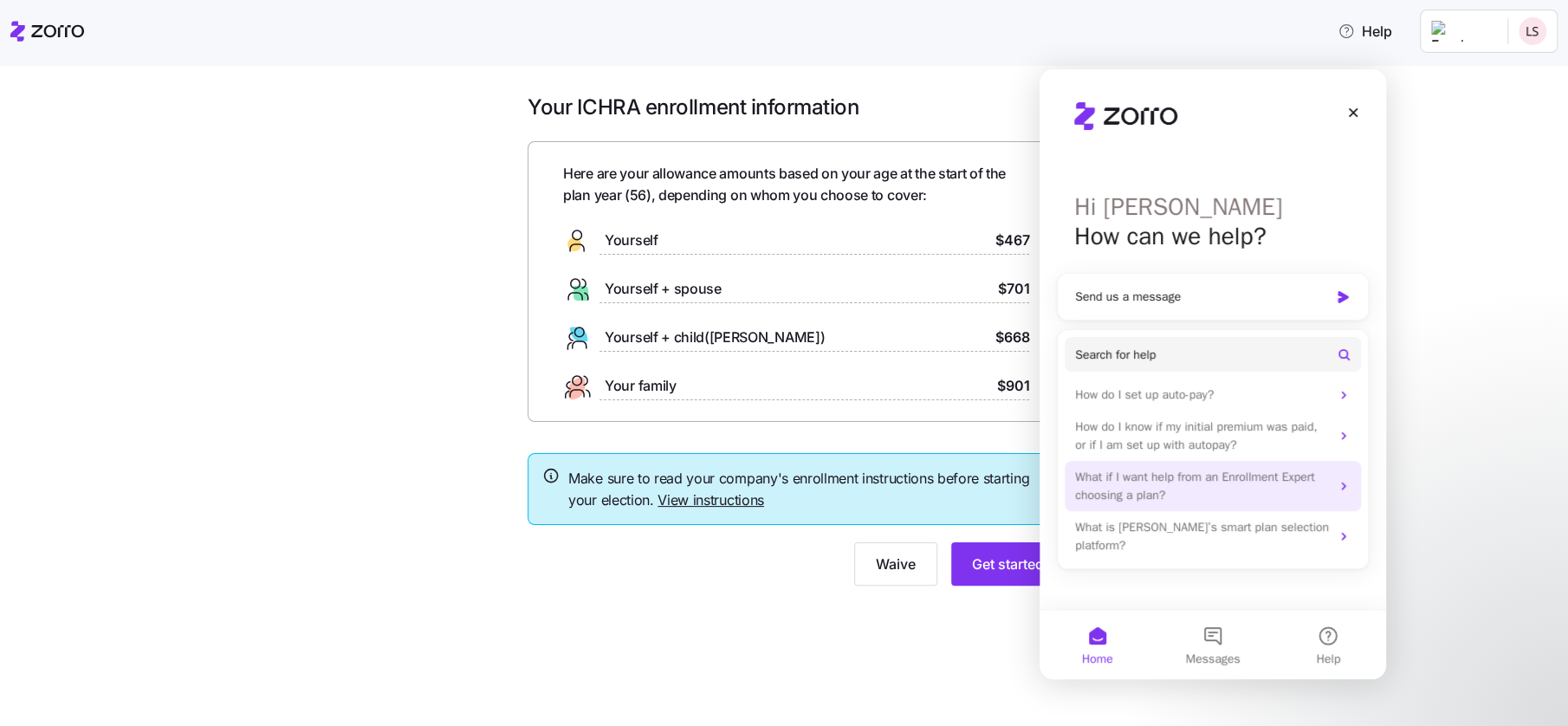click on "What if I want help from an Enrollment Expert choosing a plan?" at bounding box center [1213, 486] 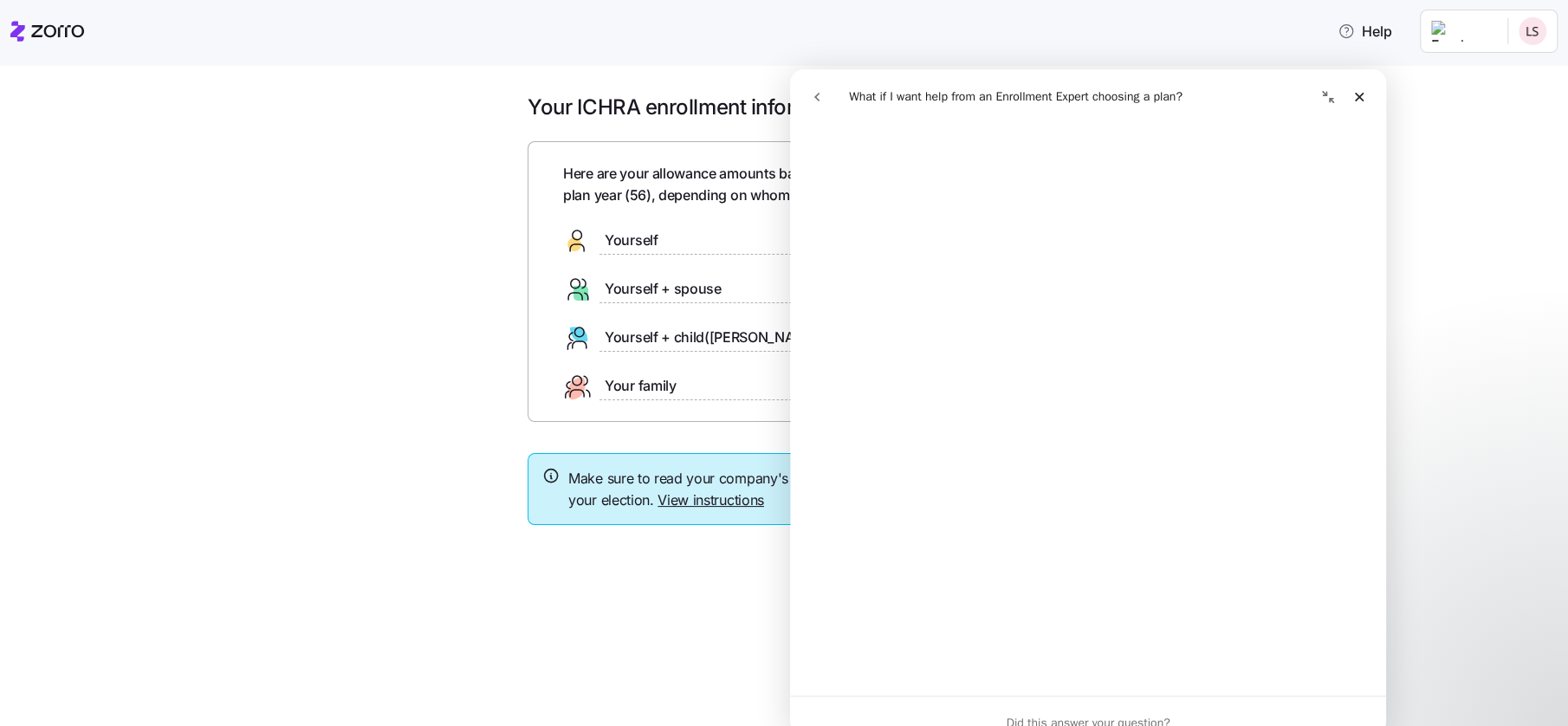 scroll, scrollTop: 0, scrollLeft: 0, axis: both 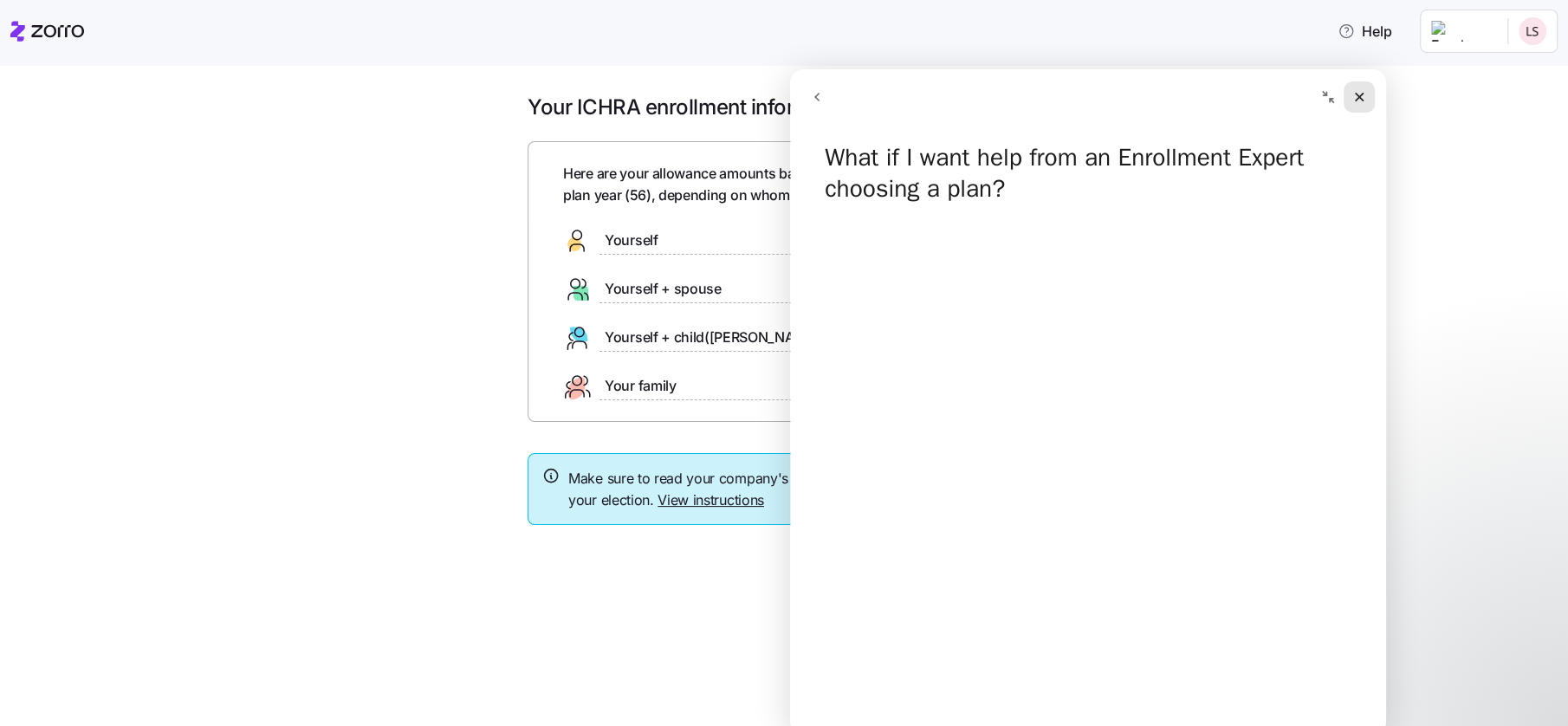 click at bounding box center (1359, 97) 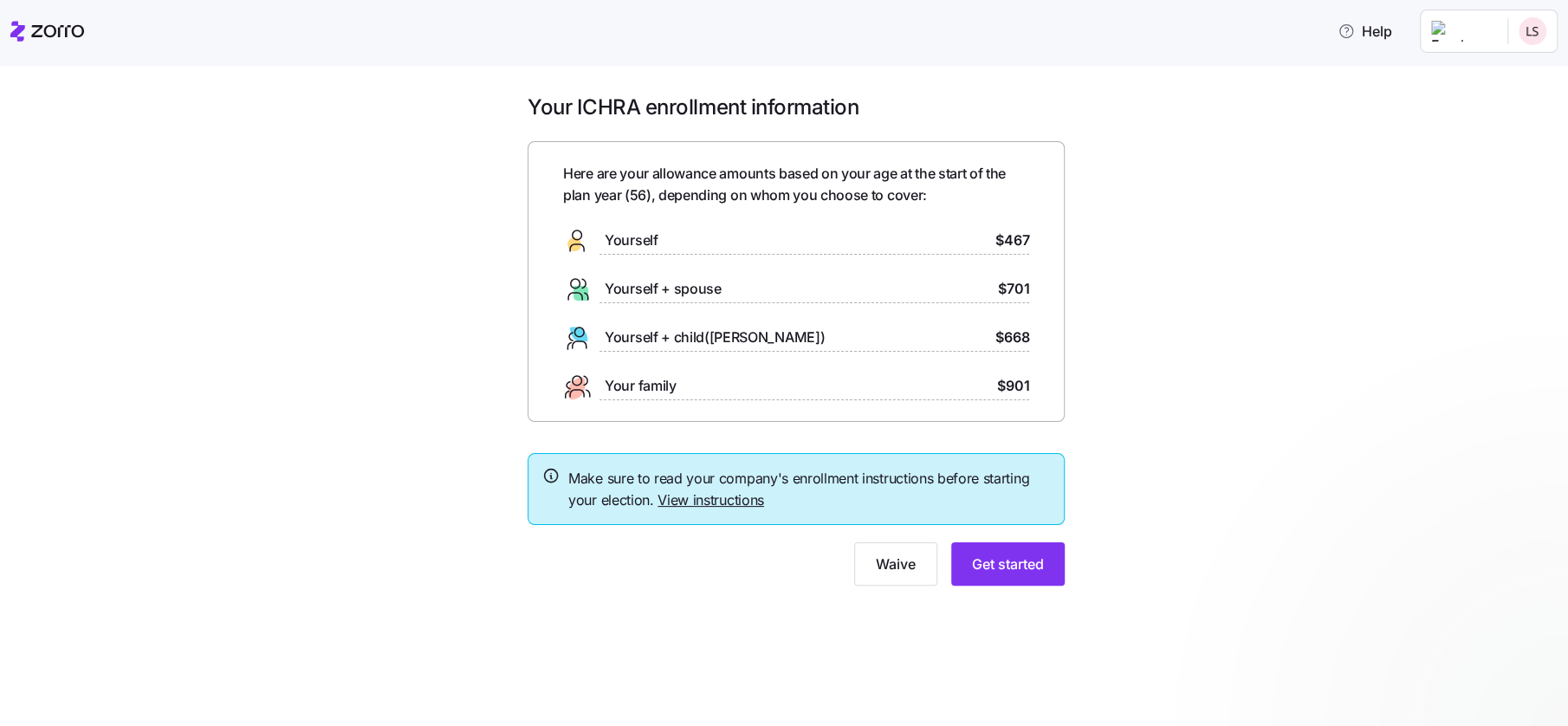 scroll, scrollTop: 0, scrollLeft: 0, axis: both 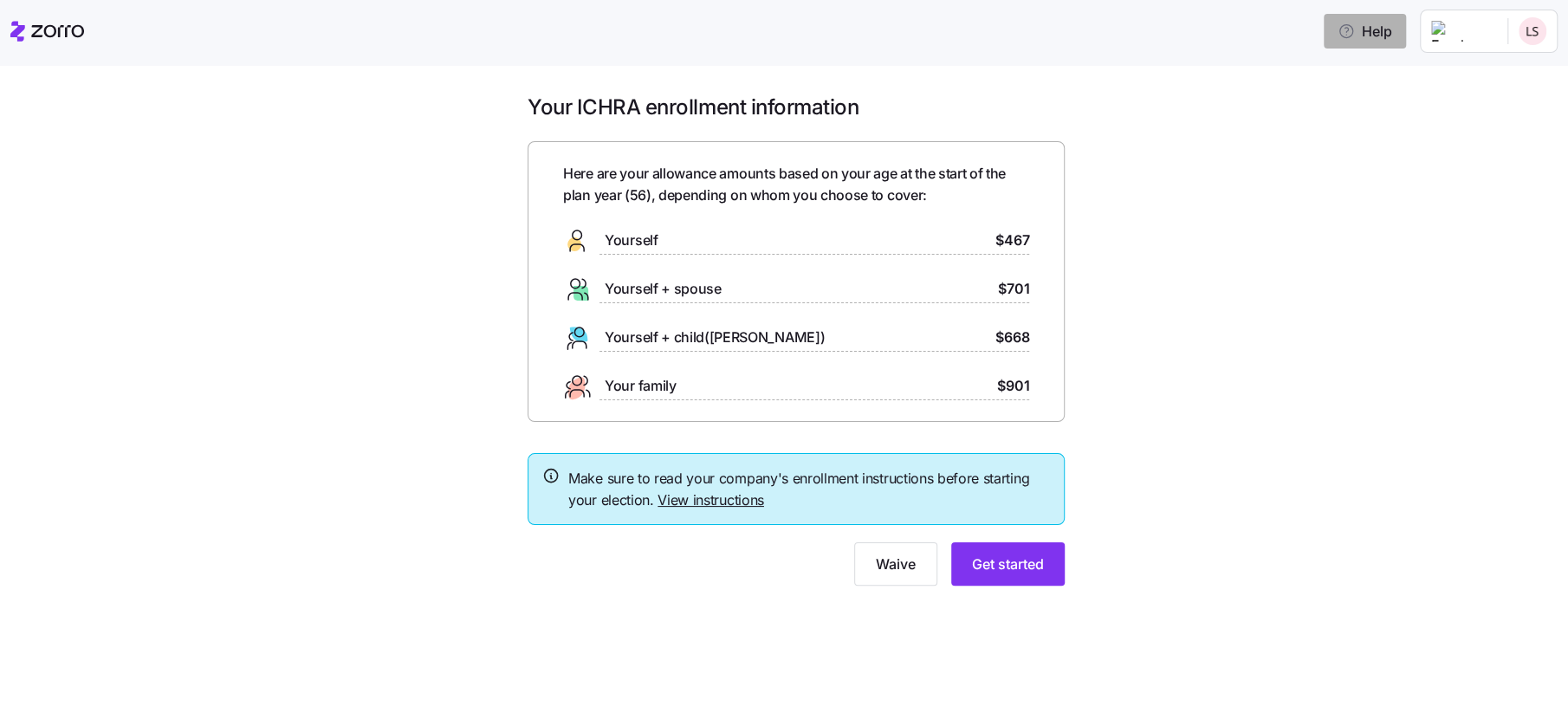 click on "Help" at bounding box center [1364, 31] 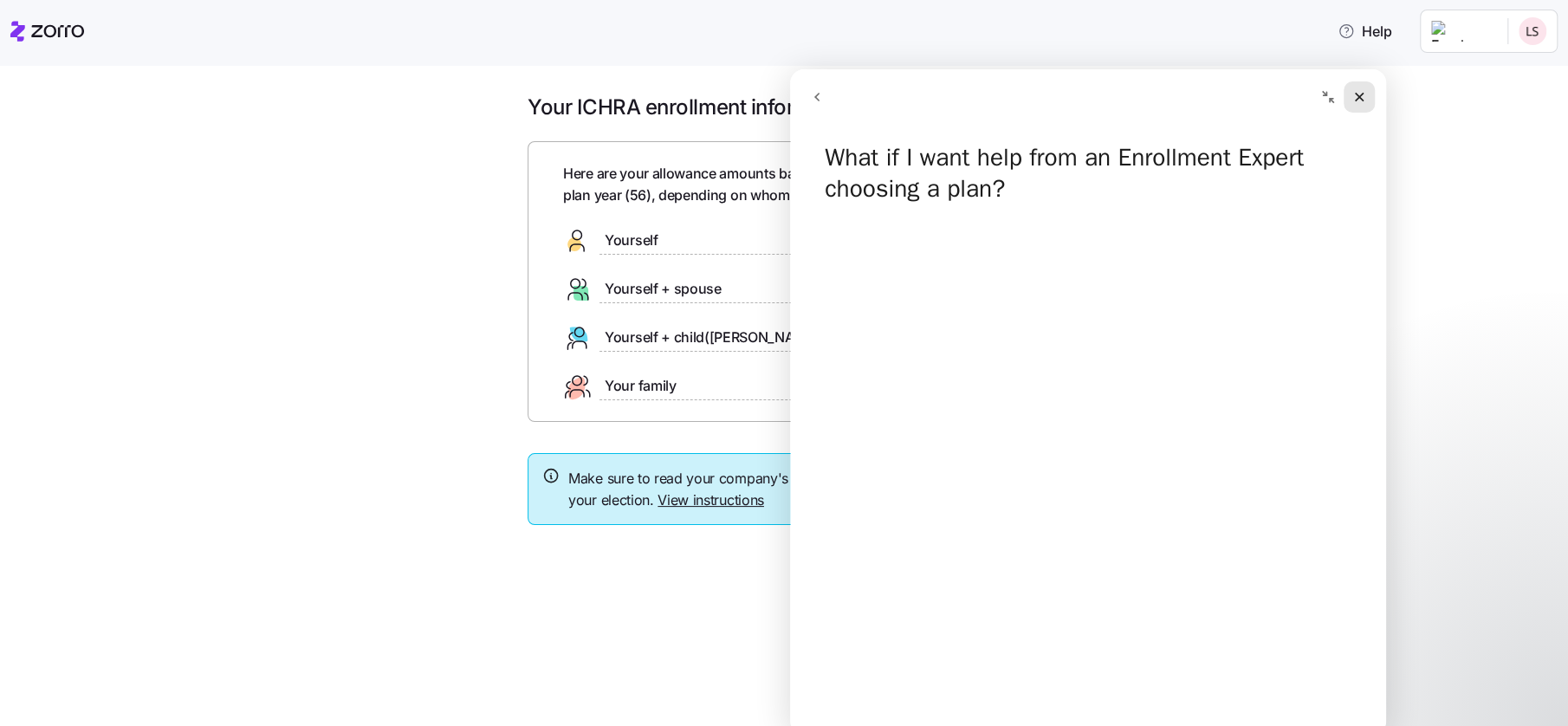 click at bounding box center (1359, 97) 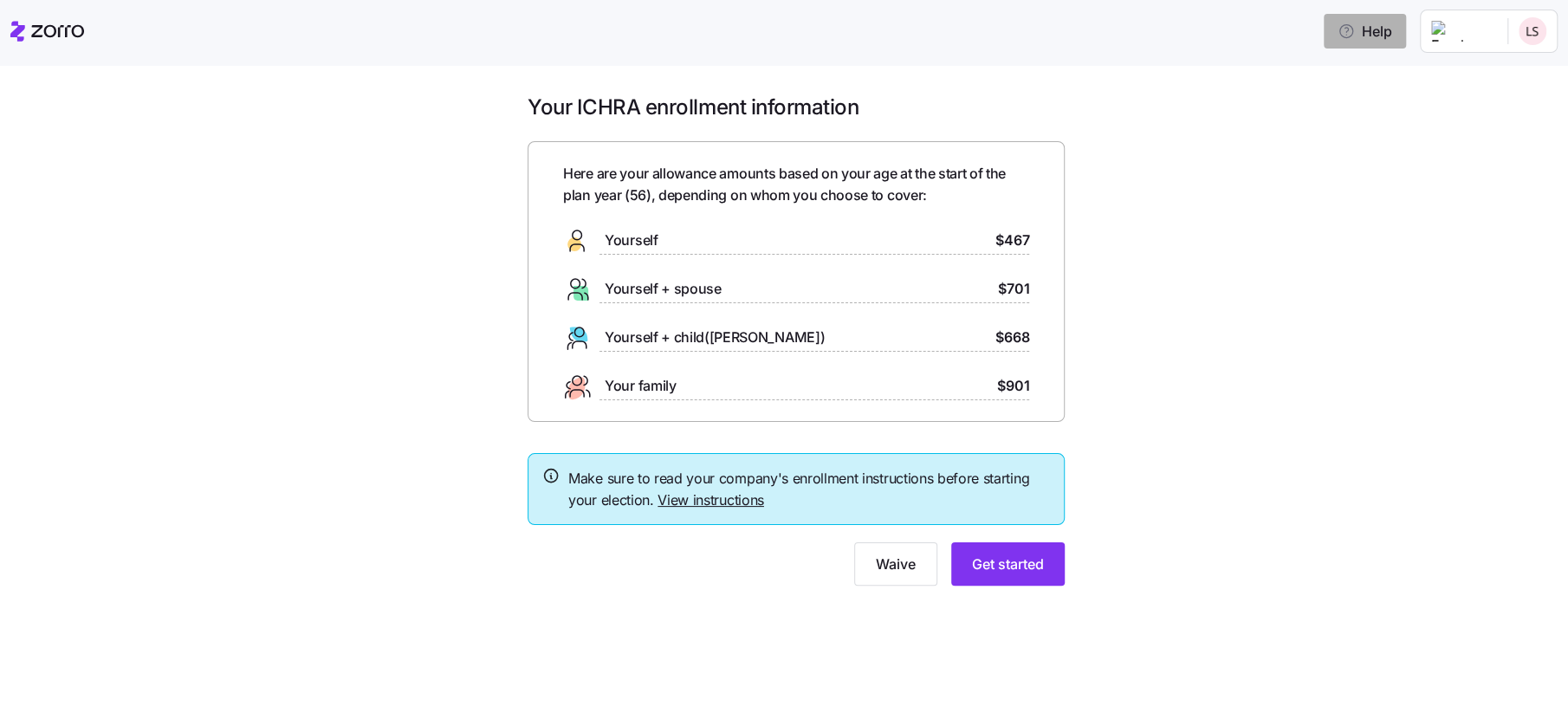 click on "Help" at bounding box center (1364, 31) 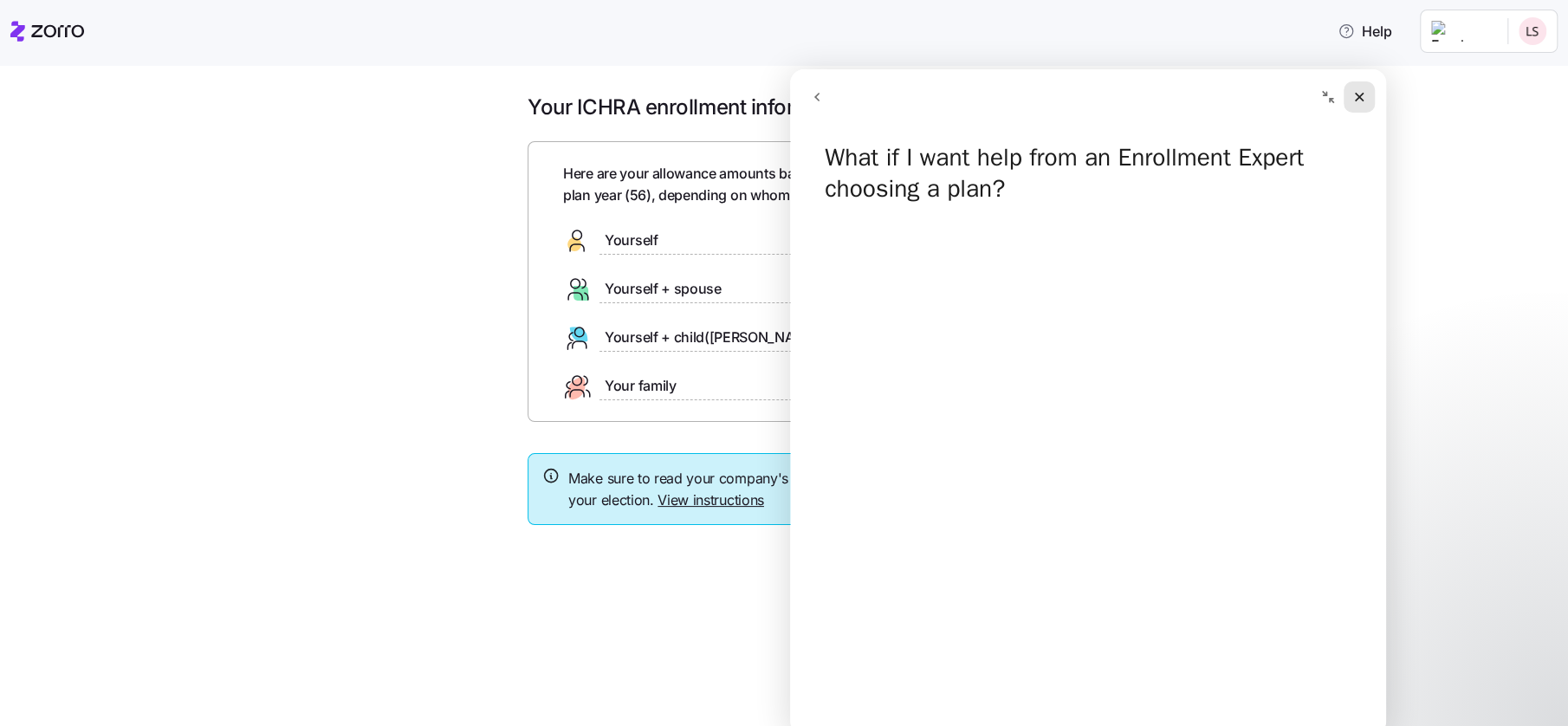 drag, startPoint x: 1358, startPoint y: 98, endPoint x: 2239, endPoint y: 122, distance: 881.3268 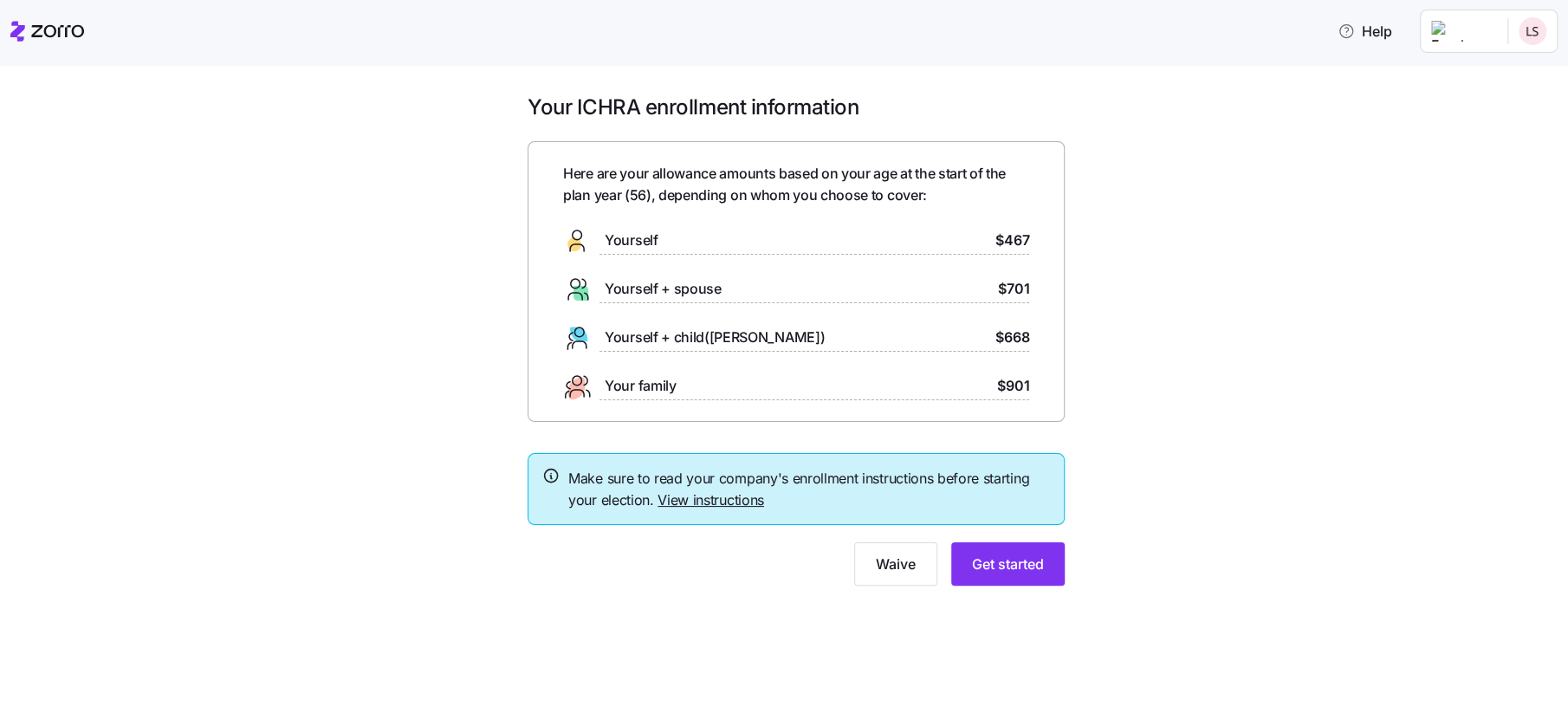 click on "Help Your ICHRA enrollment information Here are your allowance amounts based on your age at the start of the plan year ( 56 ), depending on whom you choose to cover: Yourself $467 Yourself + spouse $701 Yourself + child(ren) $668 Your family $901 Make sure to read your company's enrollment instructions before starting your election.   View instructions Waive Get started Personalized allowance | Zorro" at bounding box center [784, 358] 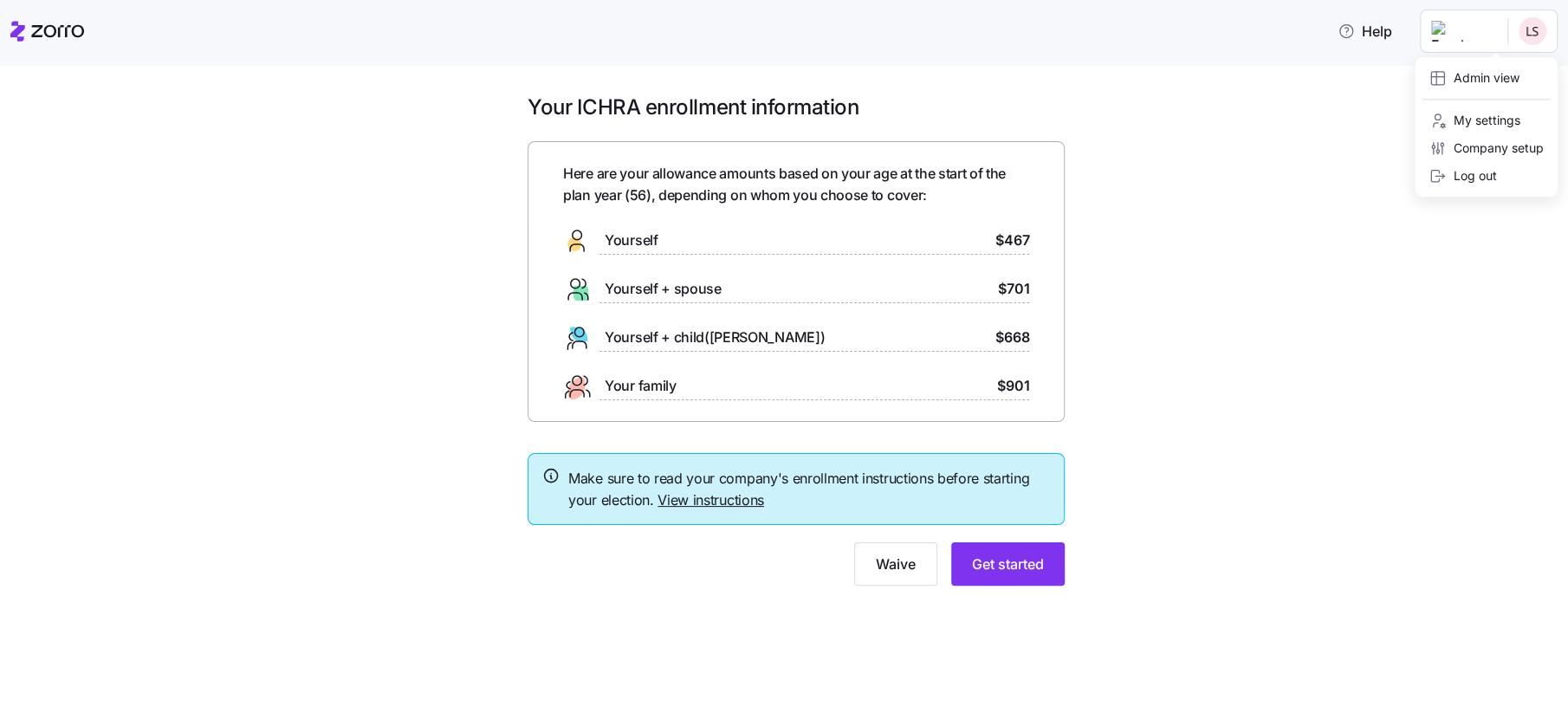 click on "Help Your ICHRA enrollment information Here are your allowance amounts based on your age at the start of the plan year ( 56 ), depending on whom you choose to cover: Yourself $467 Yourself + spouse $701 Yourself + child(ren) $668 Your family $901 Make sure to read your company's enrollment instructions before starting your election.   View instructions Waive Get started Personalized allowance | Zorro Admin view My settings Company setup Log out" at bounding box center (784, 358) 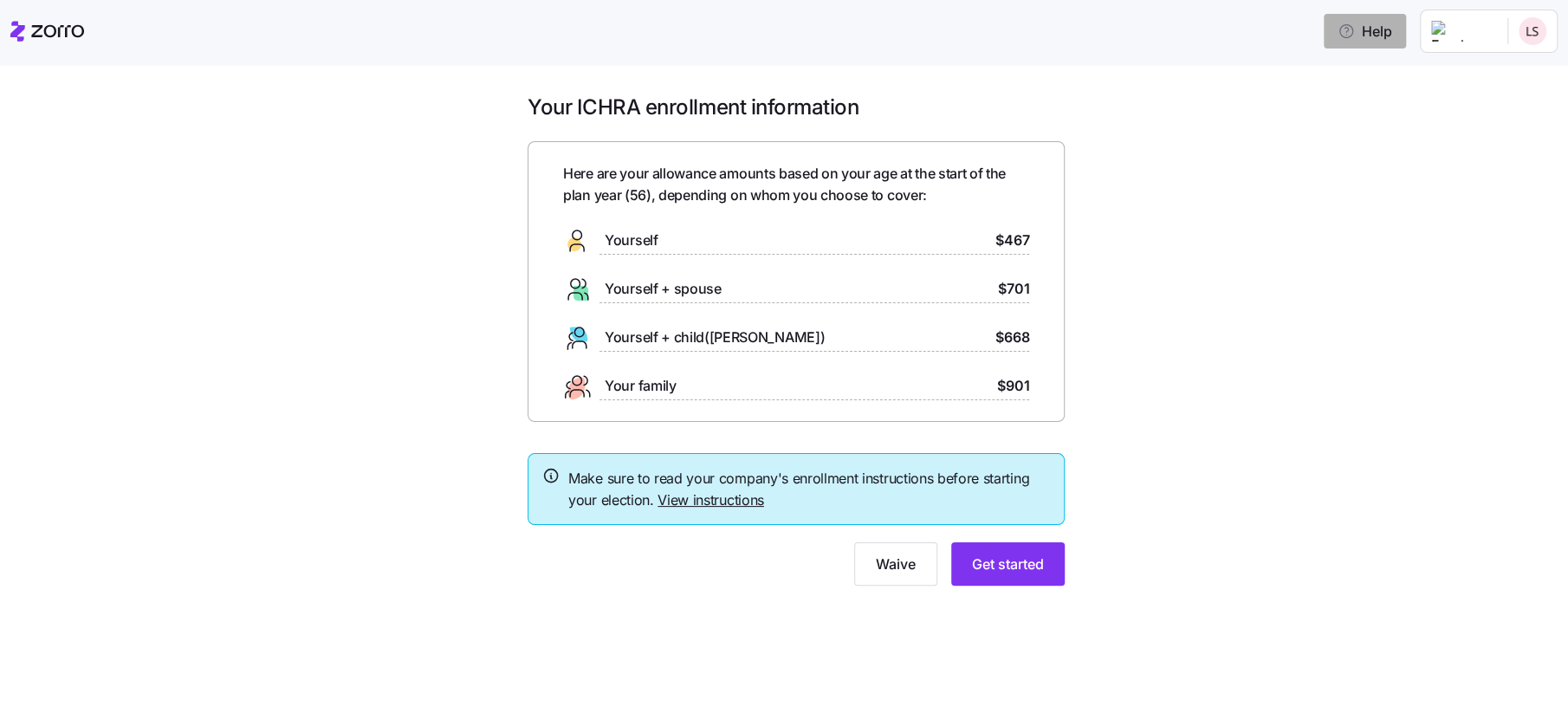 click on "Help" at bounding box center (1364, 31) 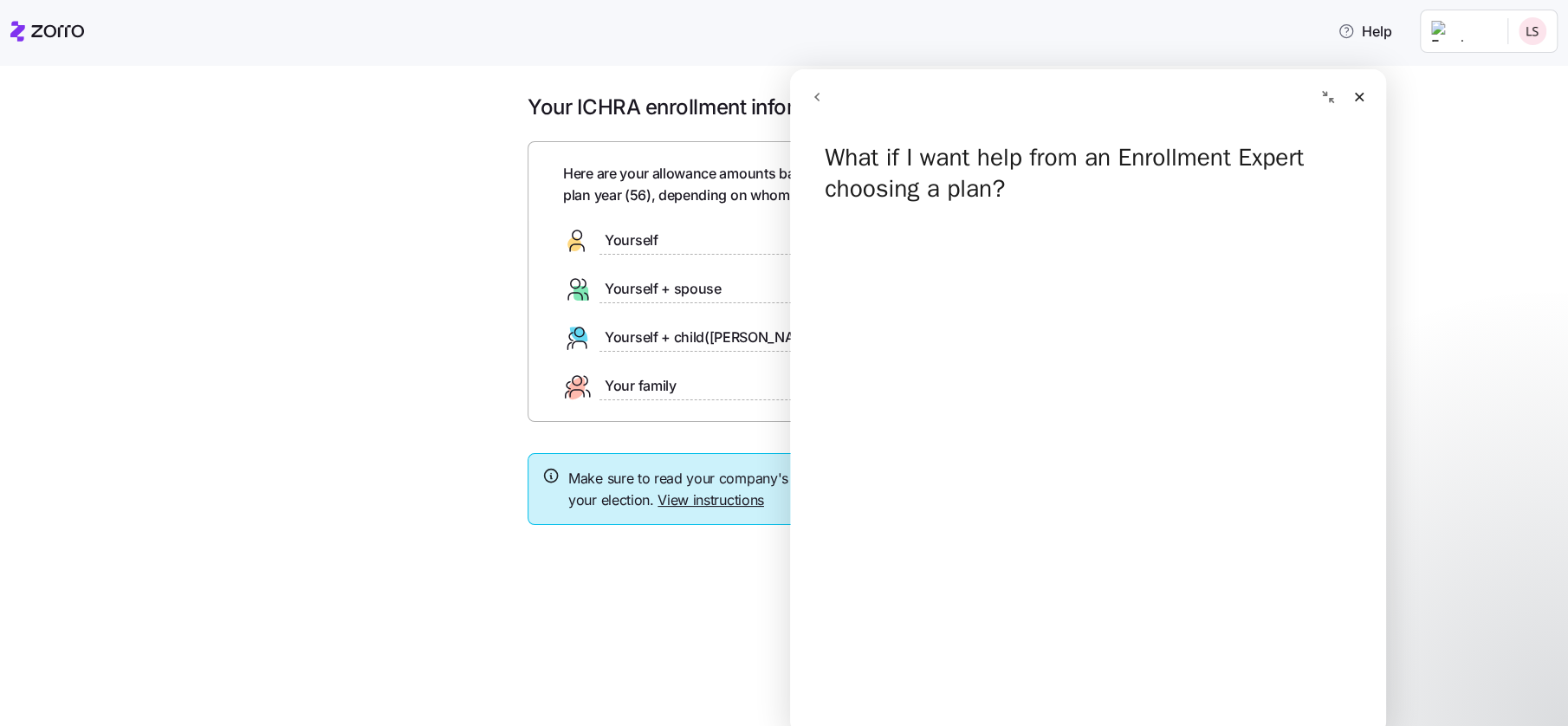 click 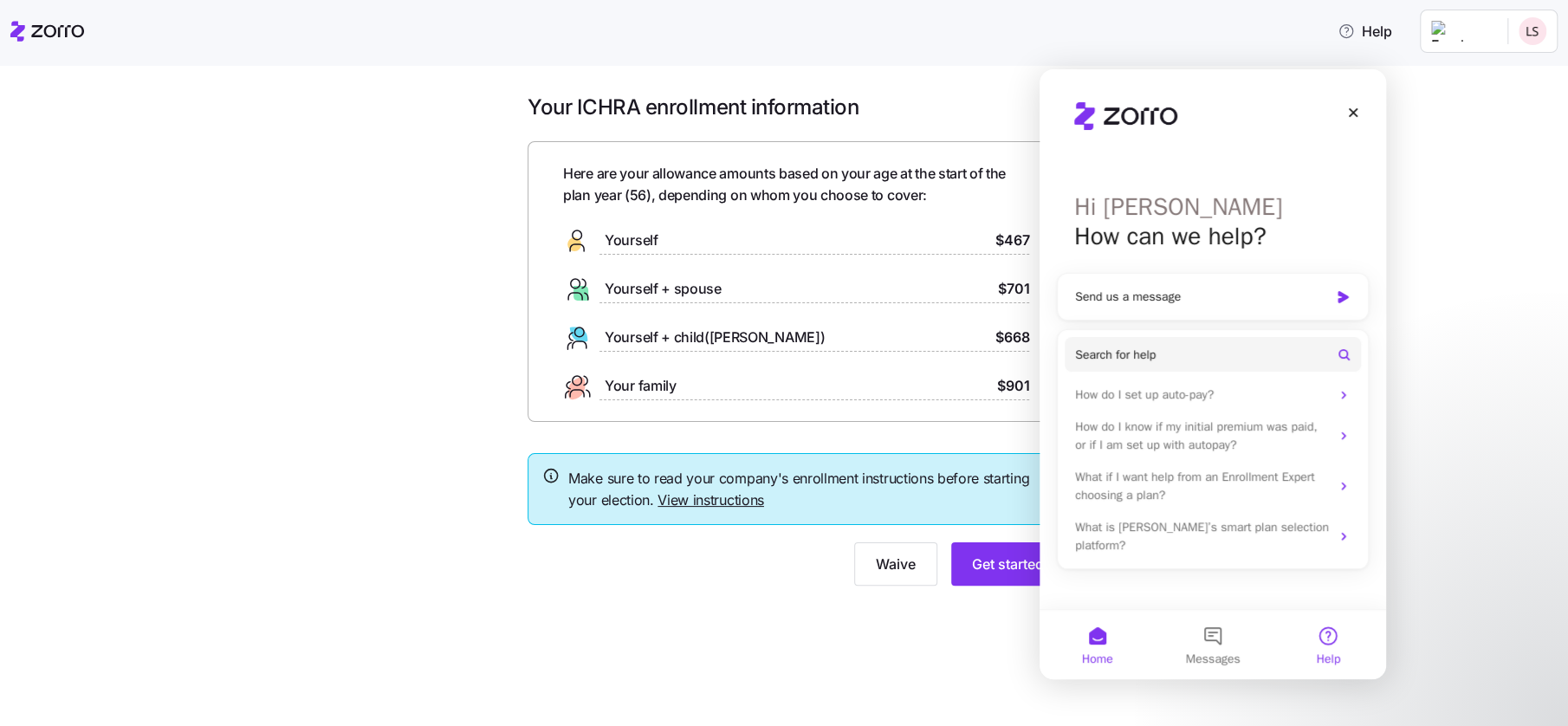 click on "Help" at bounding box center (1328, 645) 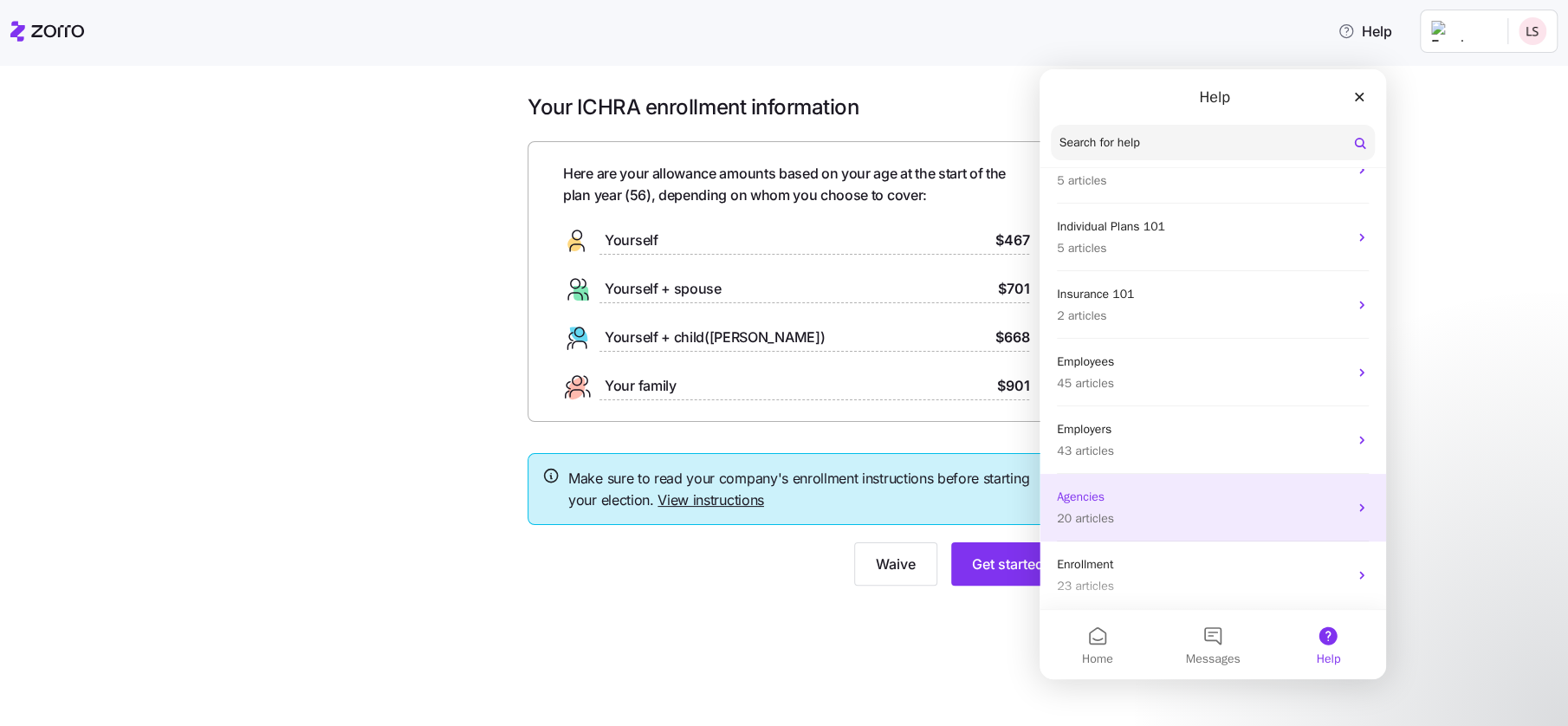 scroll, scrollTop: 0, scrollLeft: 0, axis: both 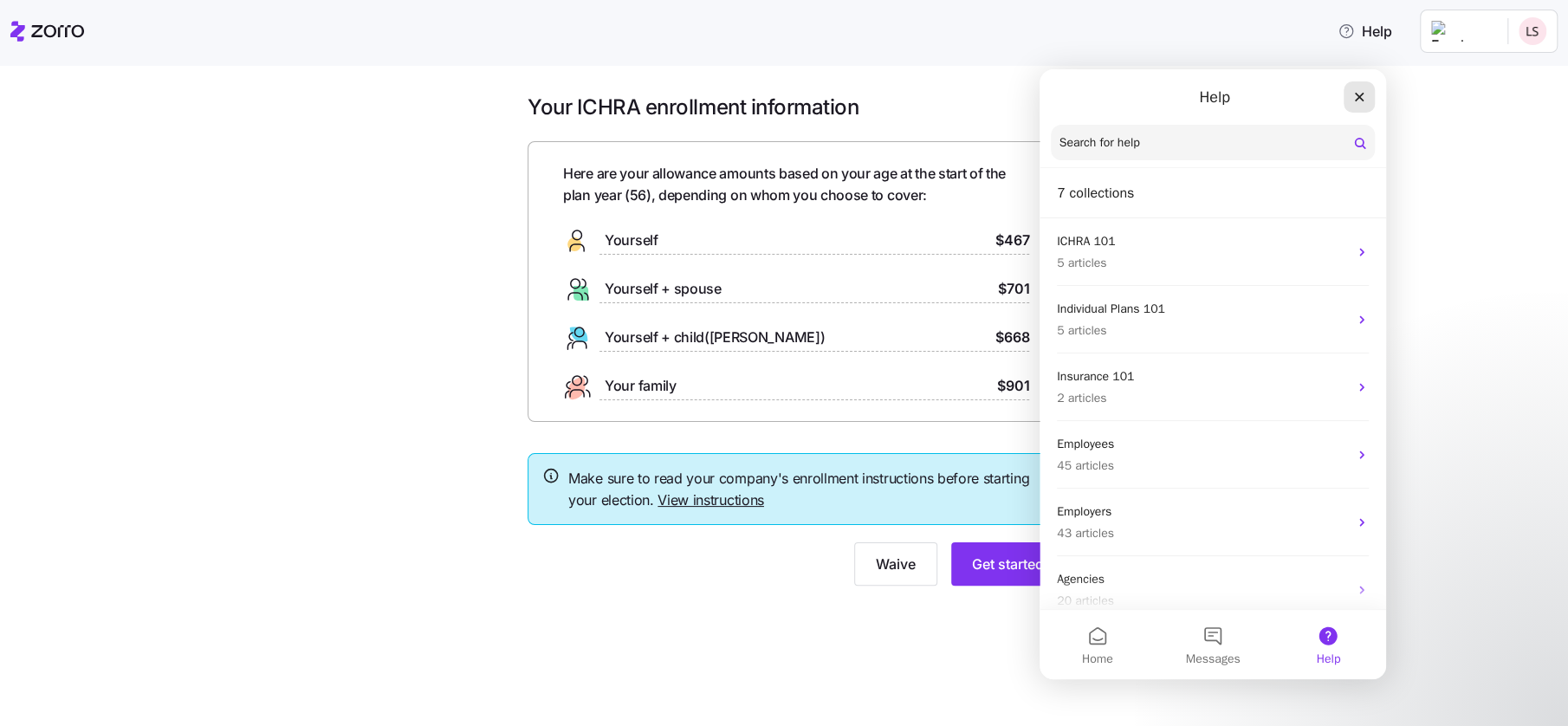 click 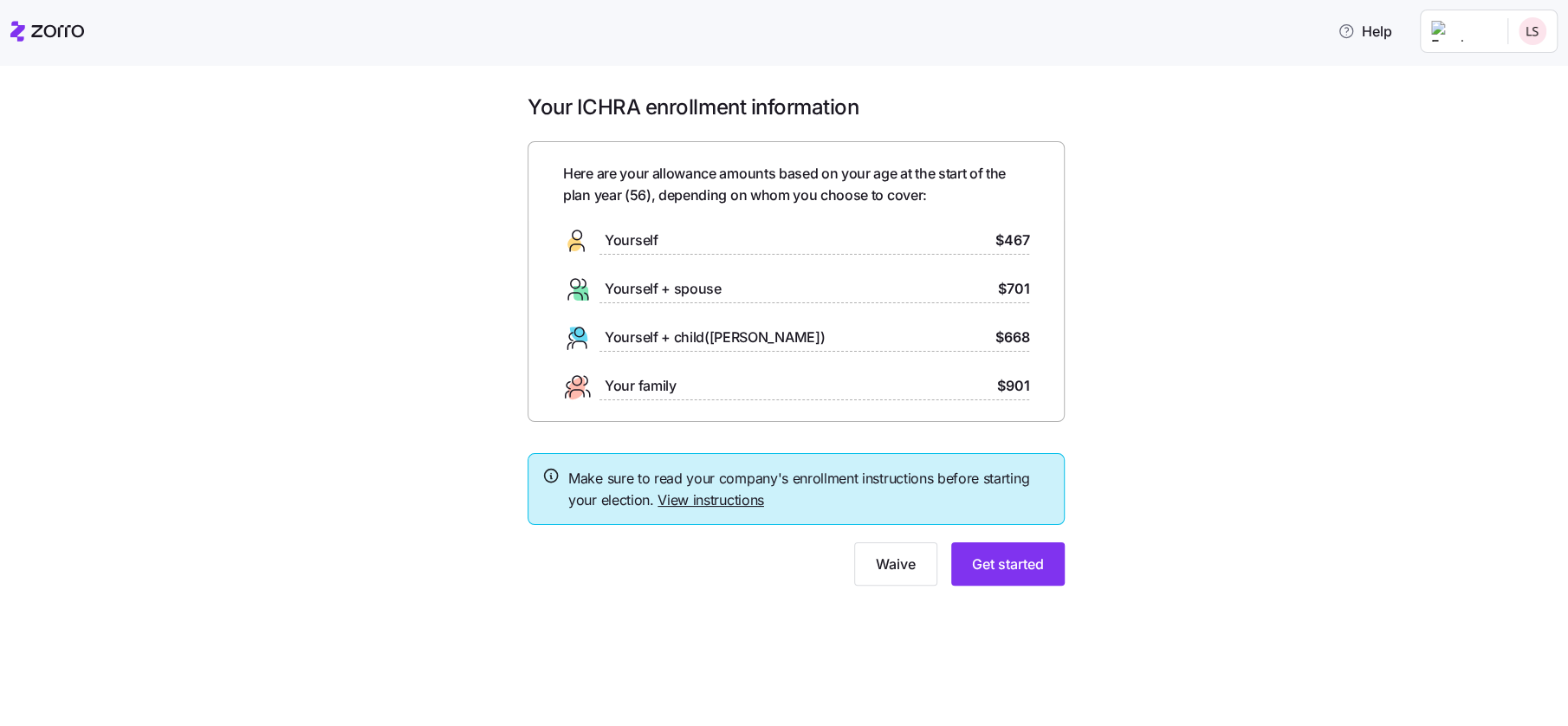 click on "Help Your ICHRA enrollment information Here are your allowance amounts based on your age at the start of the plan year ( 56 ), depending on whom you choose to cover: Yourself $467 Yourself + spouse $701 Yourself + child(ren) $668 Your family $901 Make sure to read your company's enrollment instructions before starting your election.   View instructions Waive Get started Personalized allowance | Zorro" at bounding box center [784, 358] 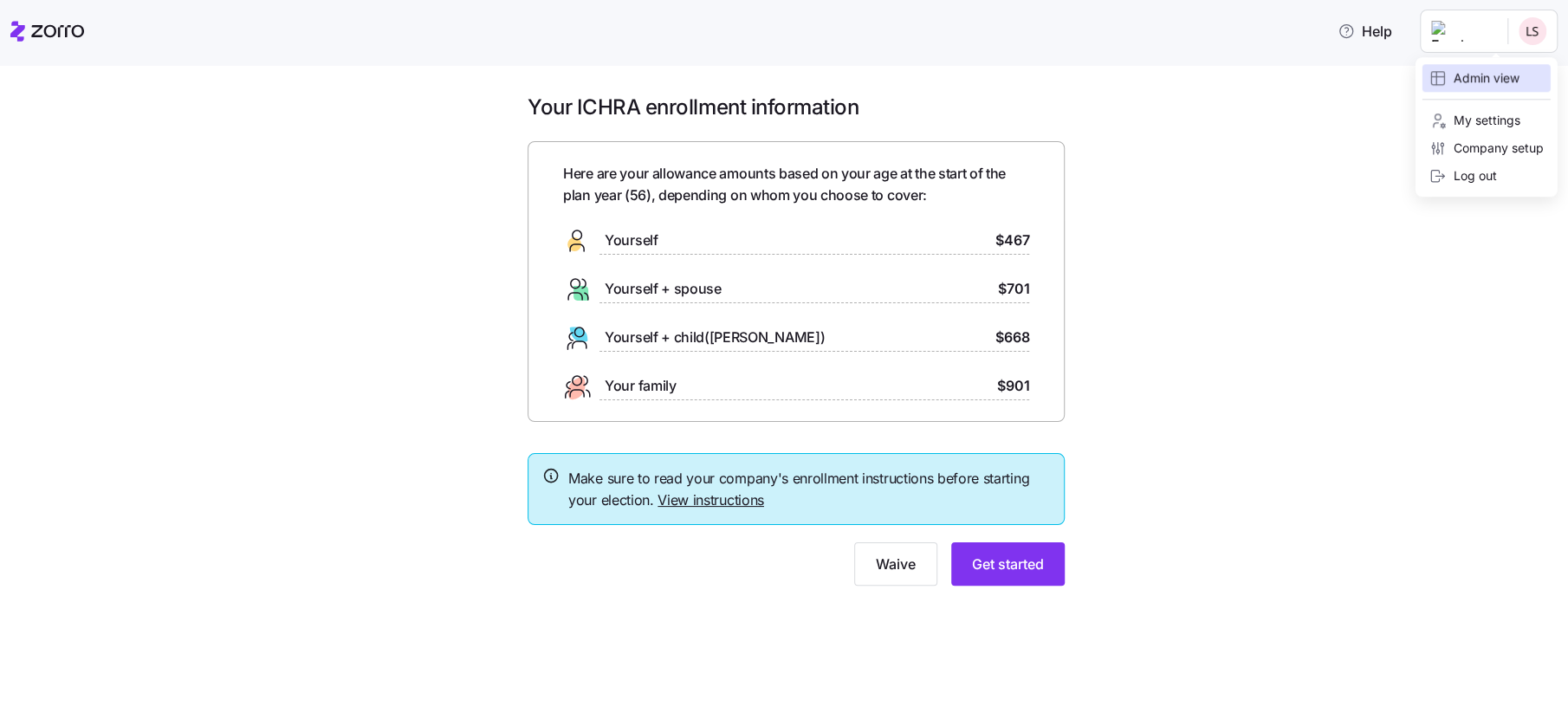 click on "Admin view" at bounding box center (1474, 78) 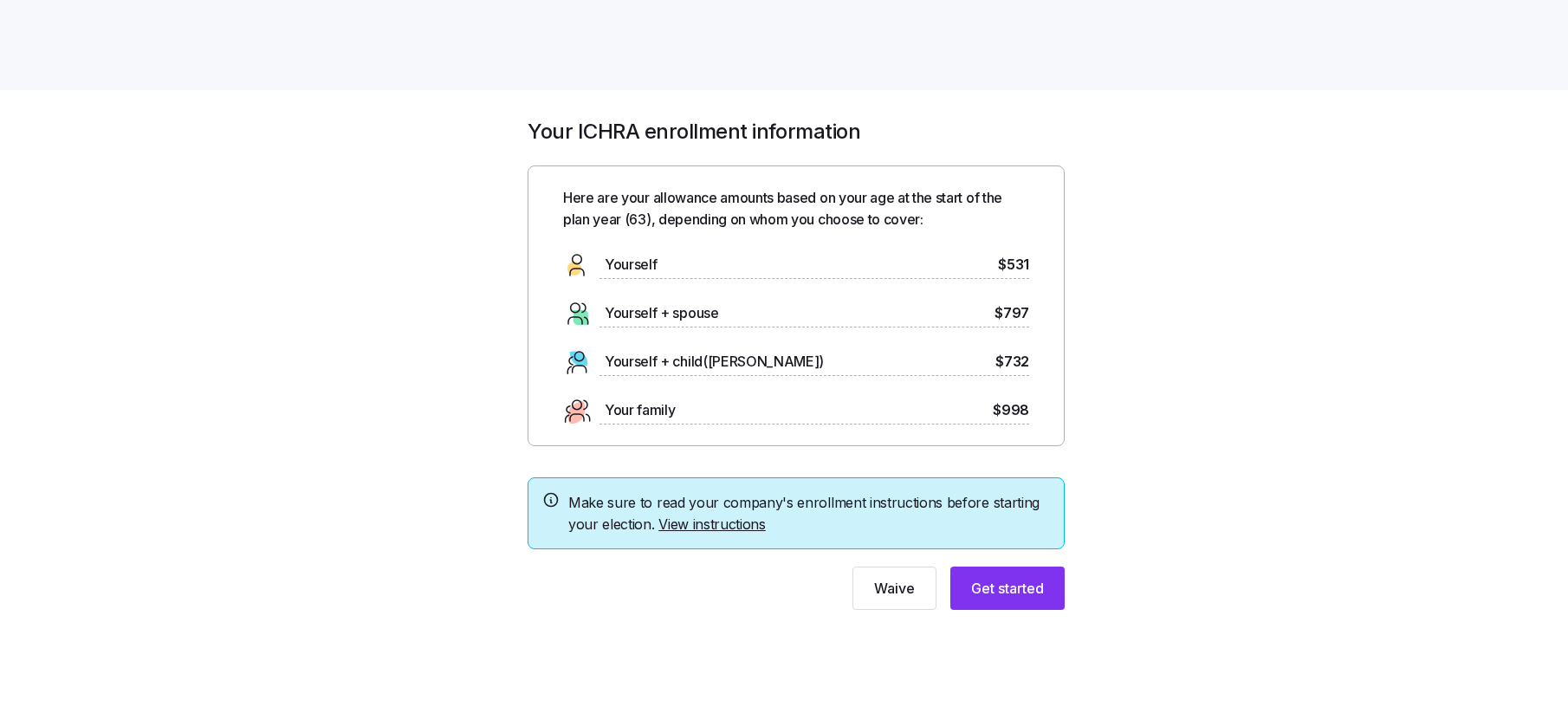 scroll, scrollTop: 0, scrollLeft: 0, axis: both 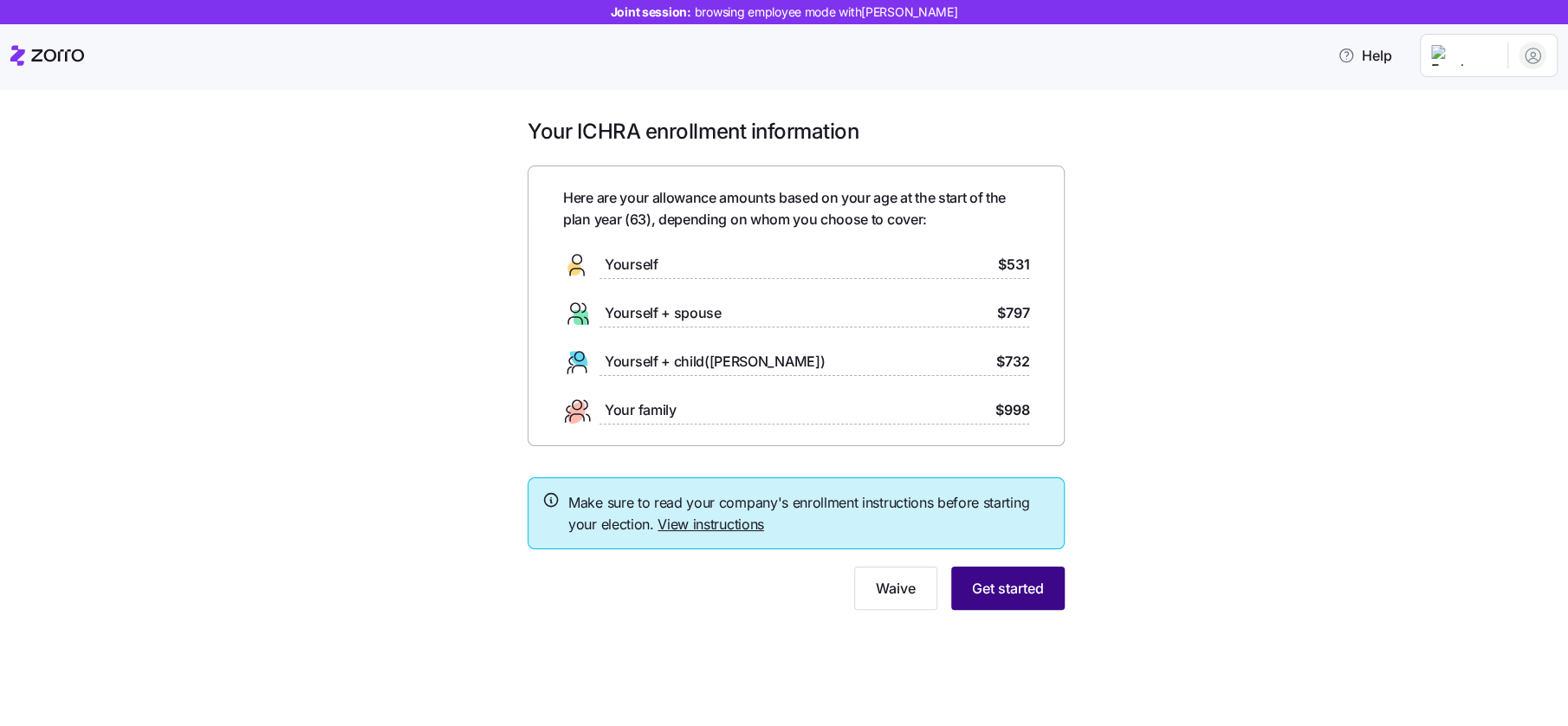 drag, startPoint x: 1014, startPoint y: 598, endPoint x: 991, endPoint y: 614, distance: 28.017851 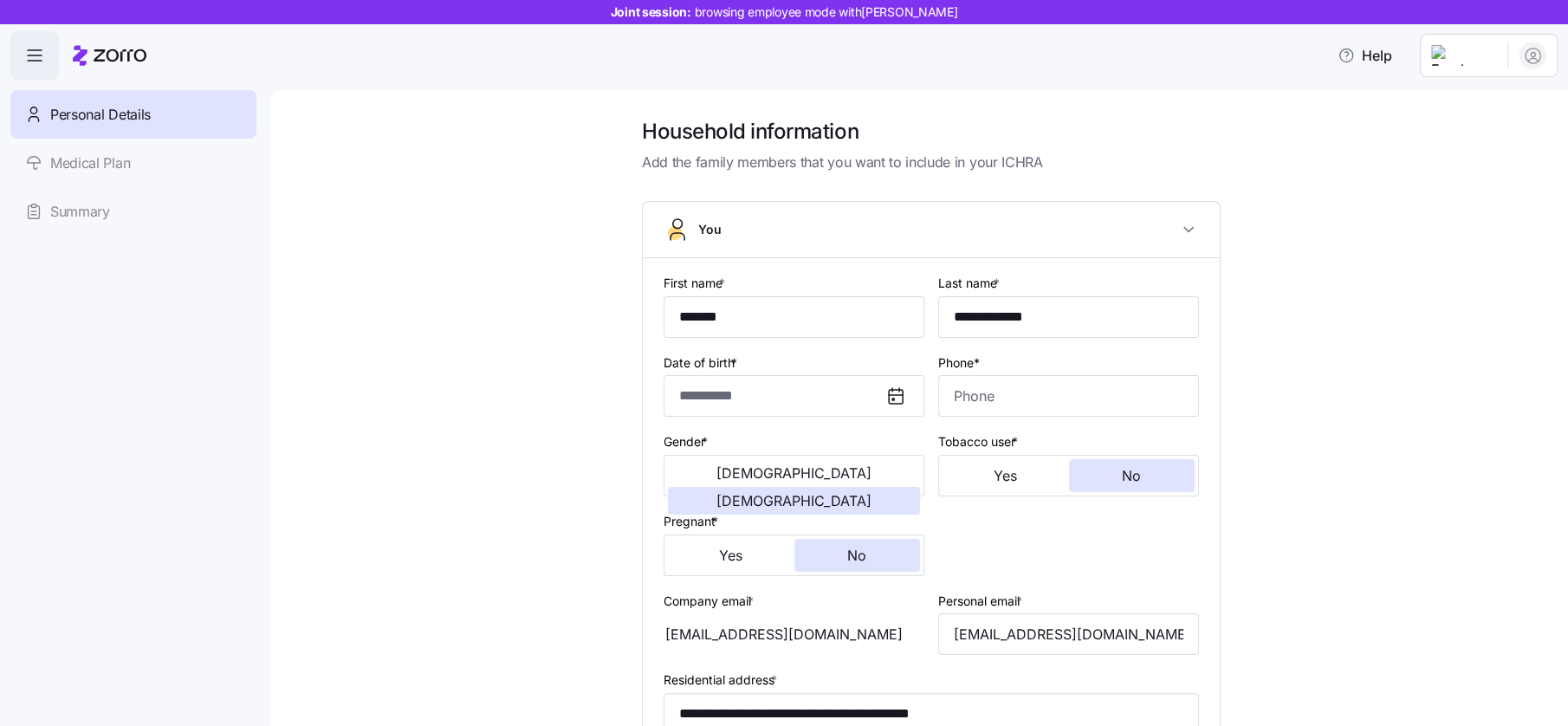 type on "**********" 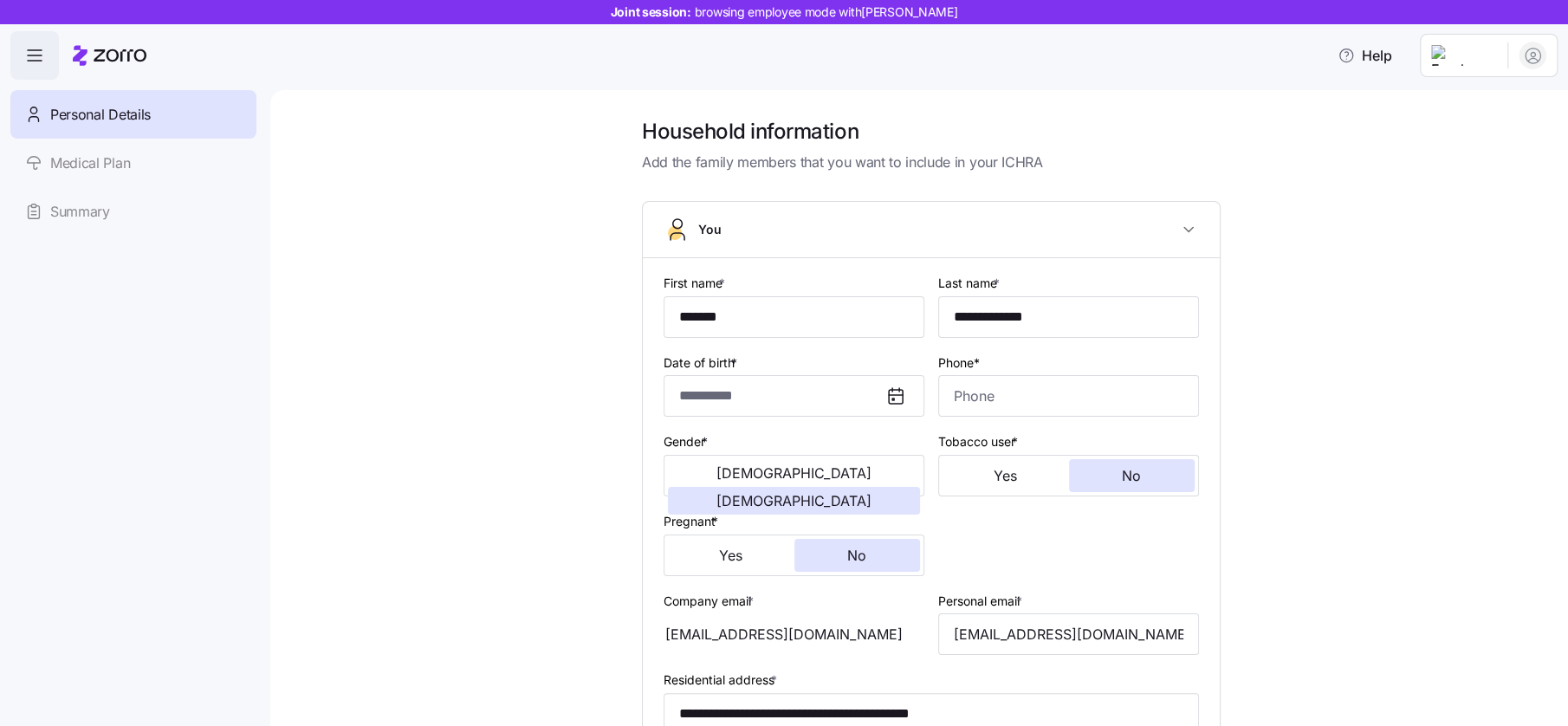 type on "[PHONE_NUMBER]" 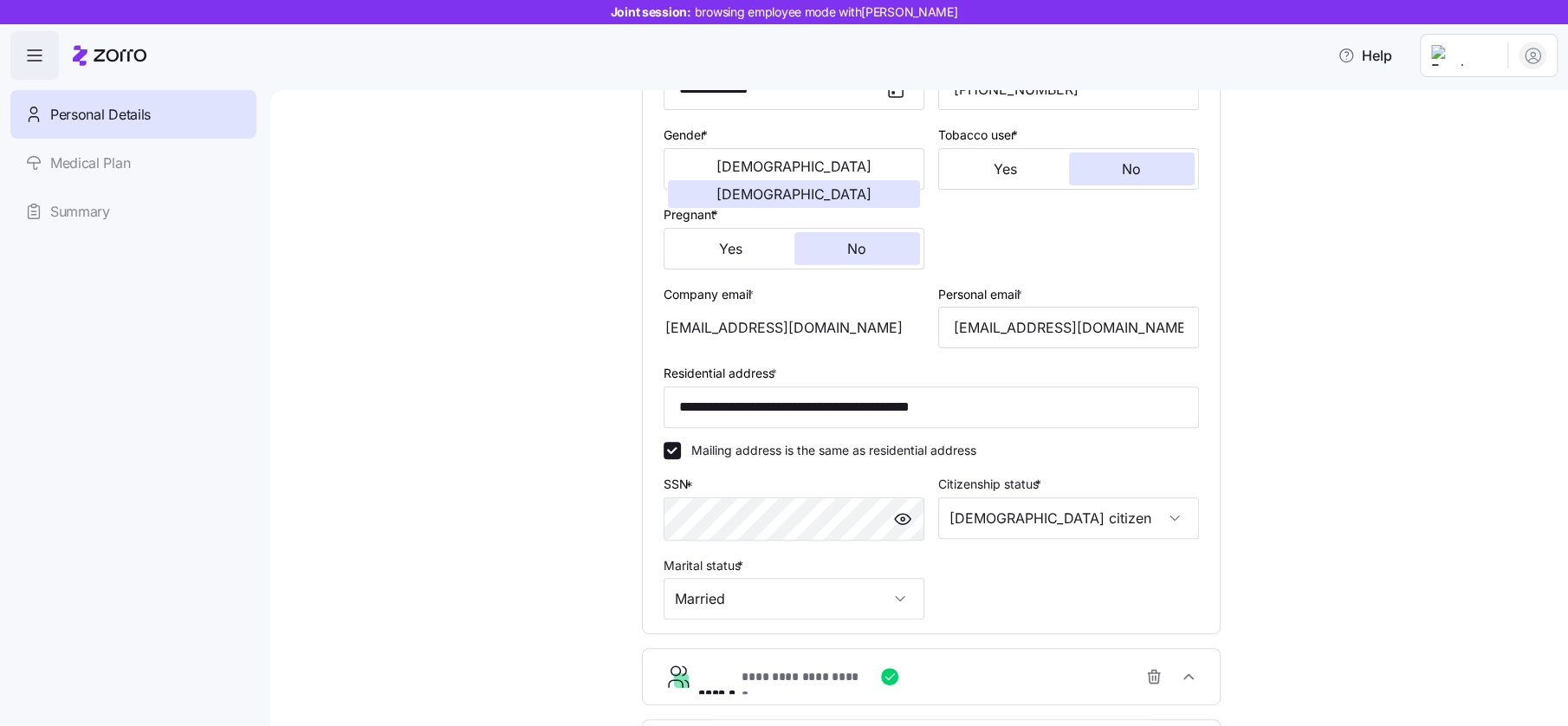 scroll, scrollTop: 466, scrollLeft: 0, axis: vertical 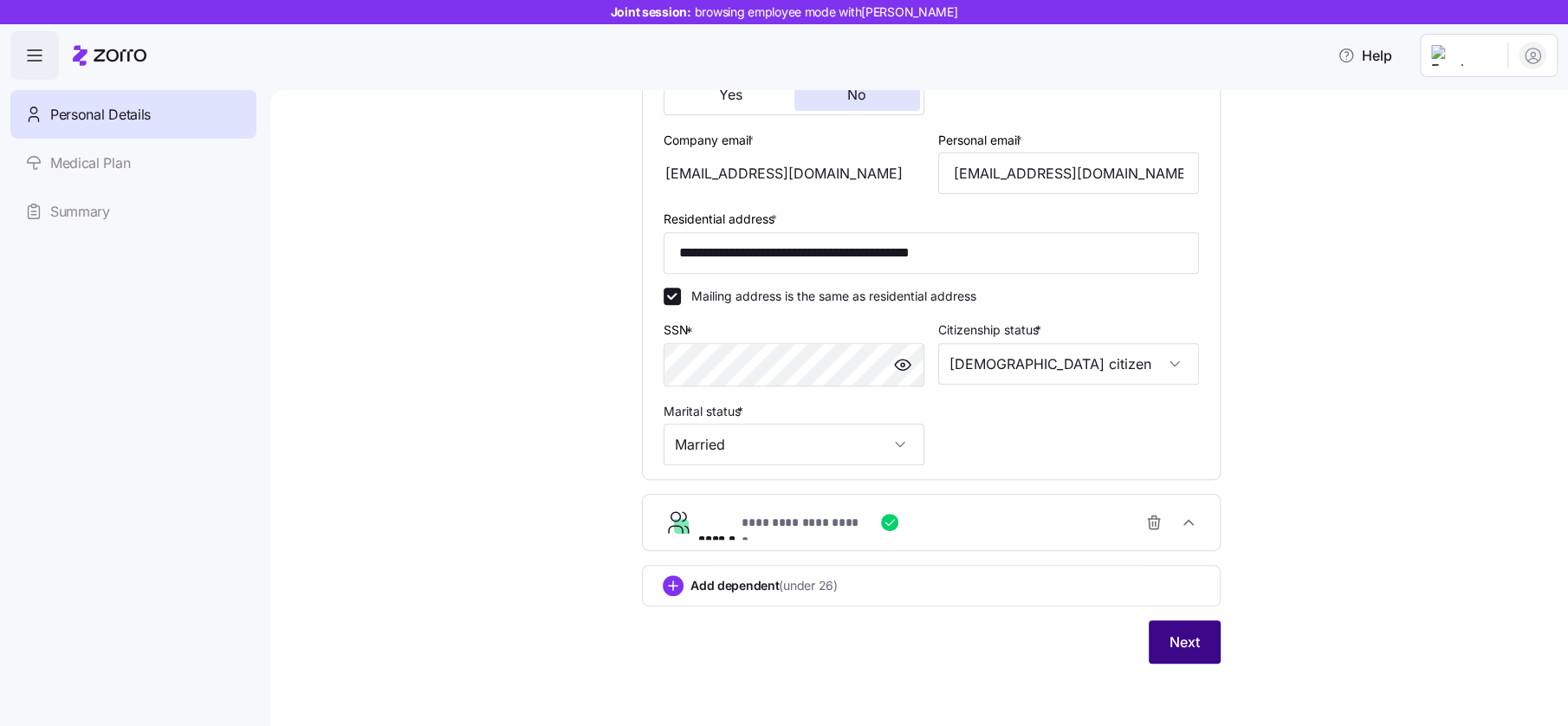 click on "Next" at bounding box center (1184, 642) 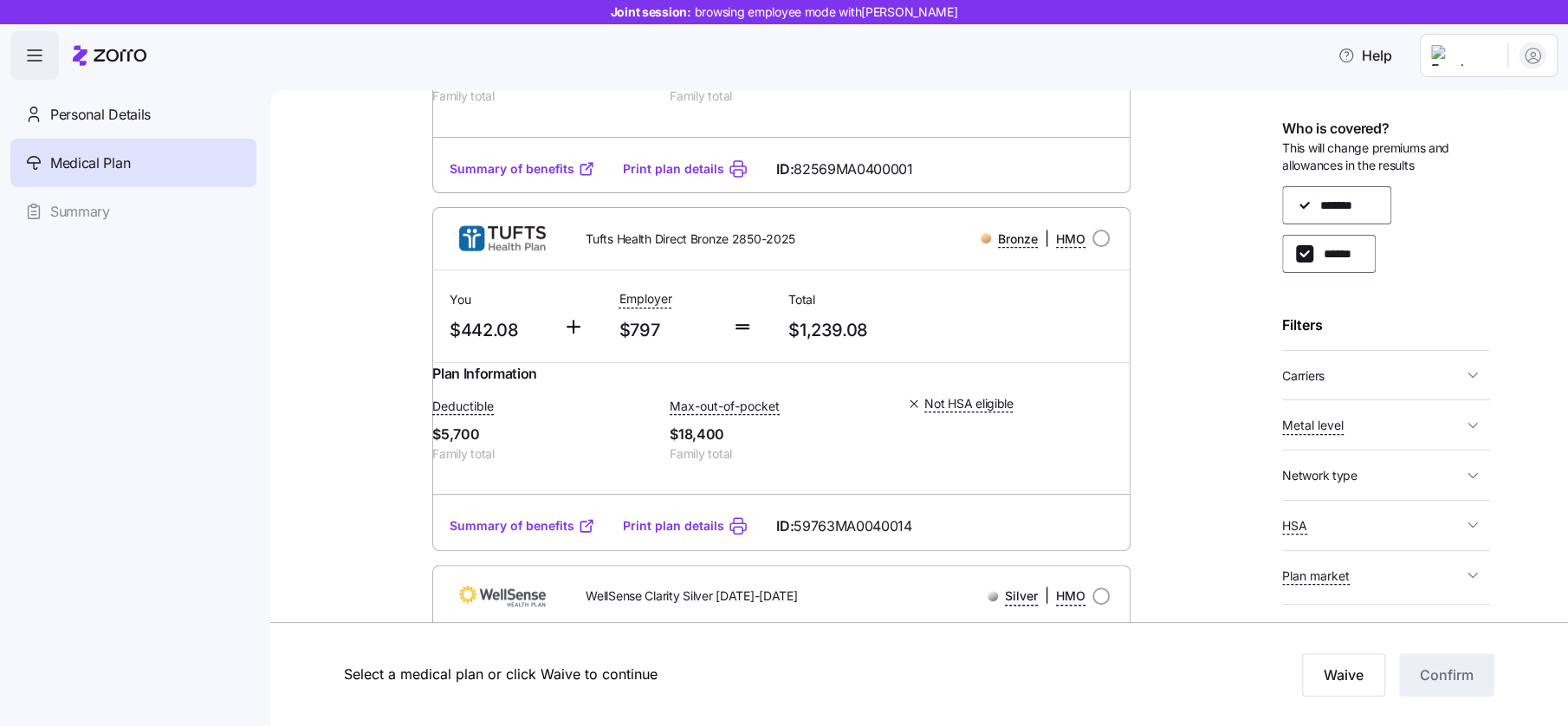 scroll, scrollTop: 432, scrollLeft: 0, axis: vertical 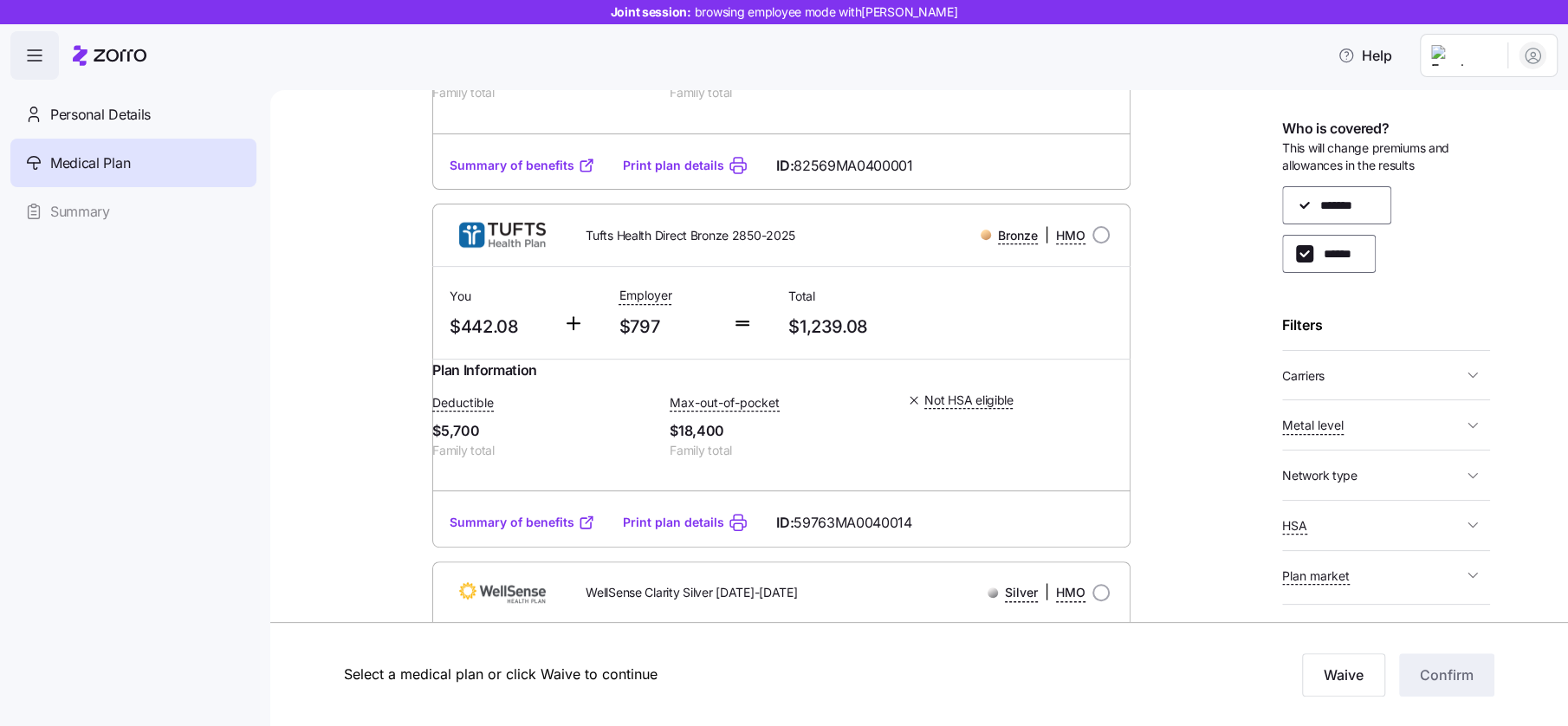 click on "Summary of benefits" at bounding box center (522, 522) 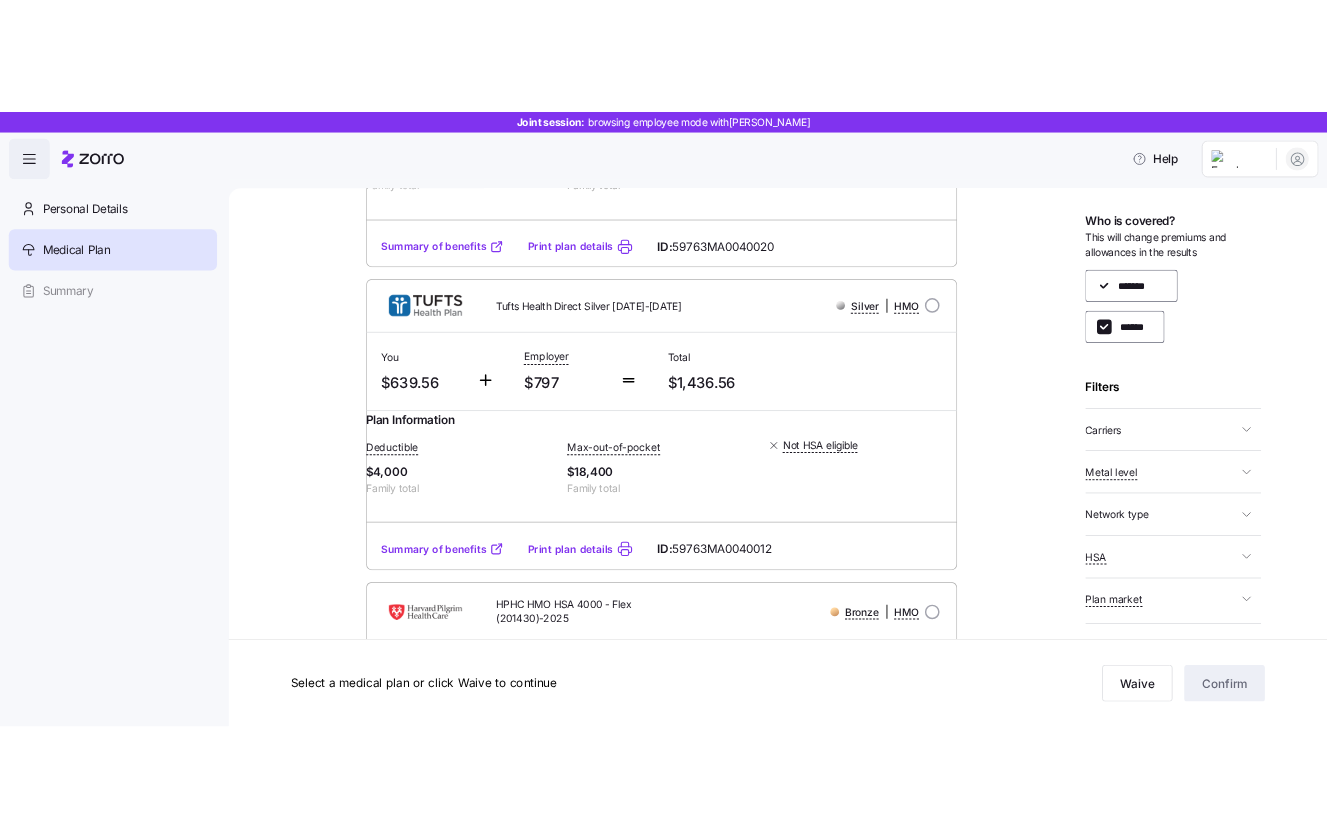 scroll, scrollTop: 1749, scrollLeft: 0, axis: vertical 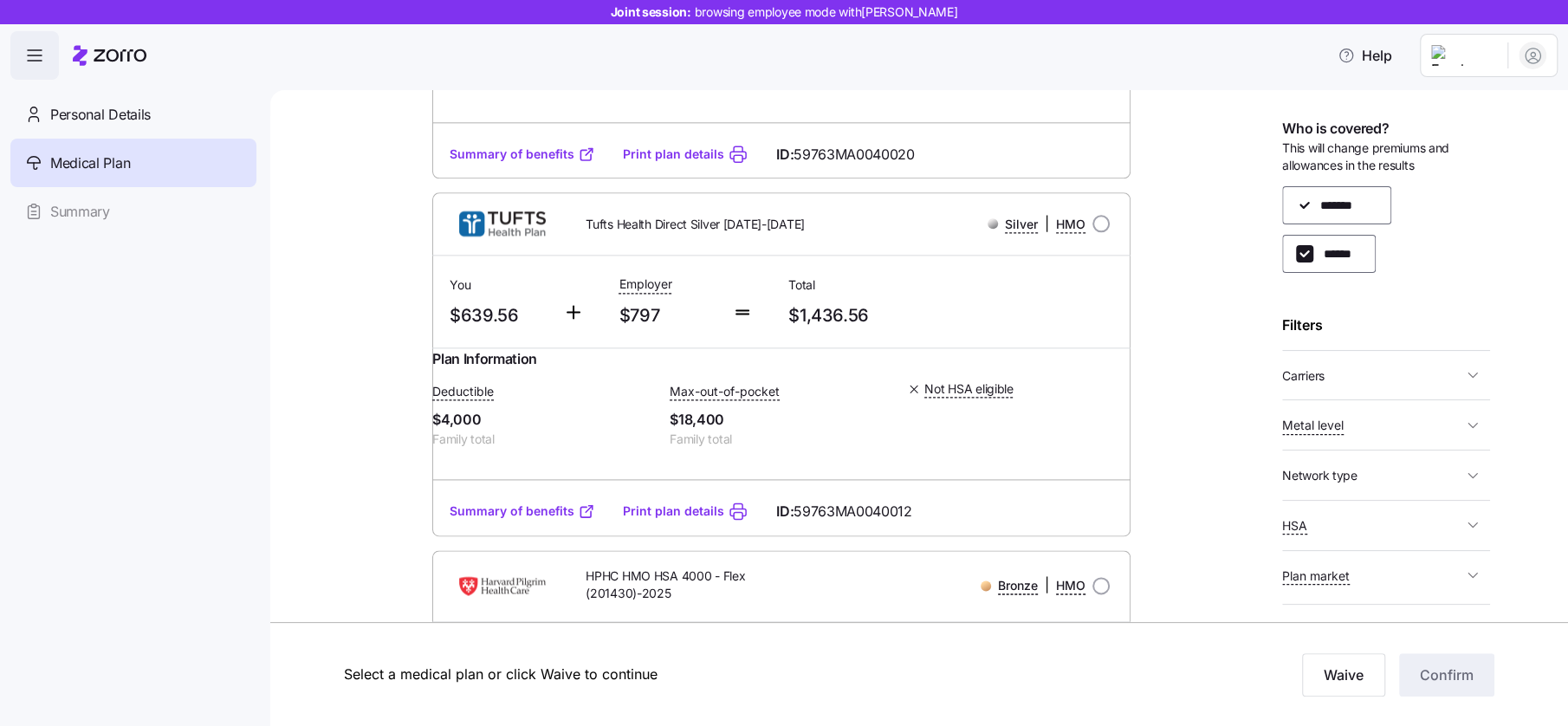 click on "Summary of benefits" at bounding box center (522, 511) 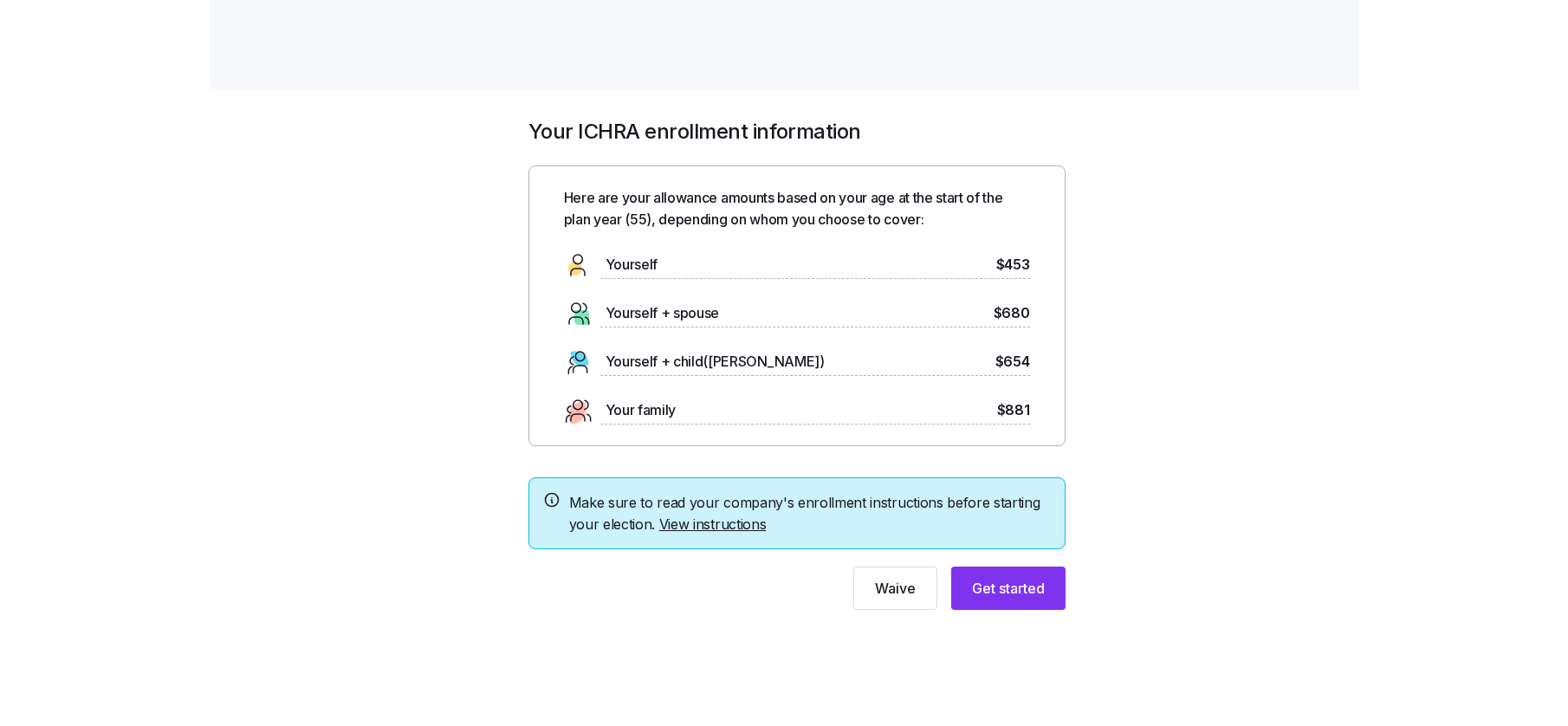 scroll, scrollTop: 0, scrollLeft: 0, axis: both 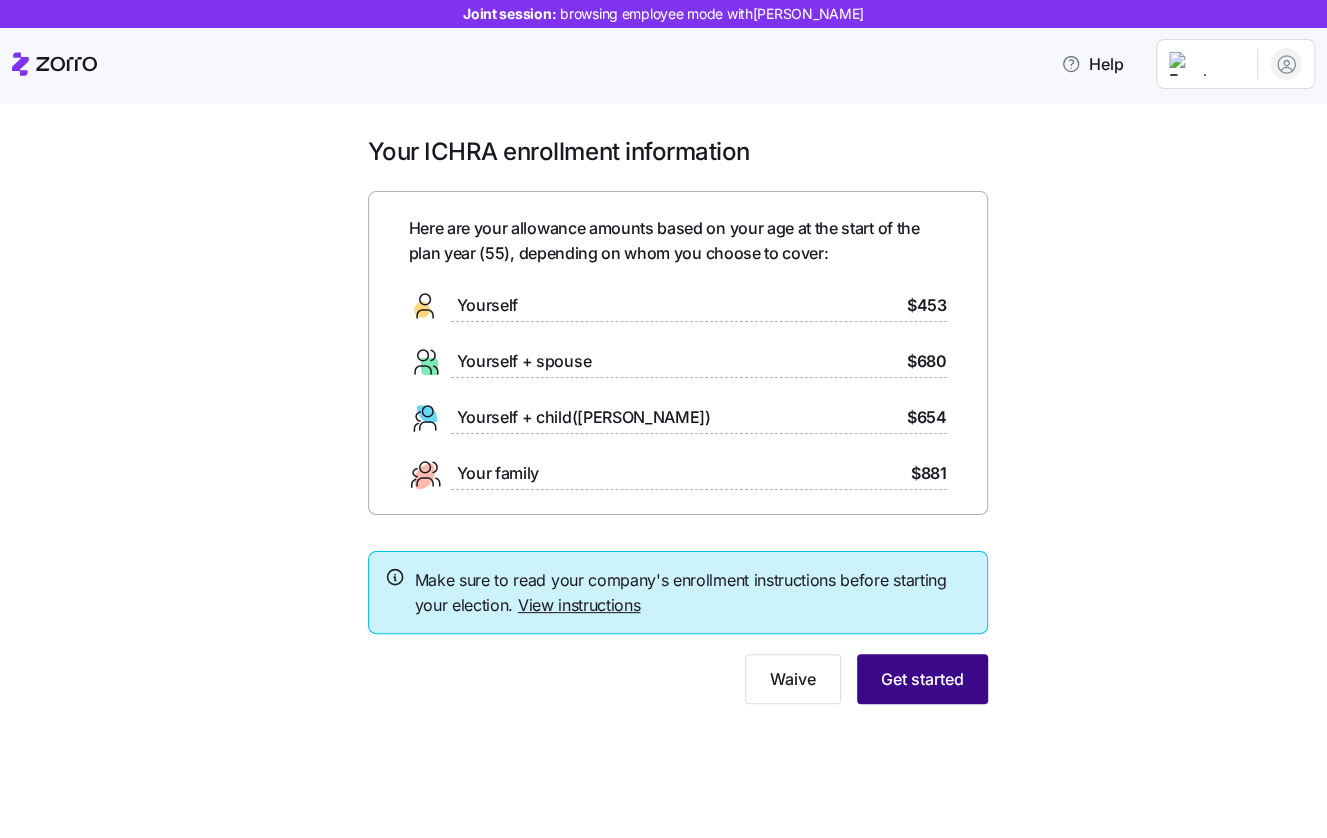 click on "Get started" at bounding box center [922, 679] 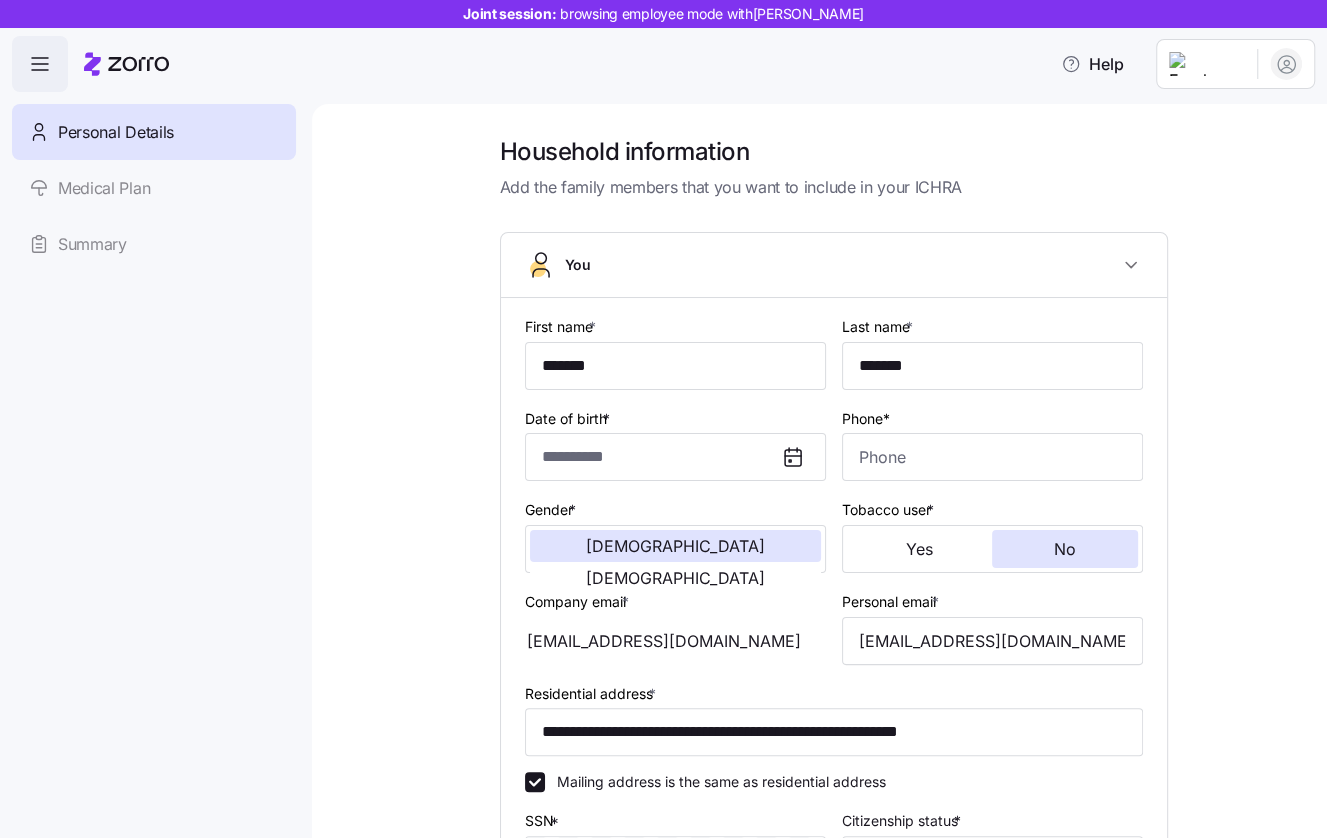 type on "**********" 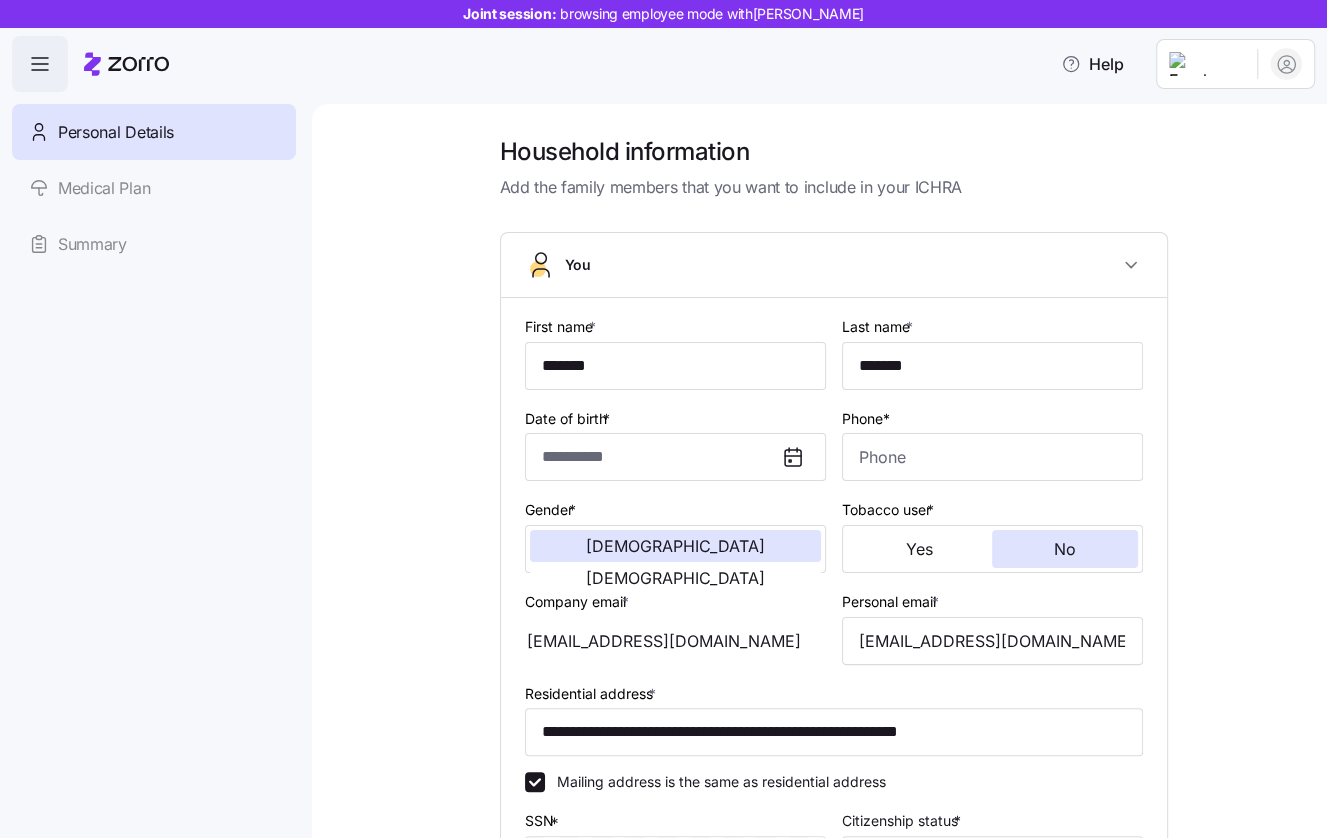type on "(774) 360-3020" 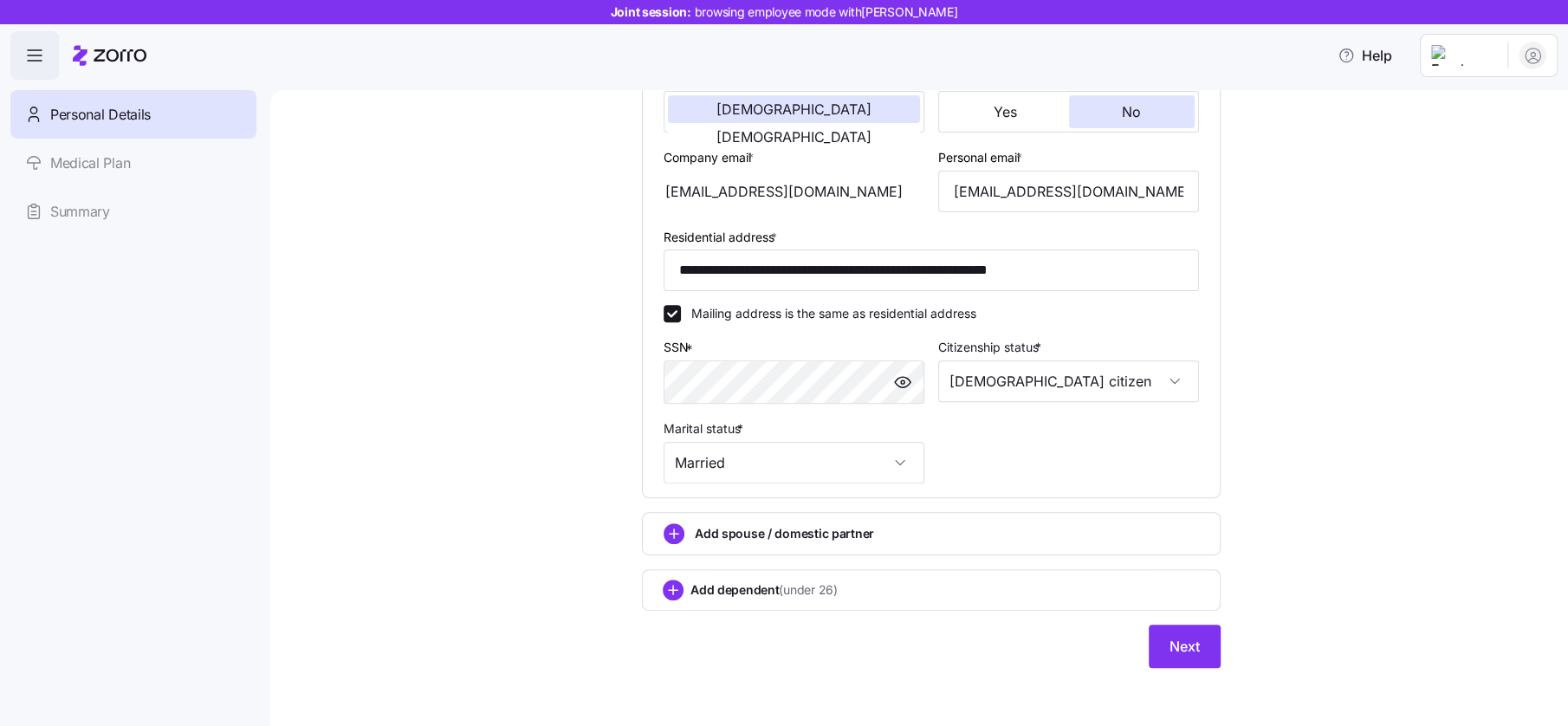scroll, scrollTop: 372, scrollLeft: 0, axis: vertical 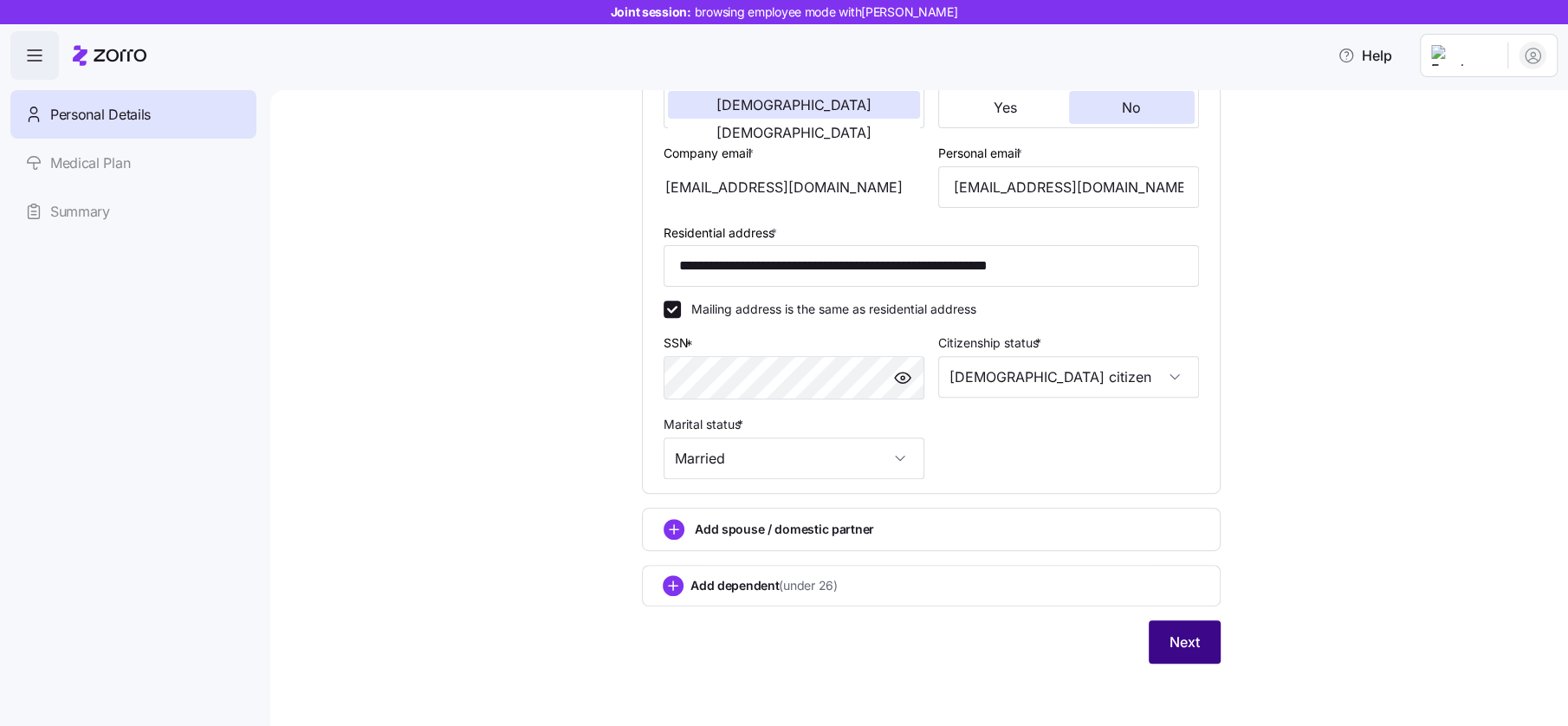 click on "Next" at bounding box center (1184, 642) 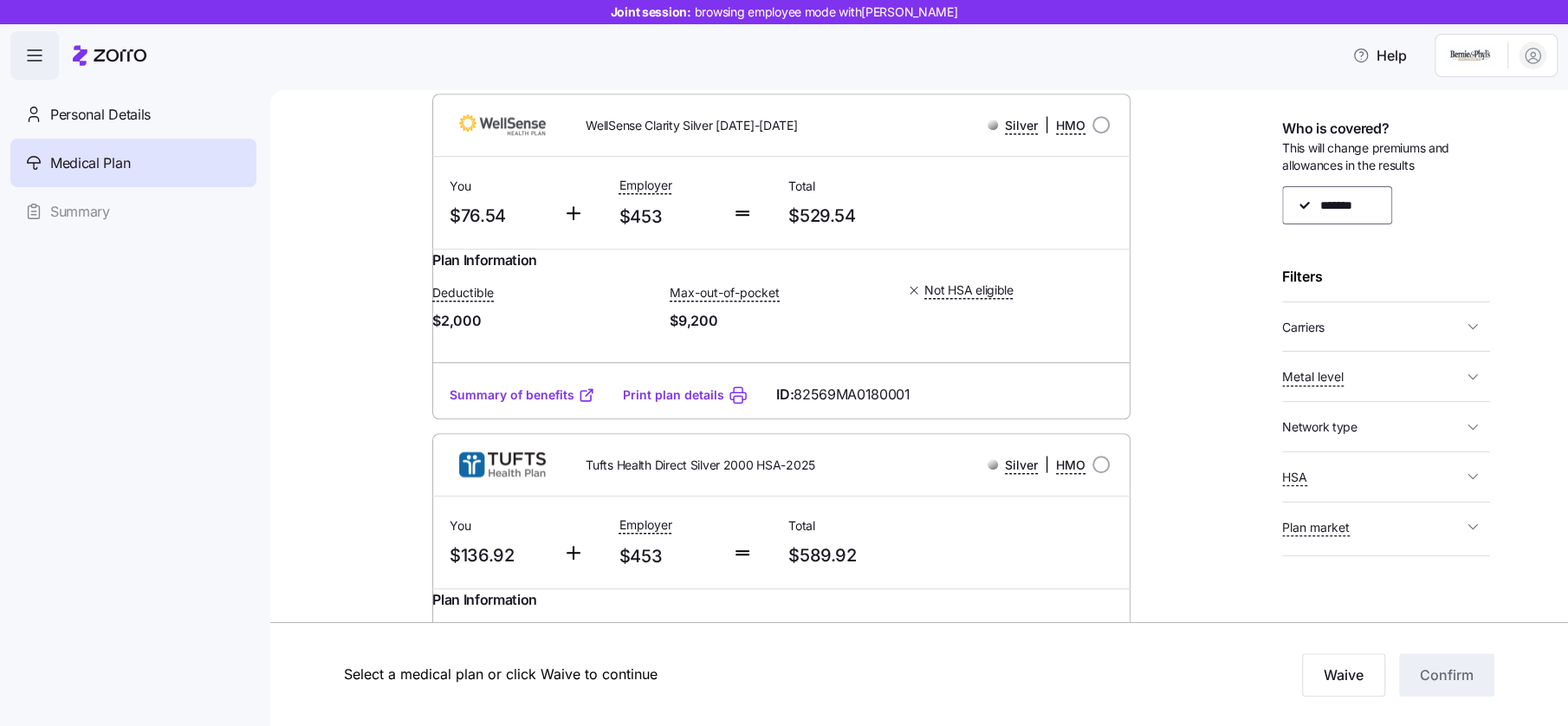 scroll, scrollTop: 865, scrollLeft: 0, axis: vertical 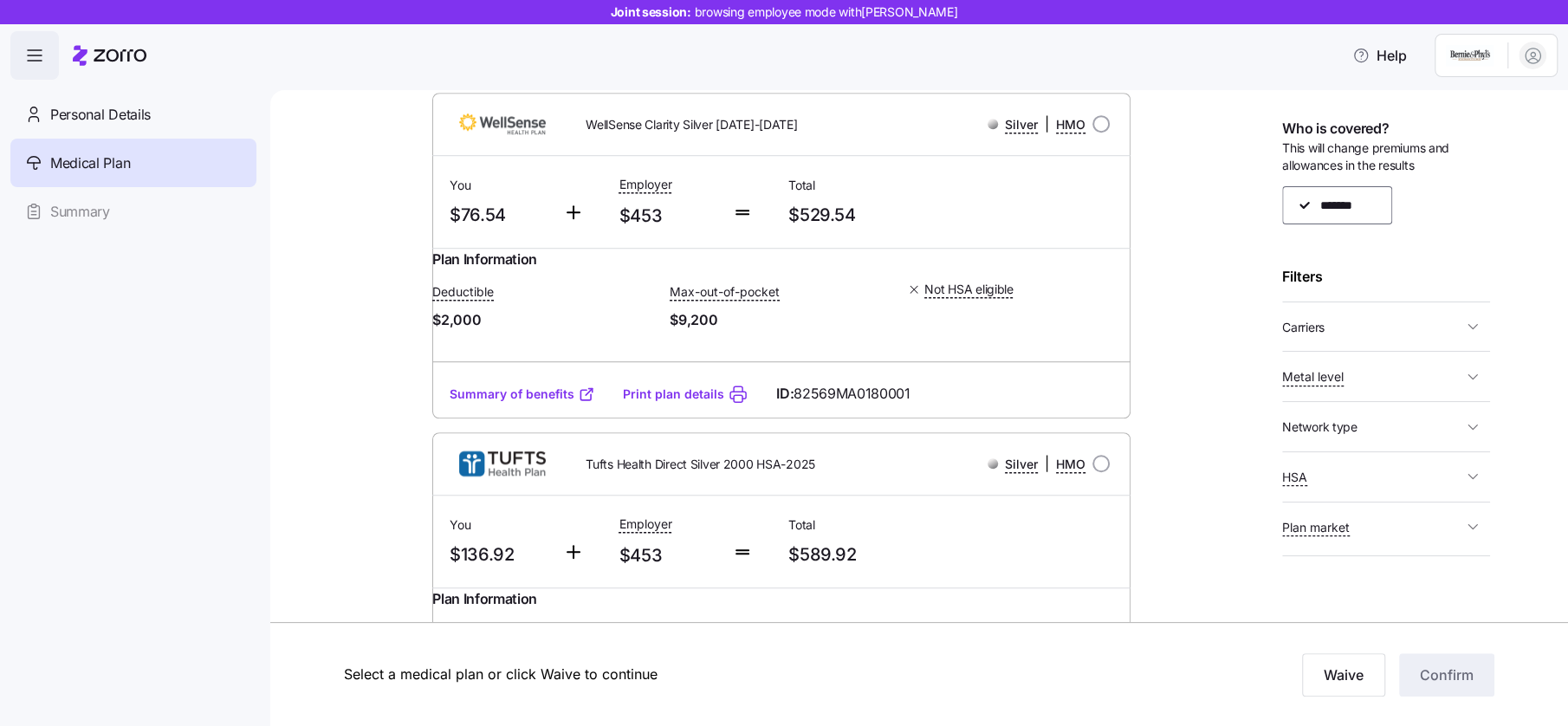 click at bounding box center [1473, 327] 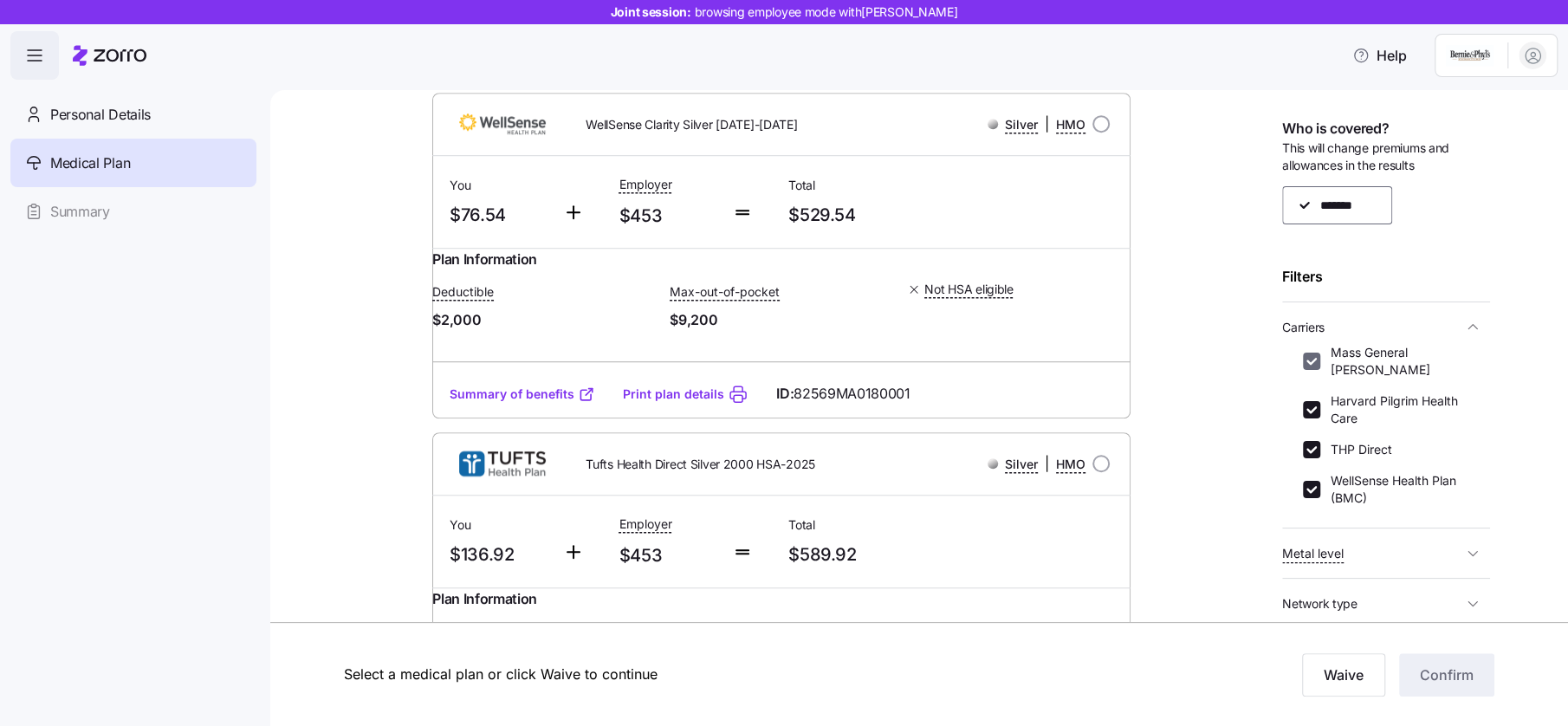 click on "Mass General [PERSON_NAME]" at bounding box center [1312, 361] 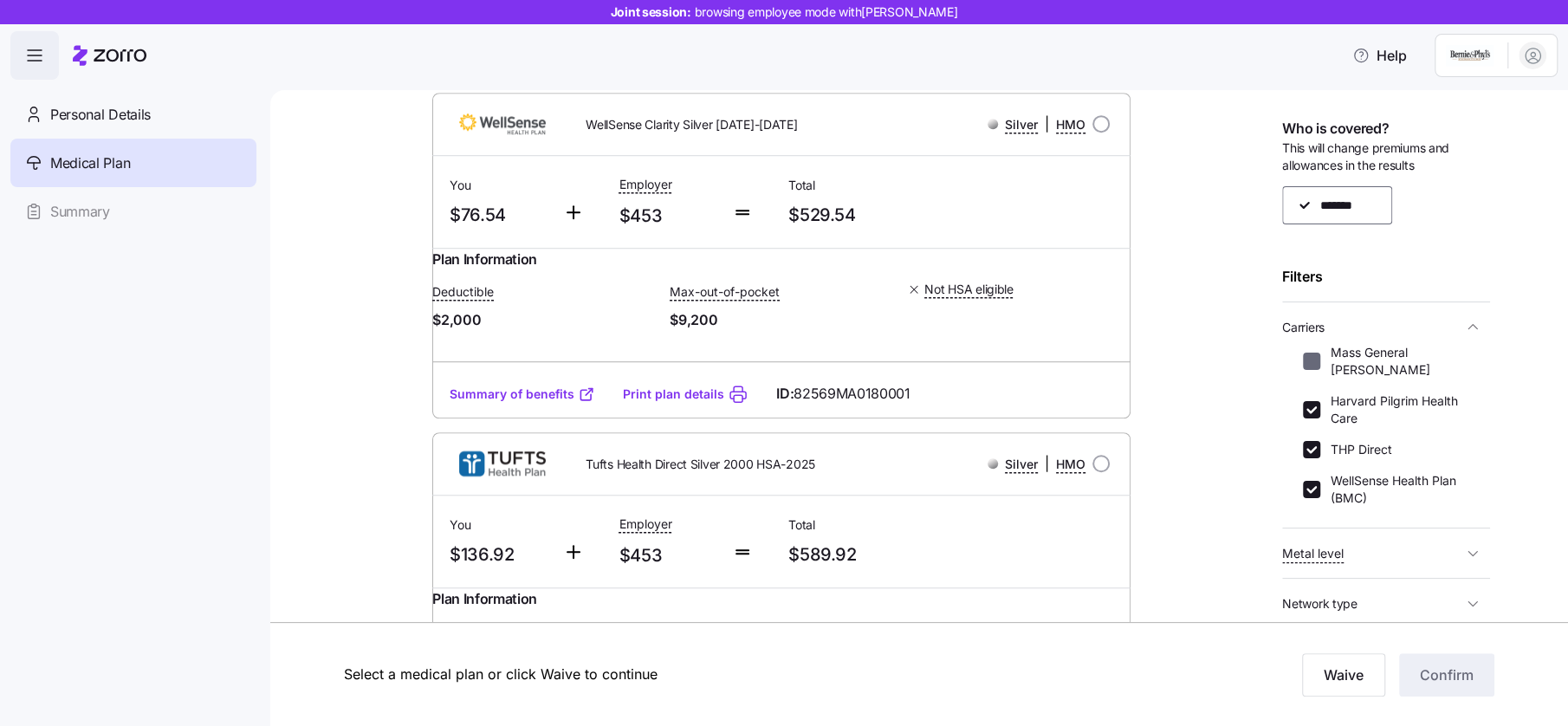 checkbox on "false" 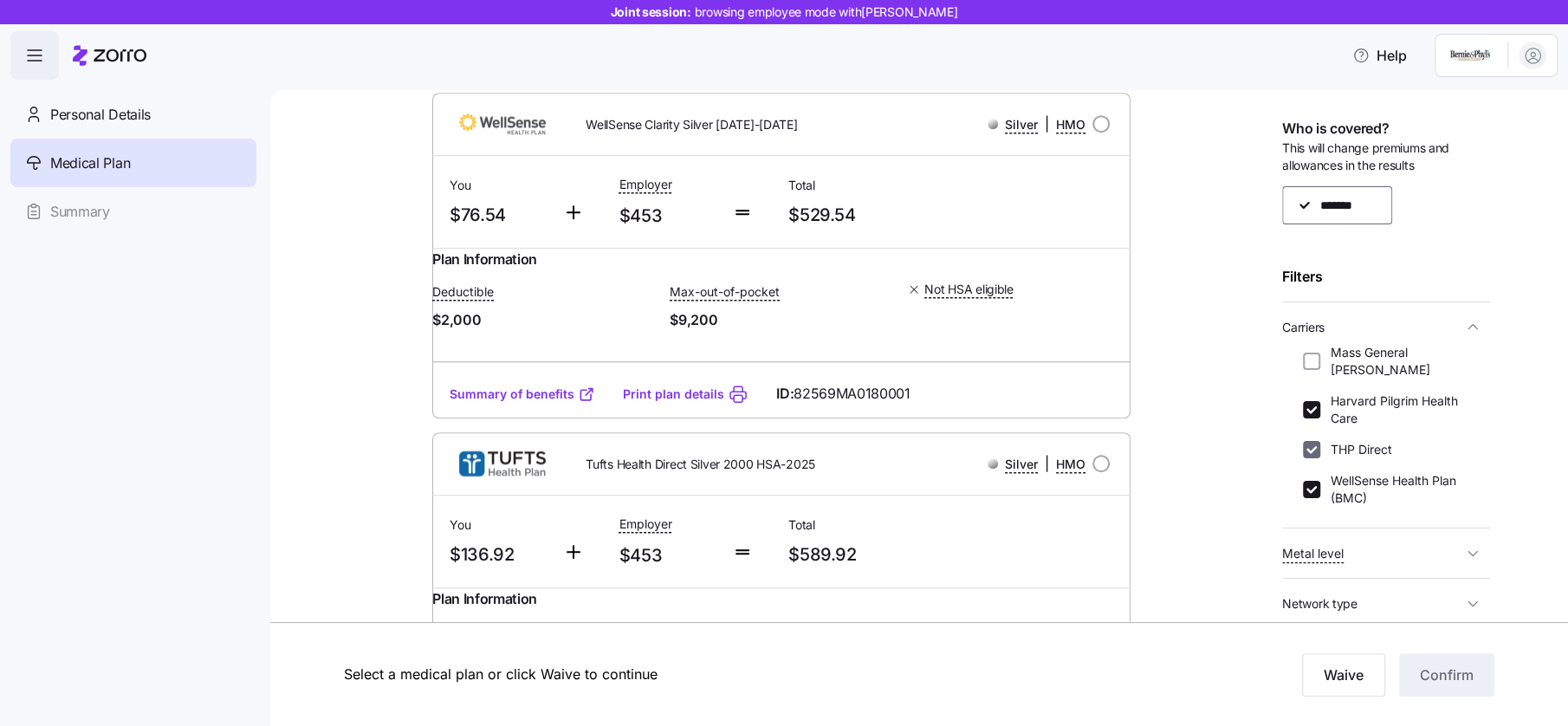 click on "THP Direct" at bounding box center (1312, 450) 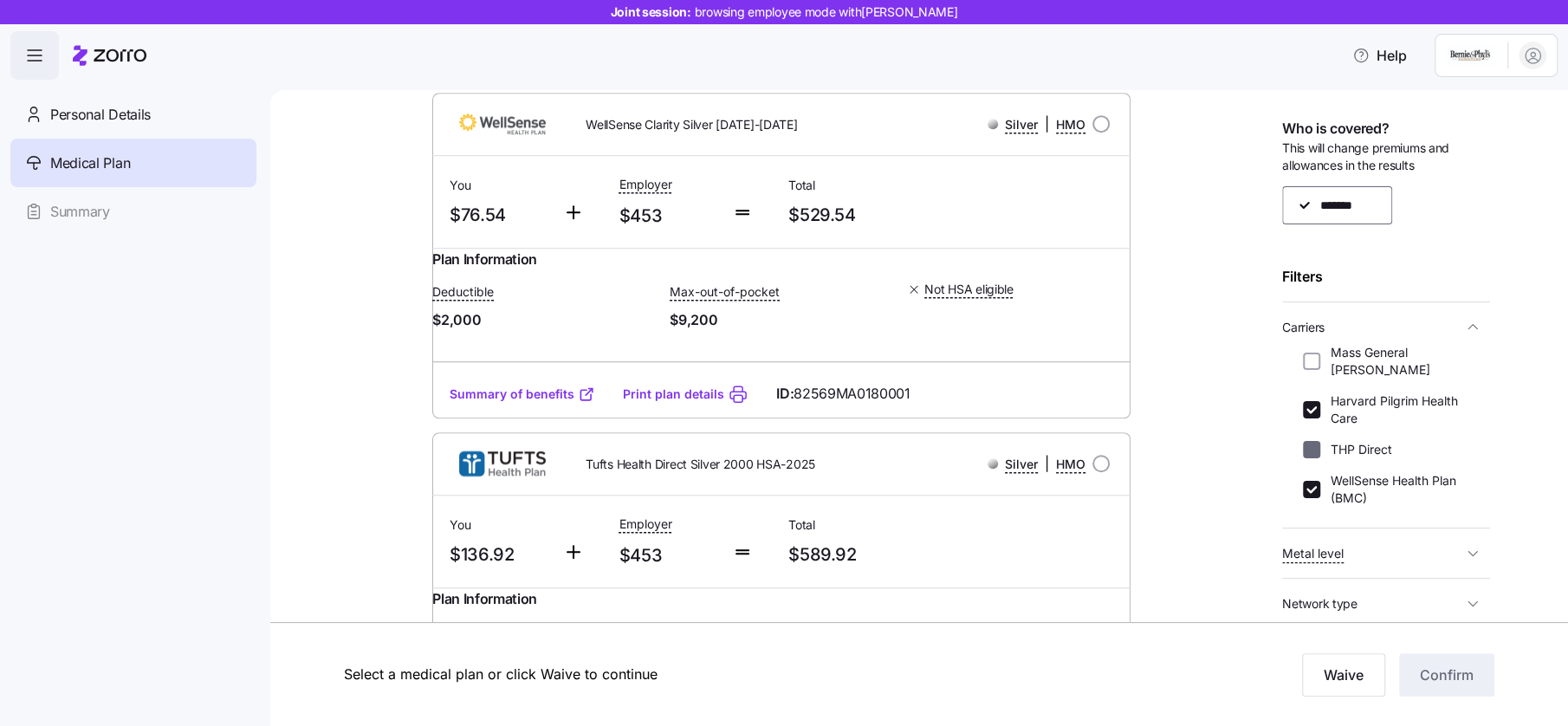 checkbox on "false" 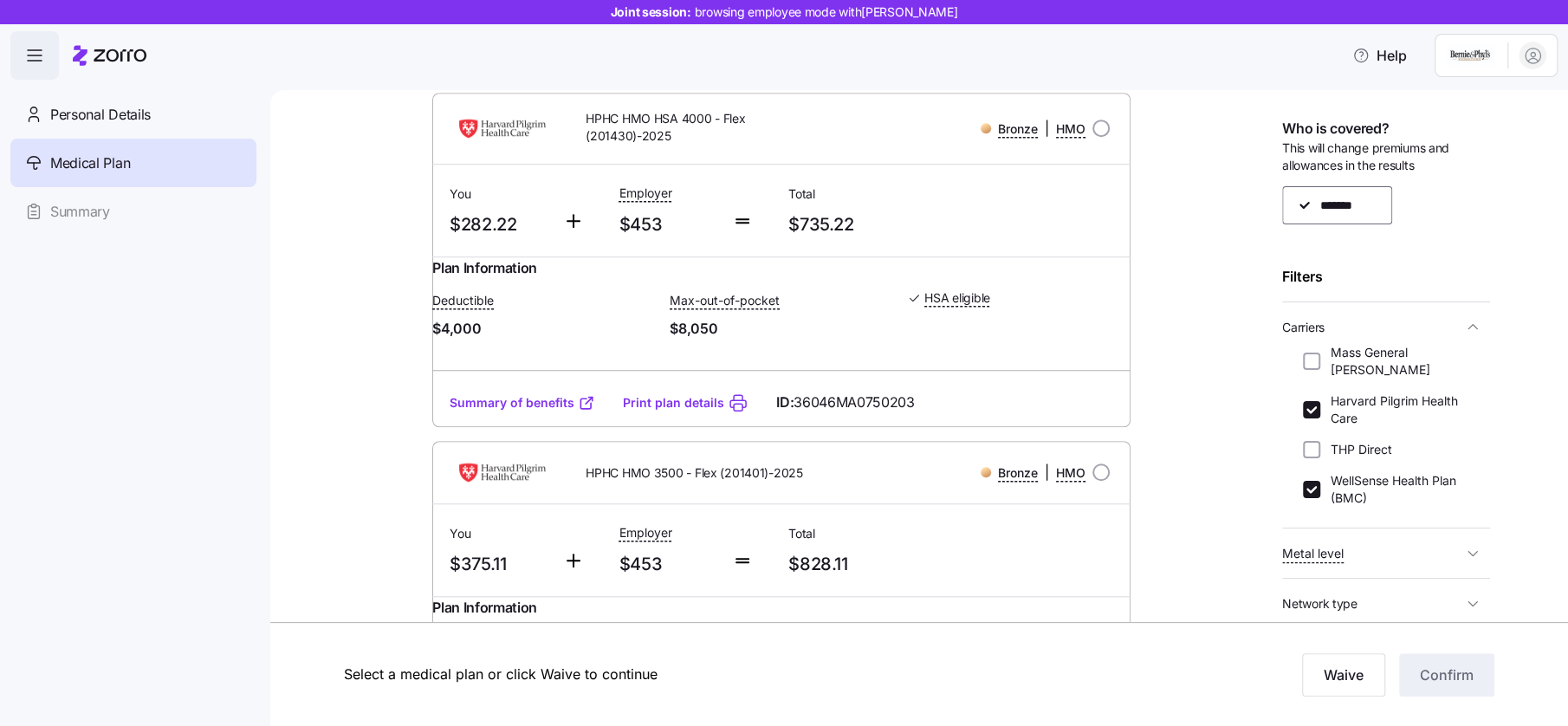 click on "WellSense Health Plan (BMC)" at bounding box center [1312, 489] 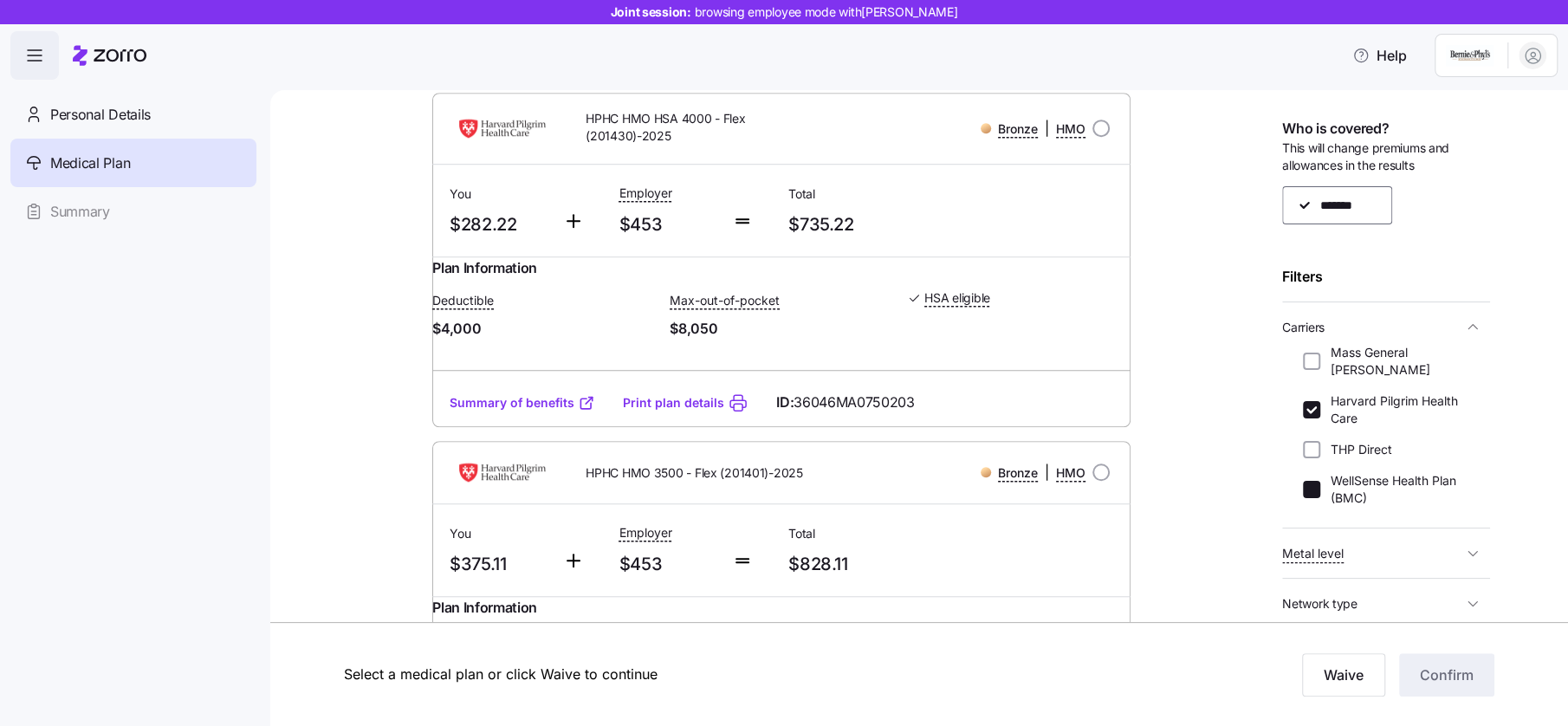 checkbox on "false" 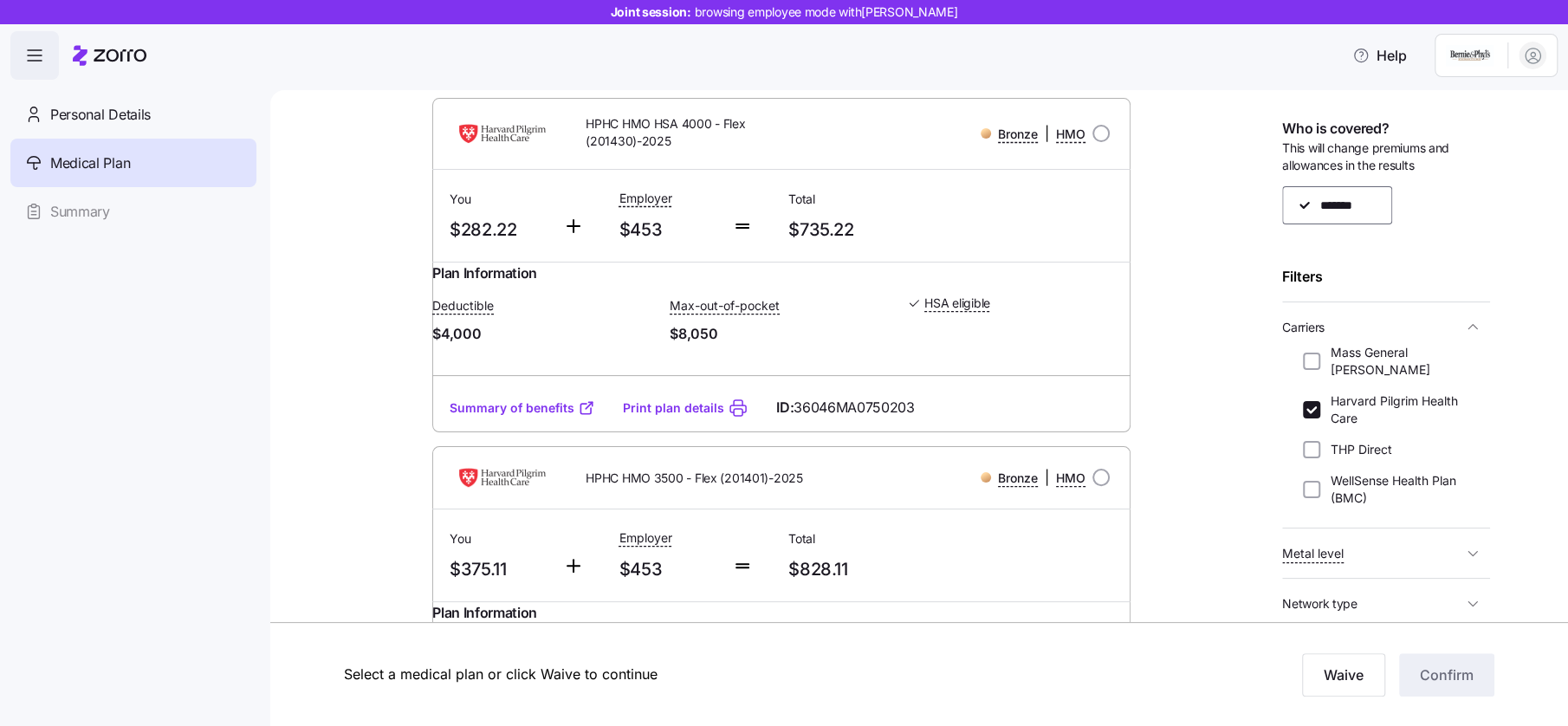 scroll, scrollTop: 0, scrollLeft: 0, axis: both 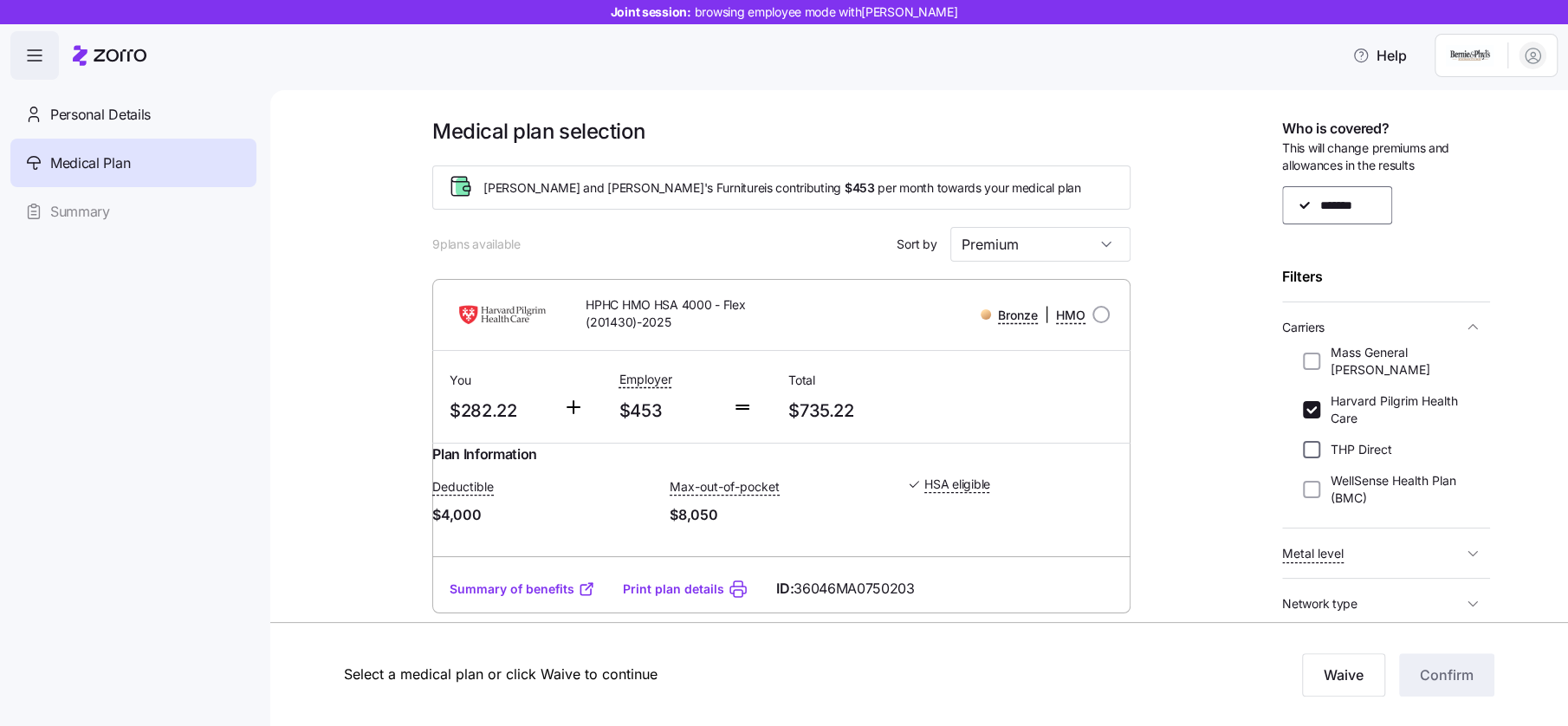 drag, startPoint x: 1317, startPoint y: 416, endPoint x: 1310, endPoint y: 453, distance: 37.656341 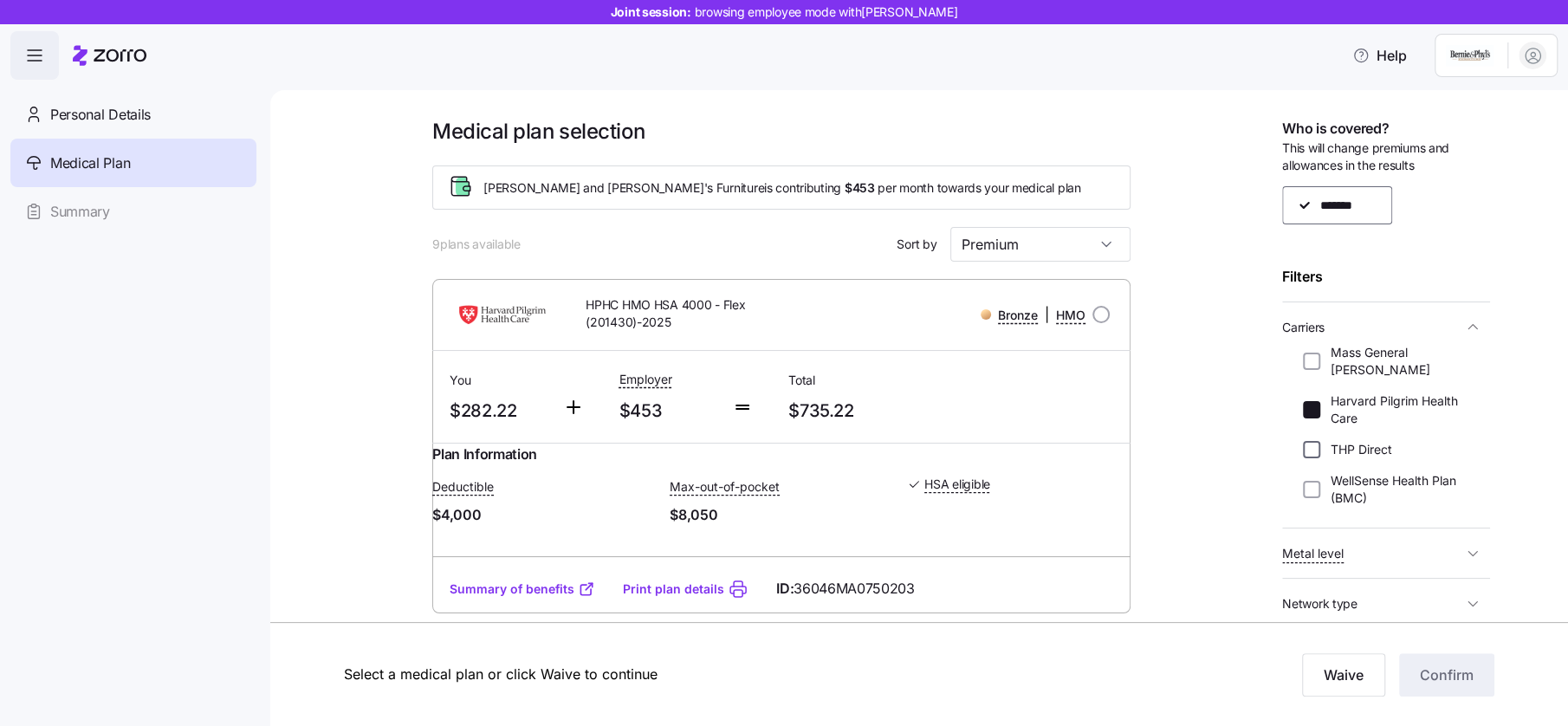 checkbox on "false" 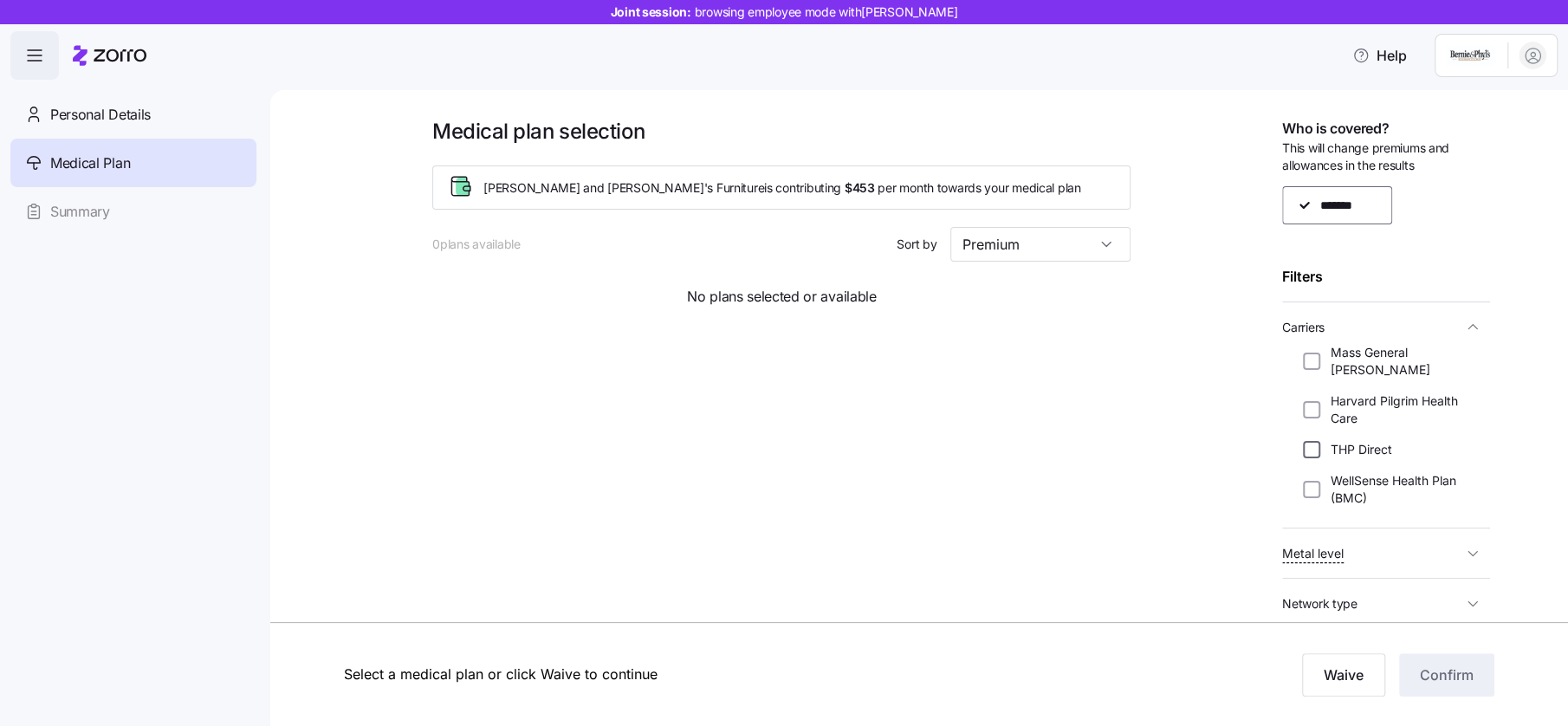 click on "THP Direct" at bounding box center (1312, 450) 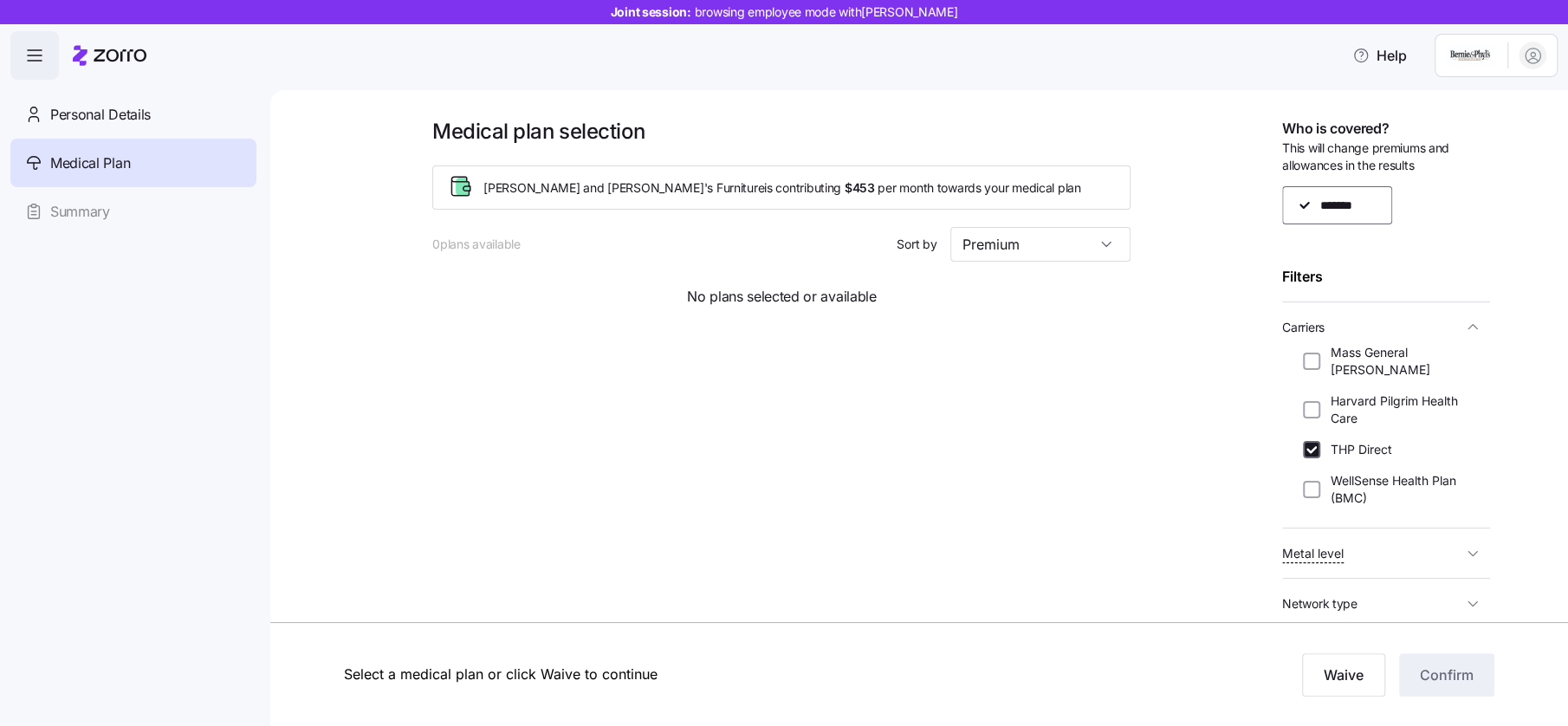 checkbox on "true" 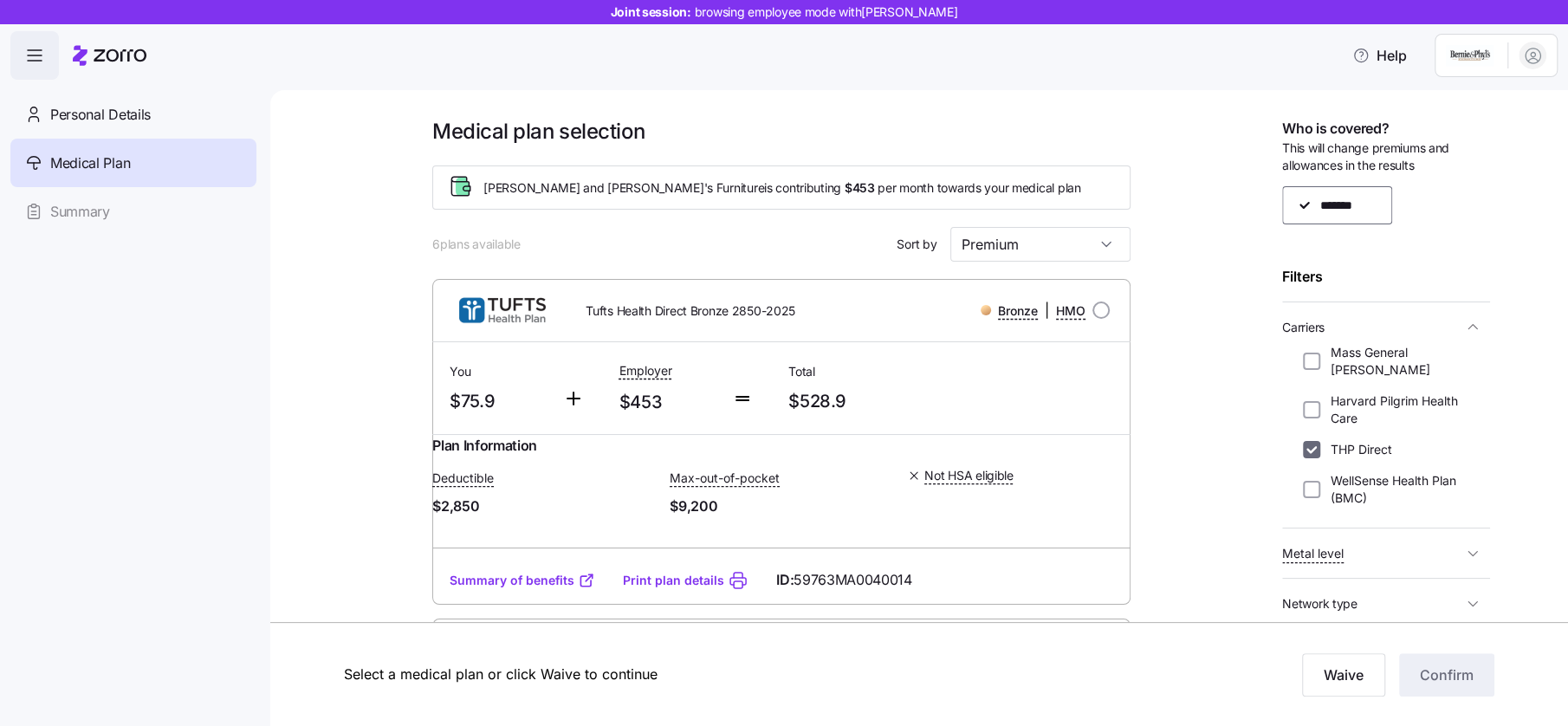 click on "Harvard Pilgrim Health Care" at bounding box center (1312, 410) 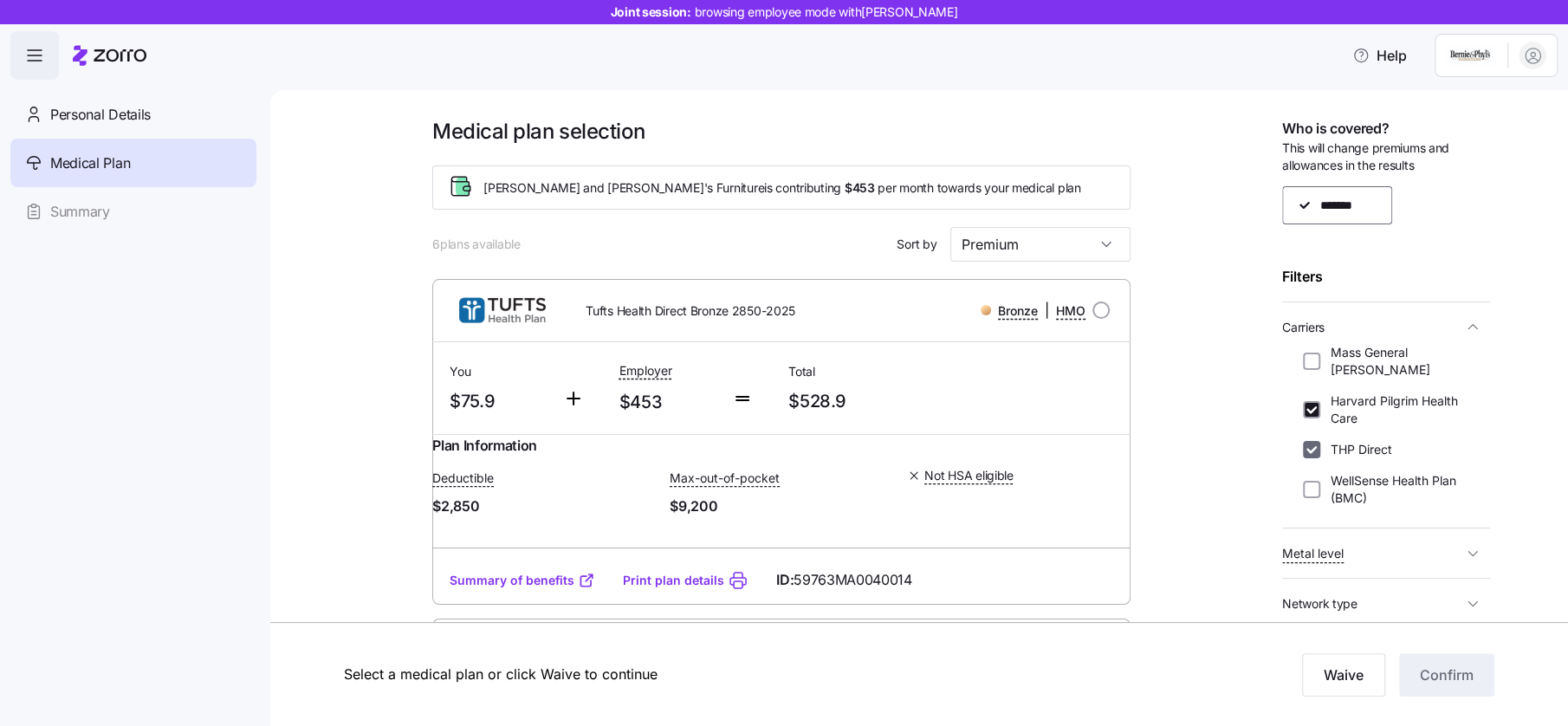 checkbox on "true" 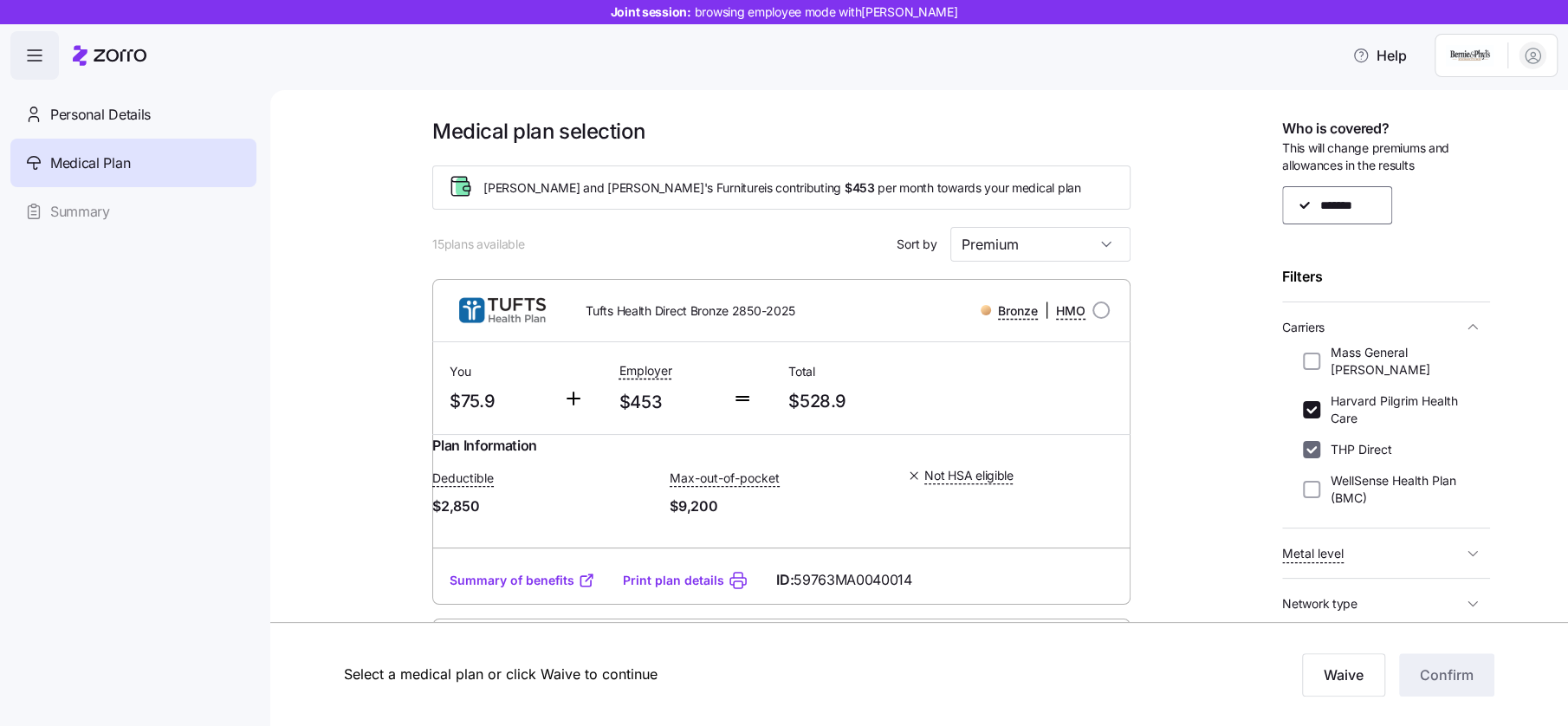 click on "THP Direct" at bounding box center [1312, 450] 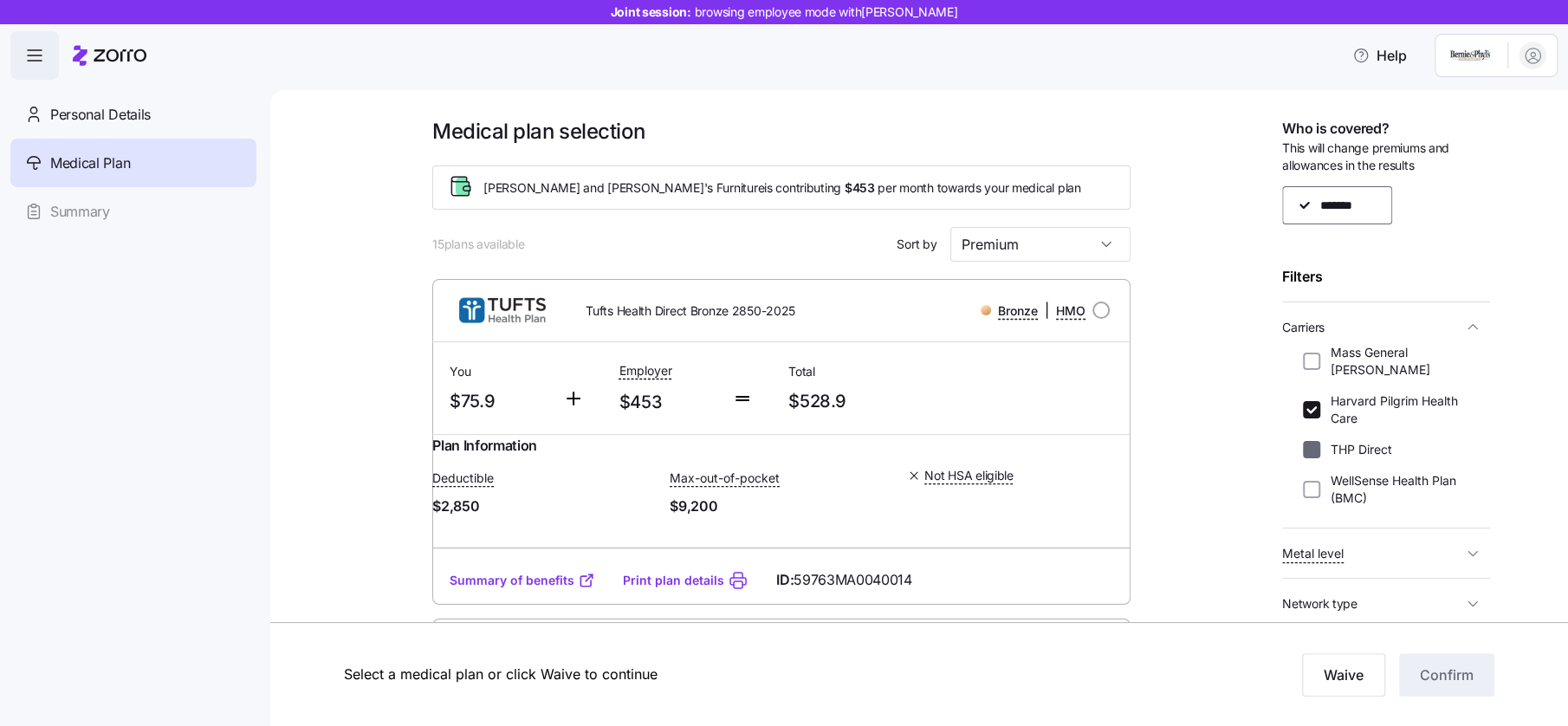 checkbox on "false" 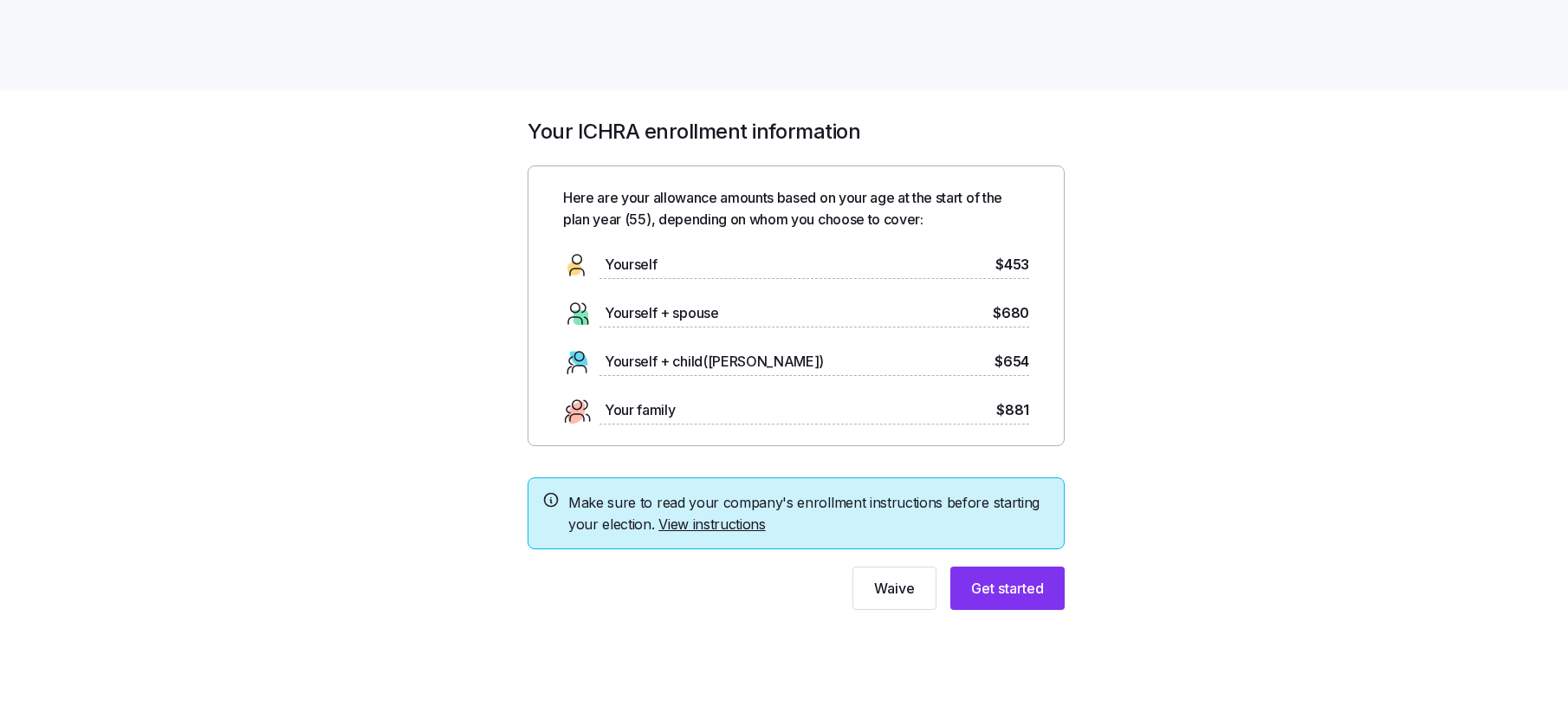 scroll, scrollTop: 0, scrollLeft: 0, axis: both 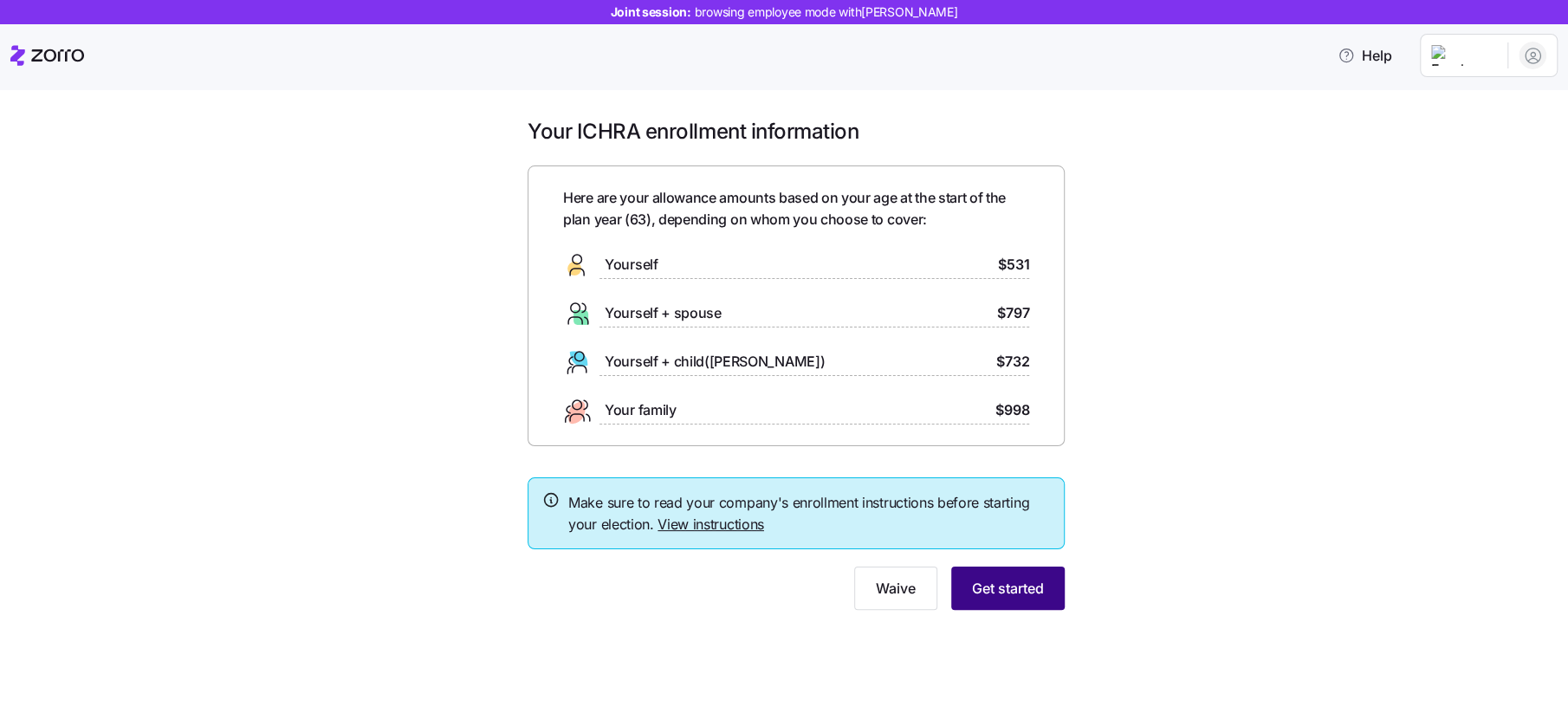 click on "Get started" at bounding box center [1008, 588] 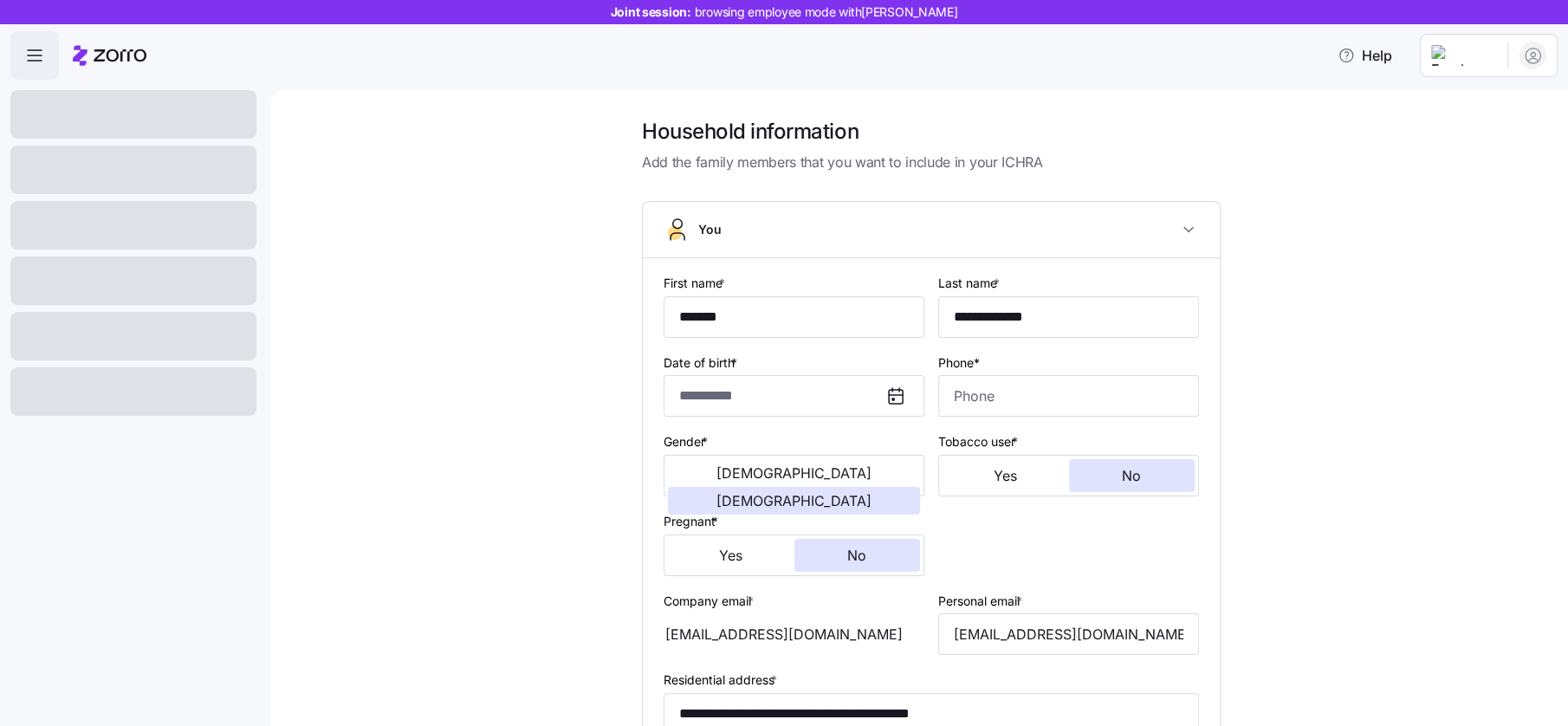 type on "**********" 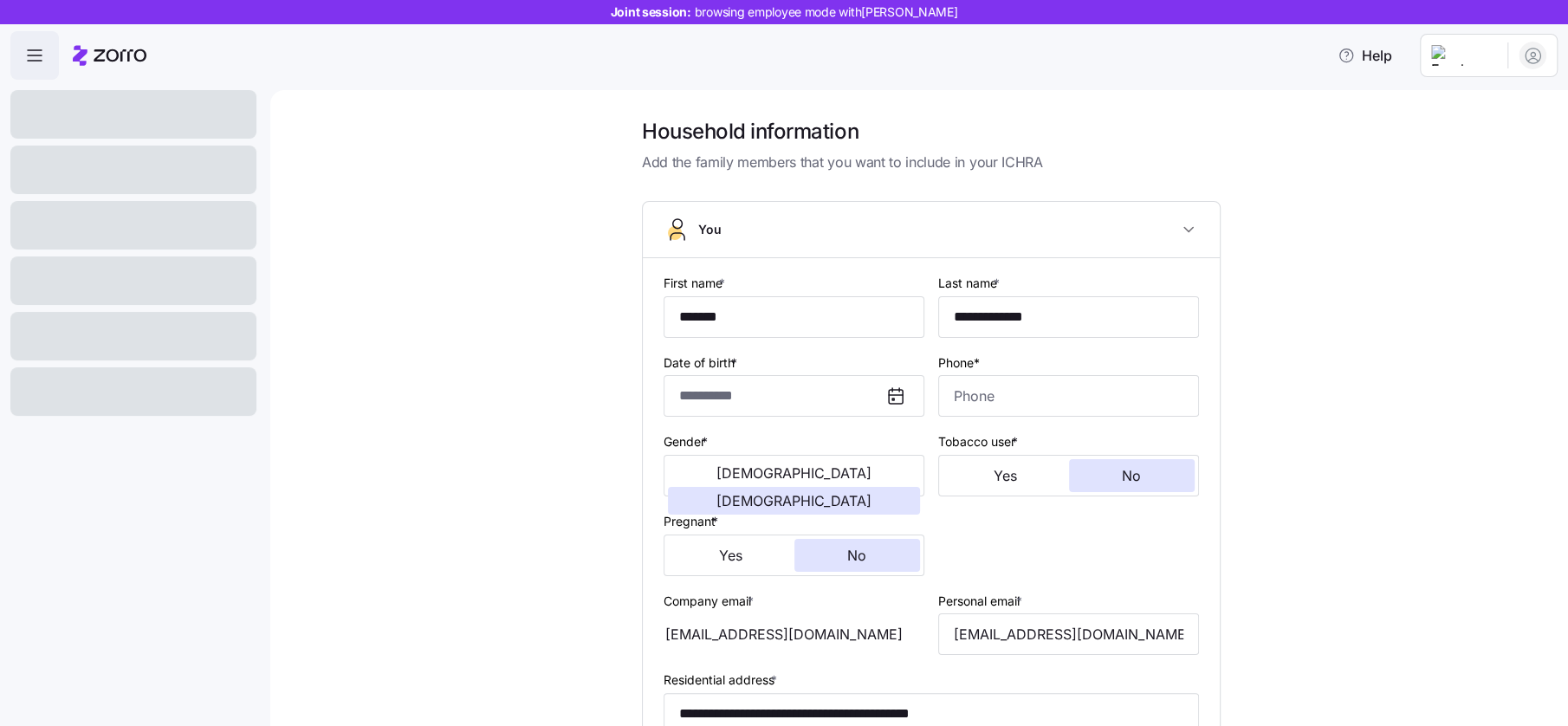 type on "[PHONE_NUMBER]" 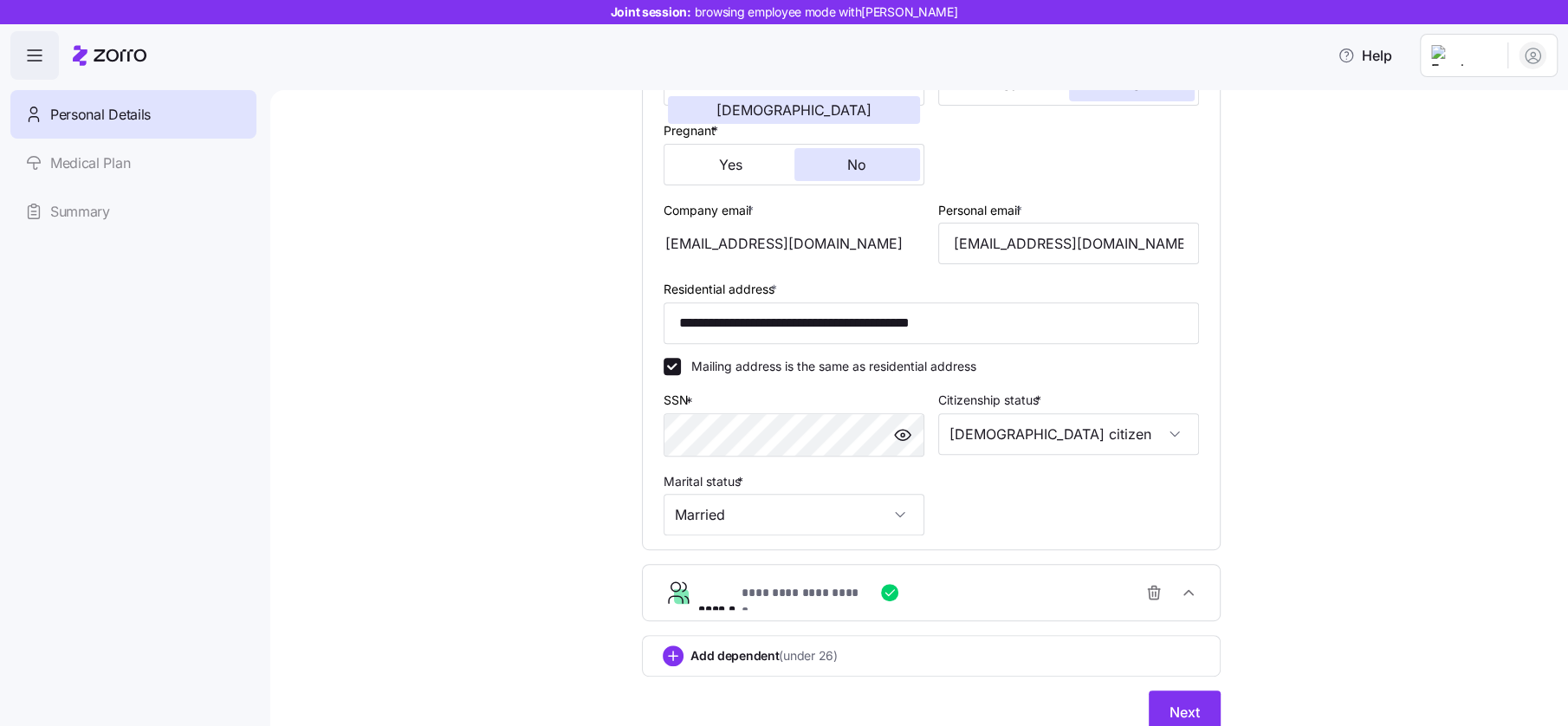 scroll, scrollTop: 466, scrollLeft: 0, axis: vertical 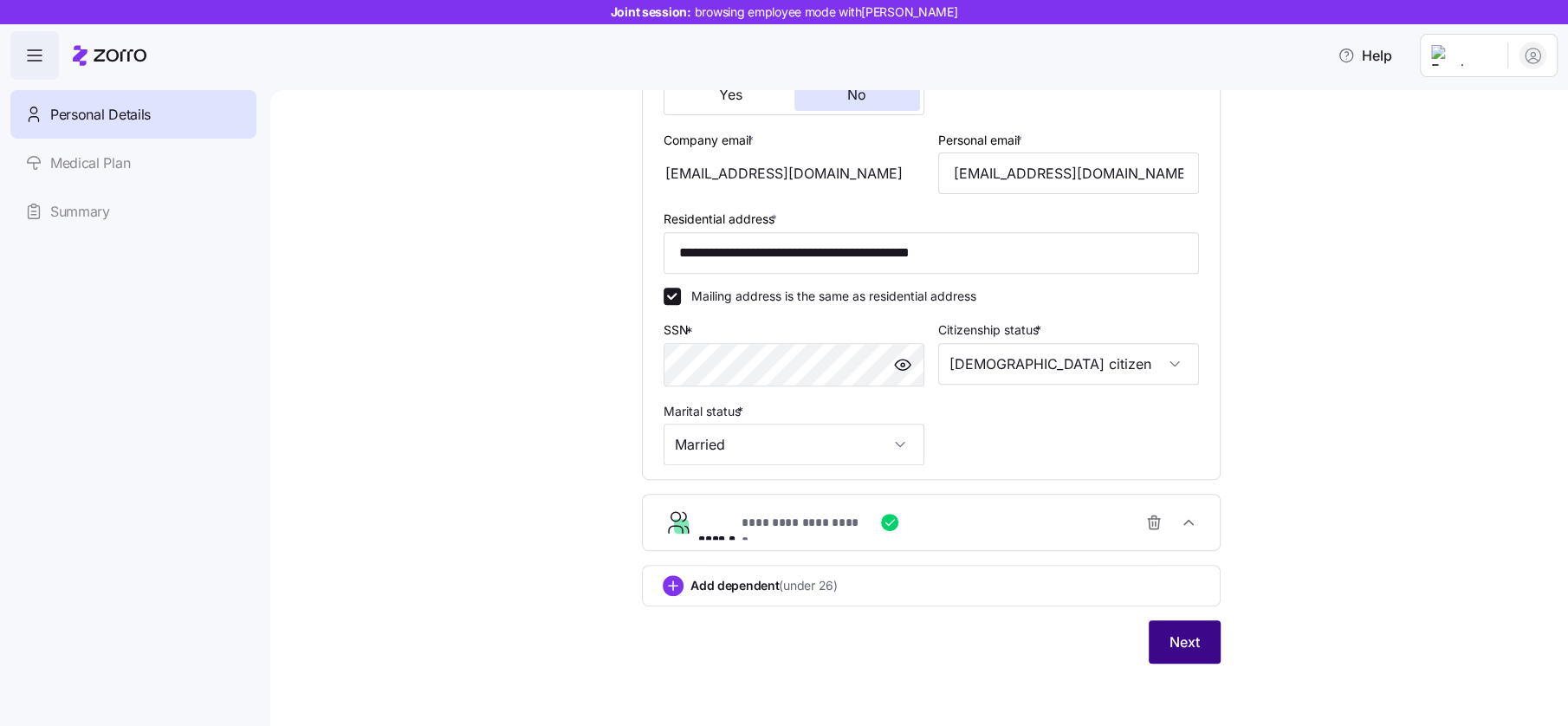 click on "Next" at bounding box center (1184, 642) 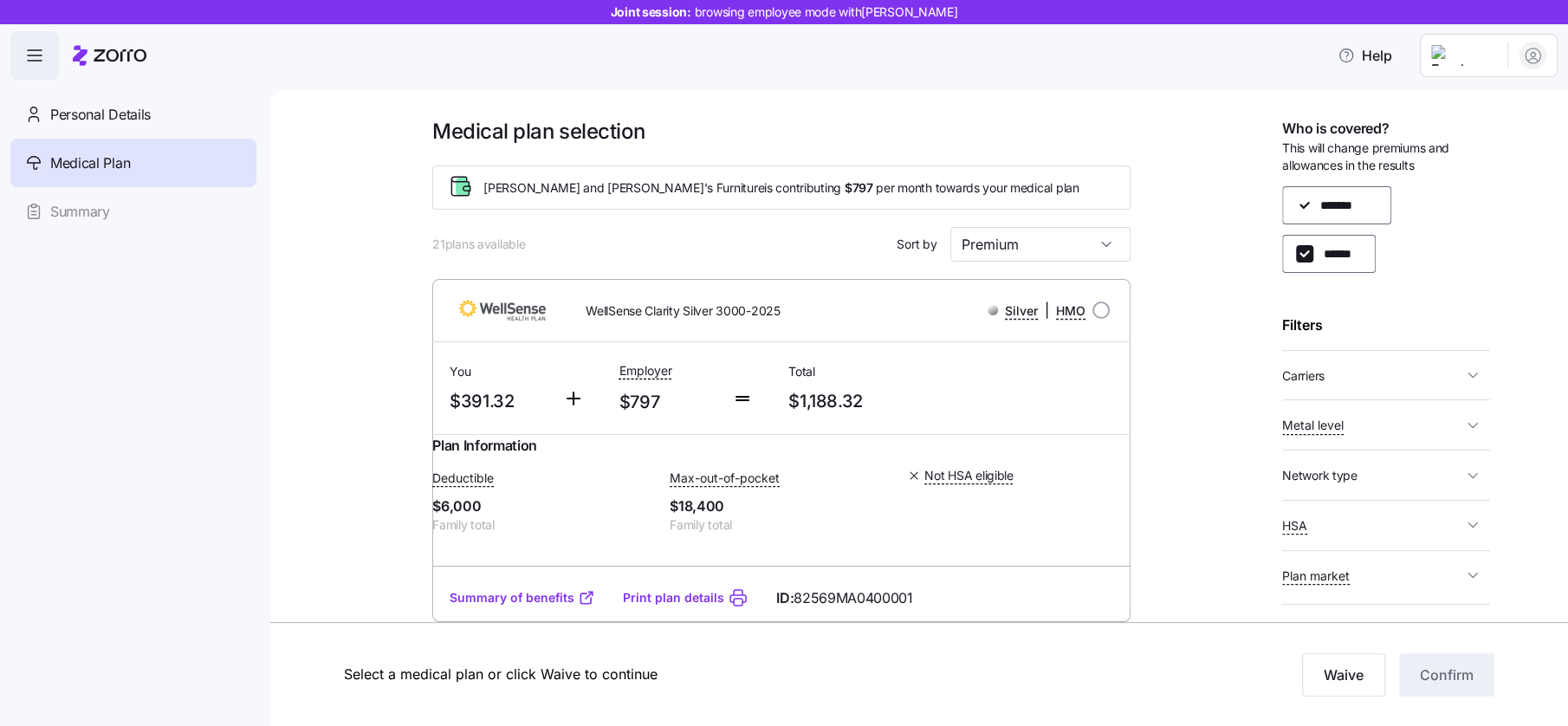 click 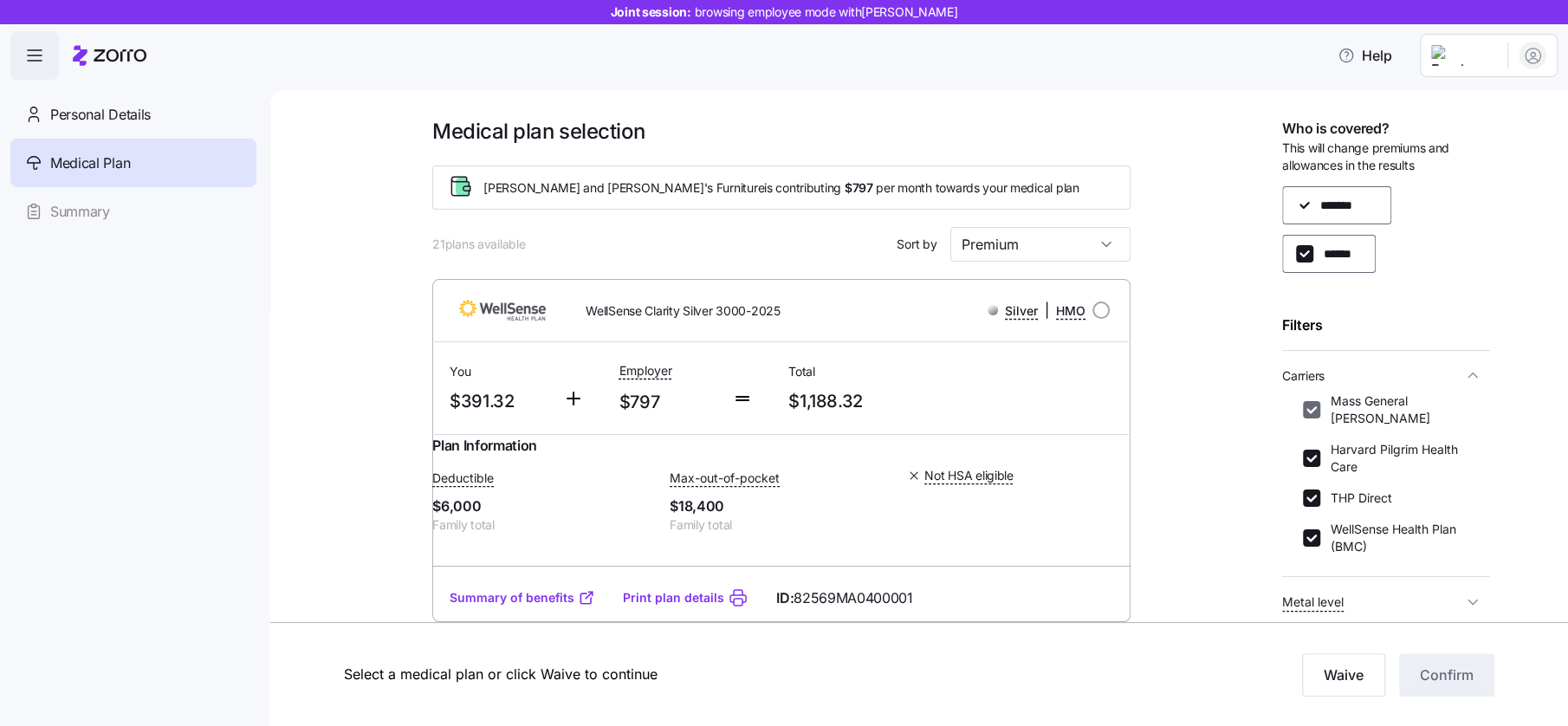 click on "Mass General [PERSON_NAME]" at bounding box center [1312, 410] 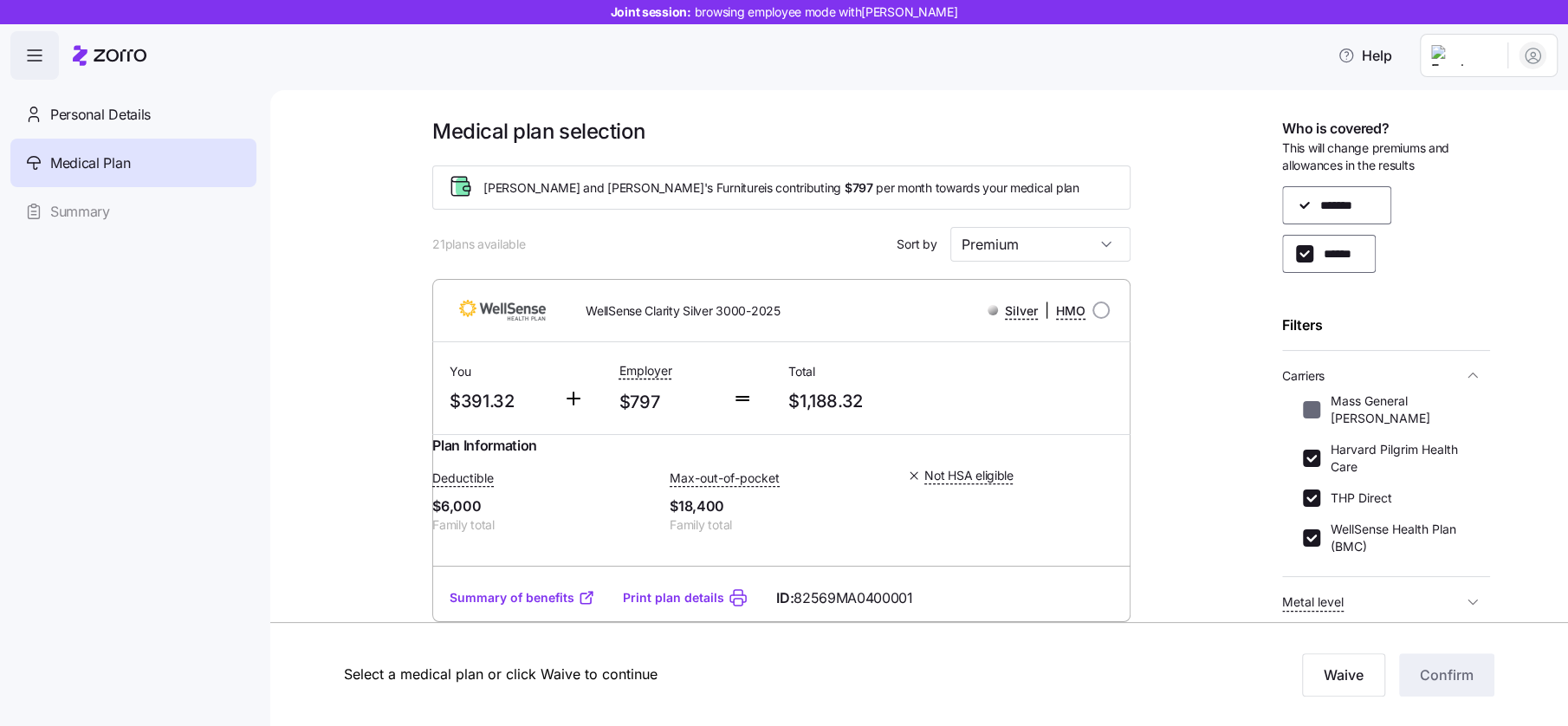 checkbox on "false" 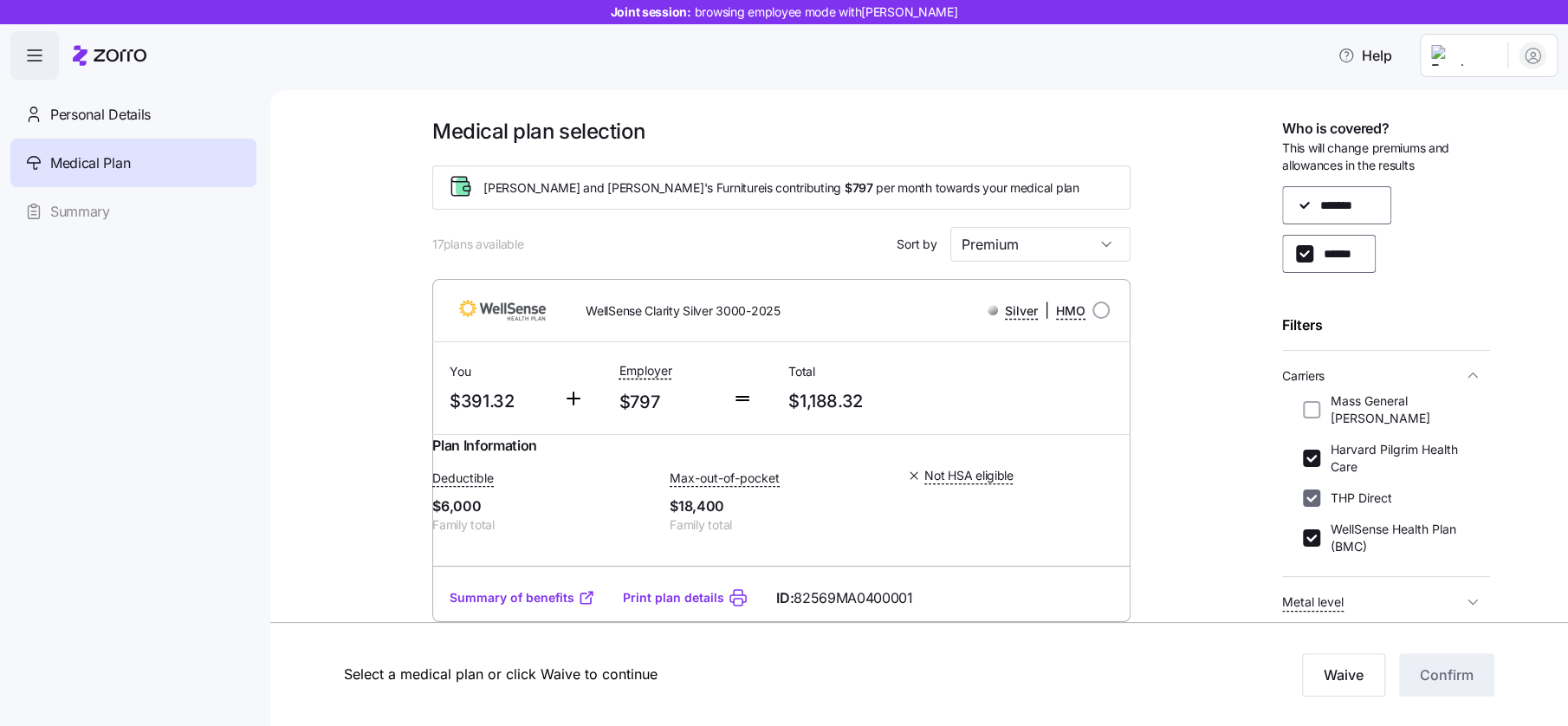click on "Harvard Pilgrim Health Care" at bounding box center (1312, 458) 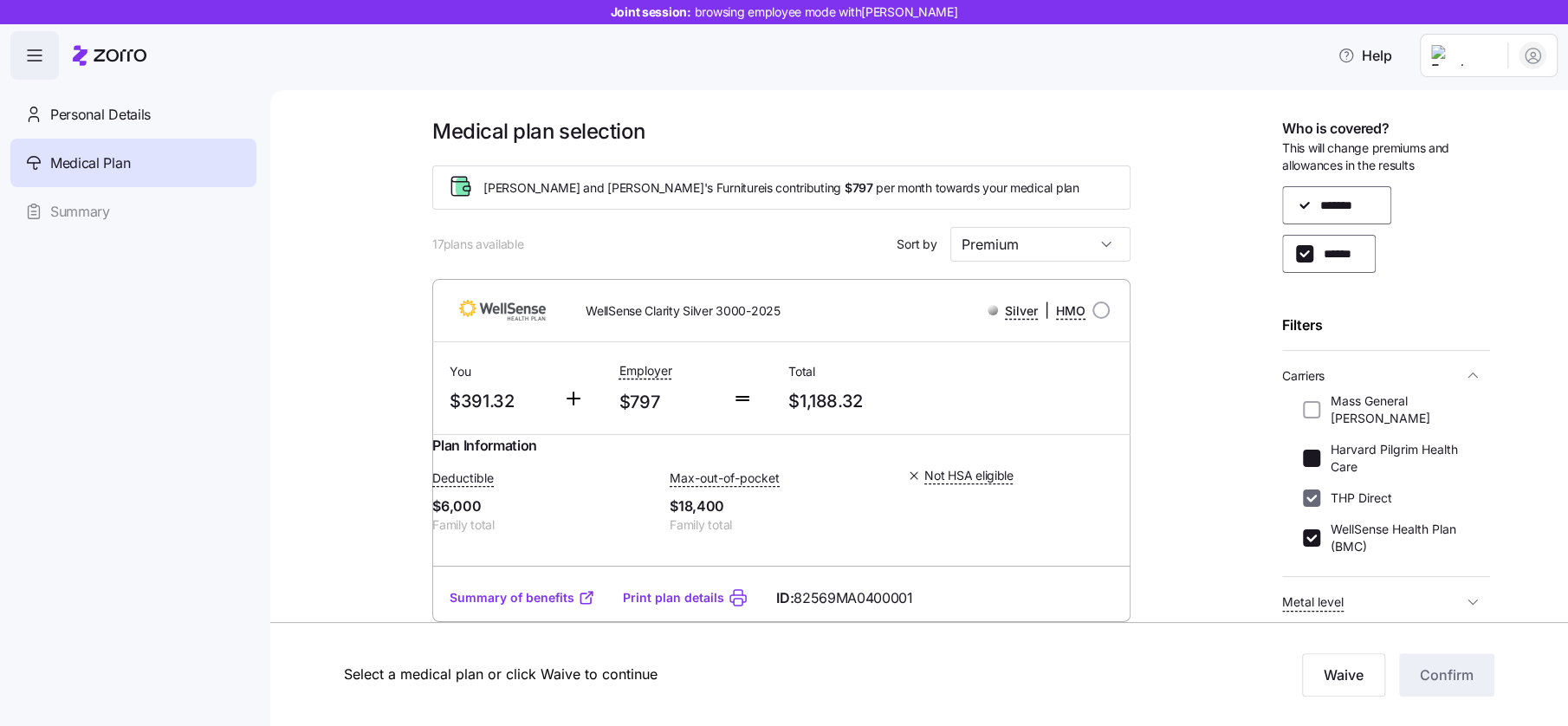 checkbox on "false" 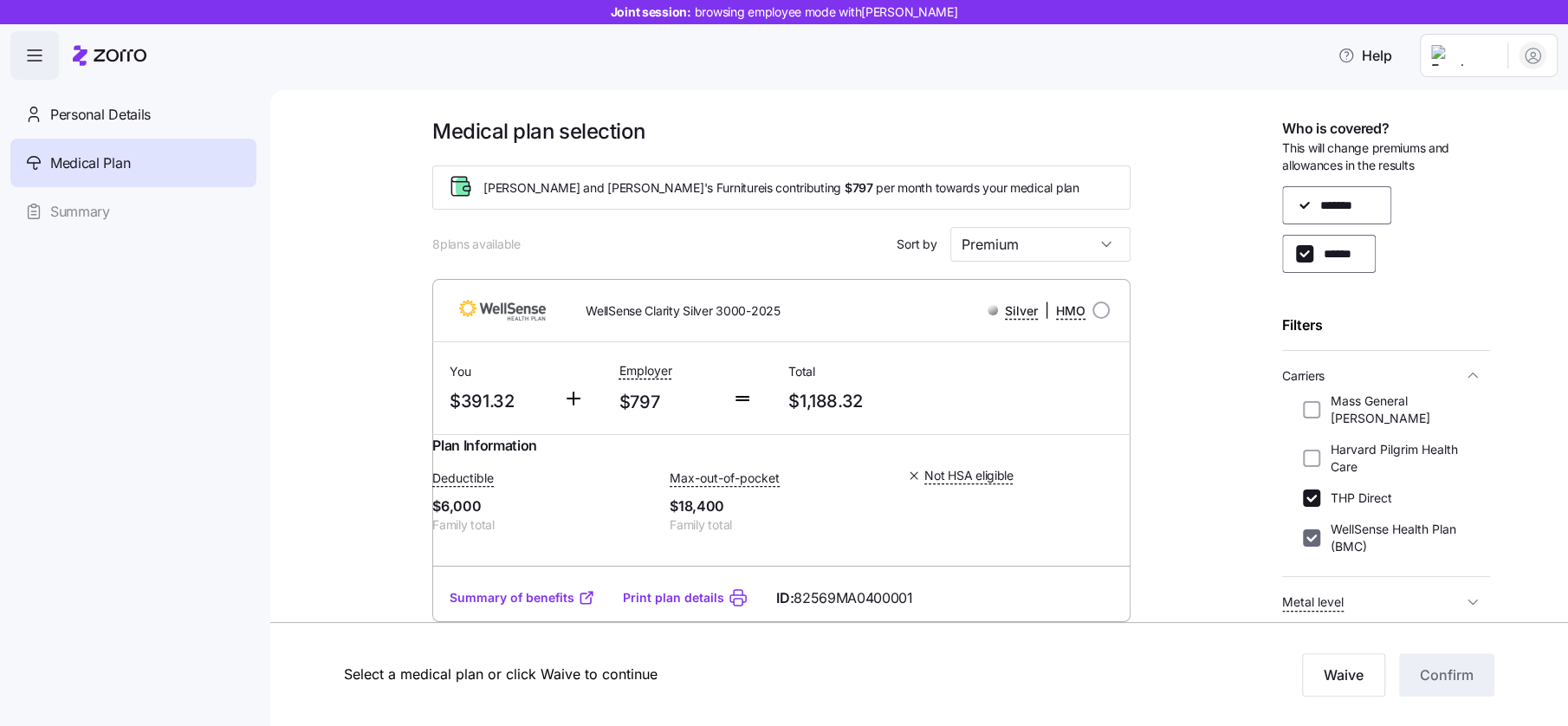 click on "WellSense Health Plan (BMC)" at bounding box center [1386, 538] 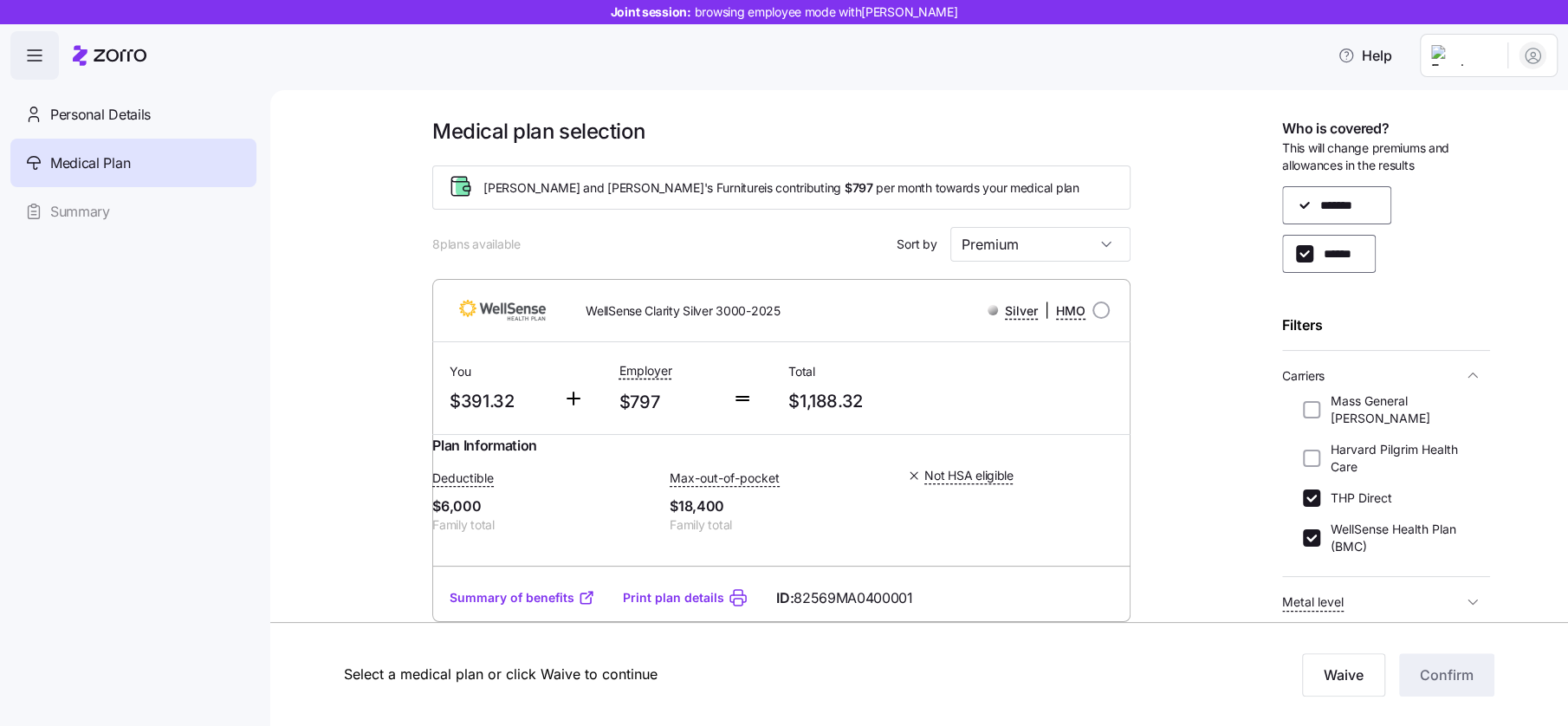 click on "WellSense Health Plan (BMC)" at bounding box center [1312, 538] 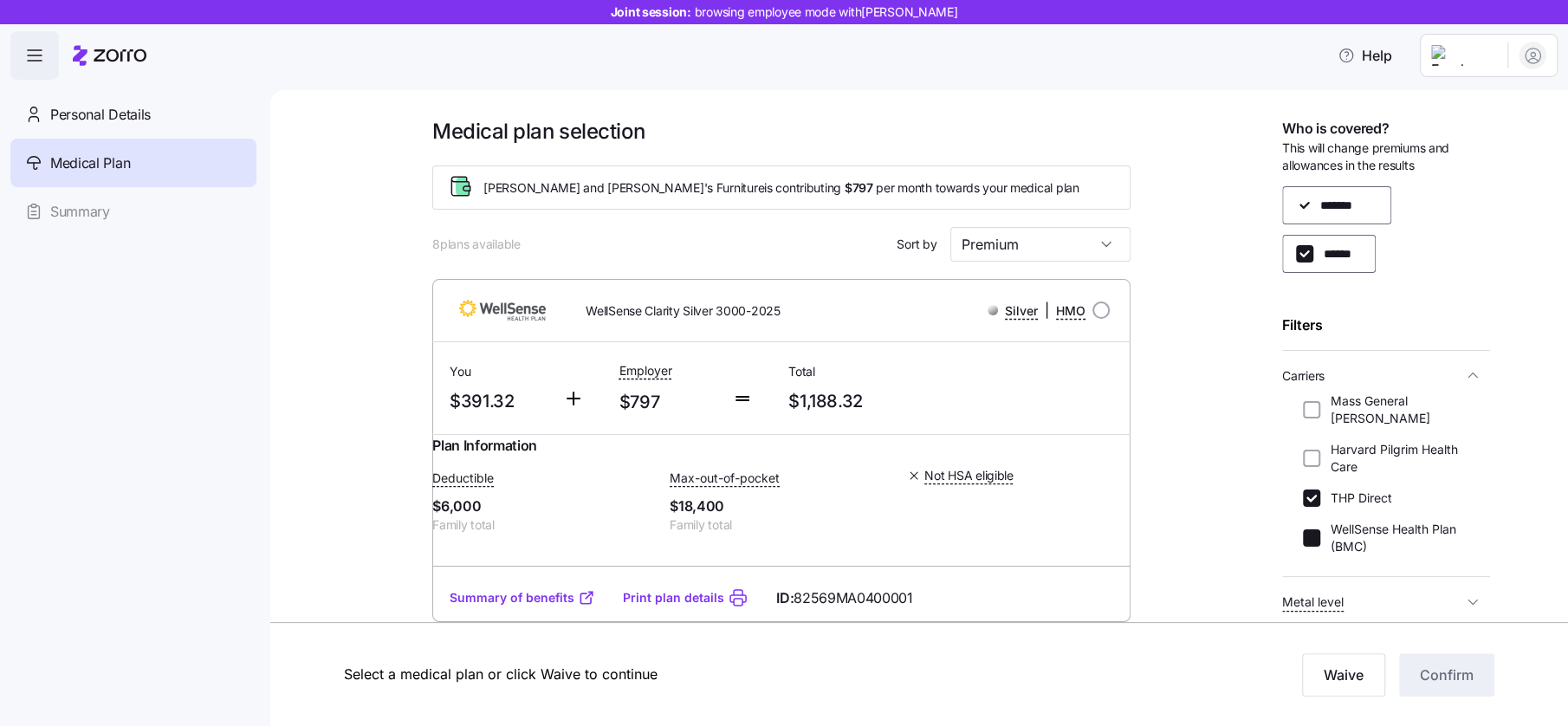 checkbox on "false" 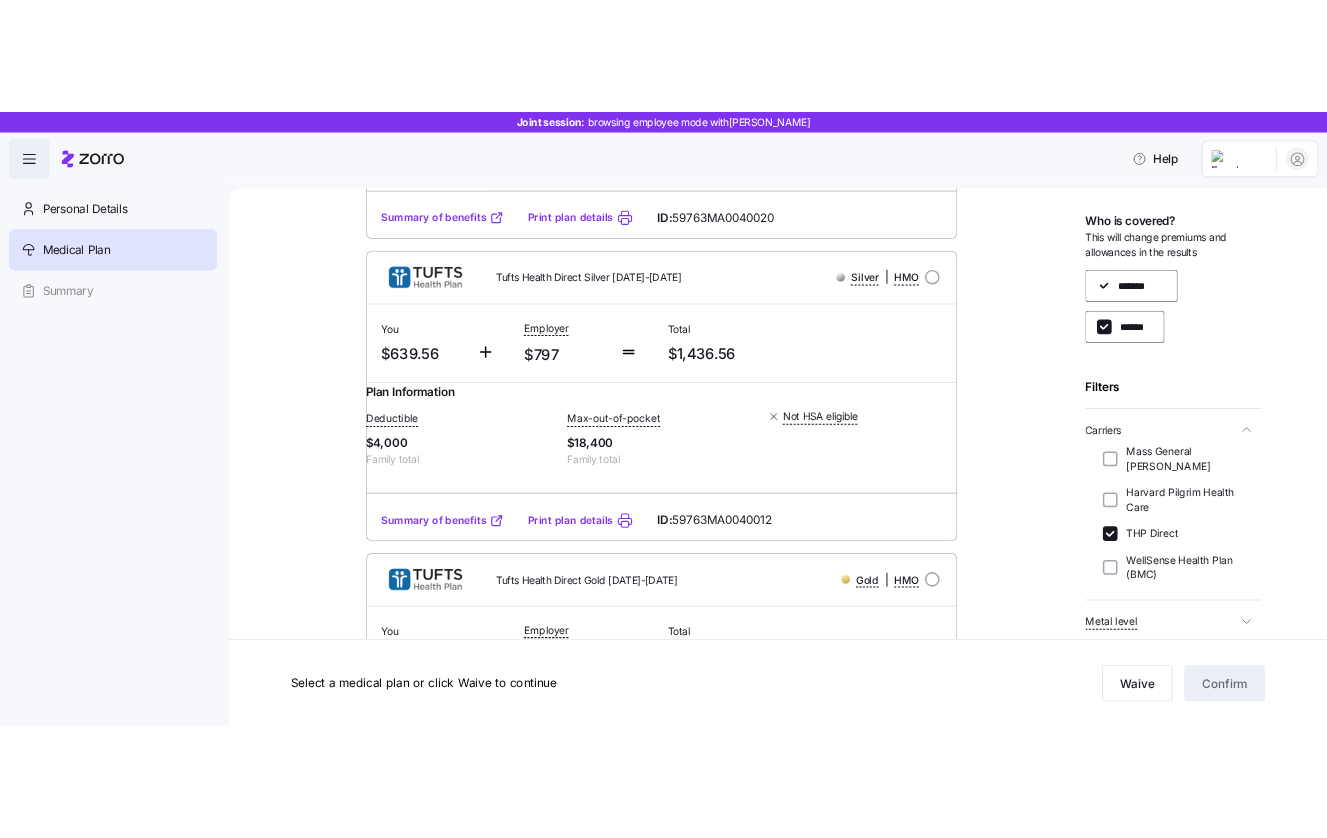 scroll, scrollTop: 874, scrollLeft: 0, axis: vertical 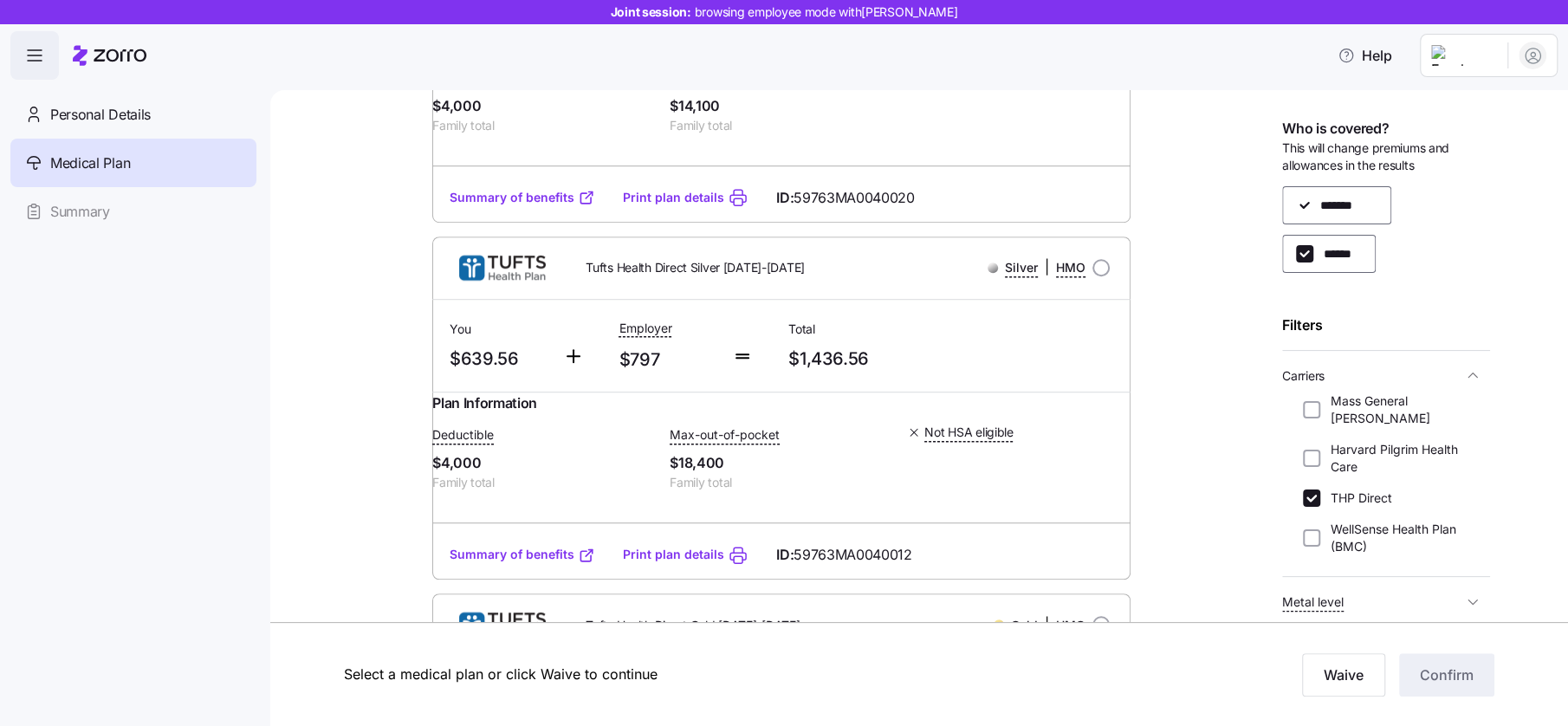 click on "Summary of benefits" at bounding box center (522, 554) 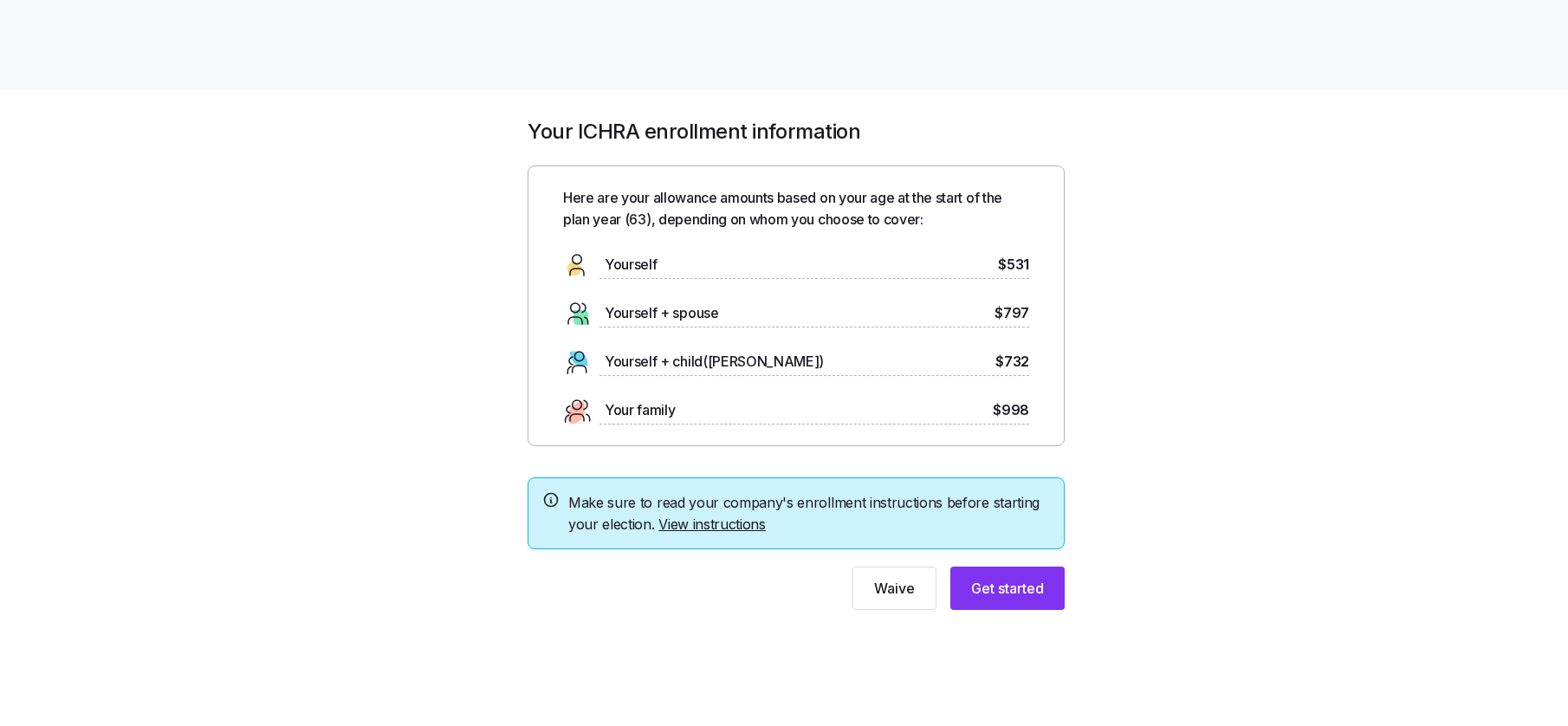 scroll, scrollTop: 0, scrollLeft: 0, axis: both 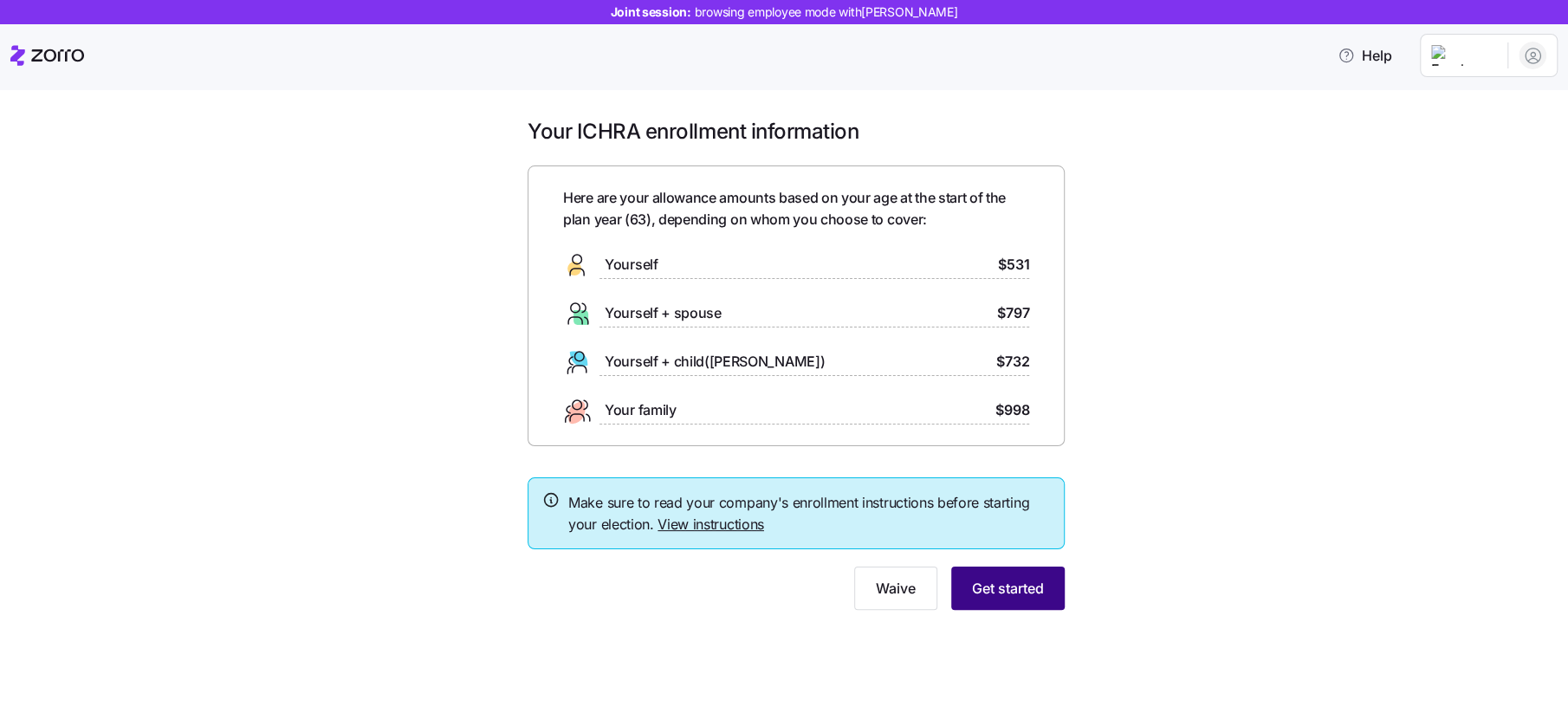 click on "Get started" at bounding box center (1008, 588) 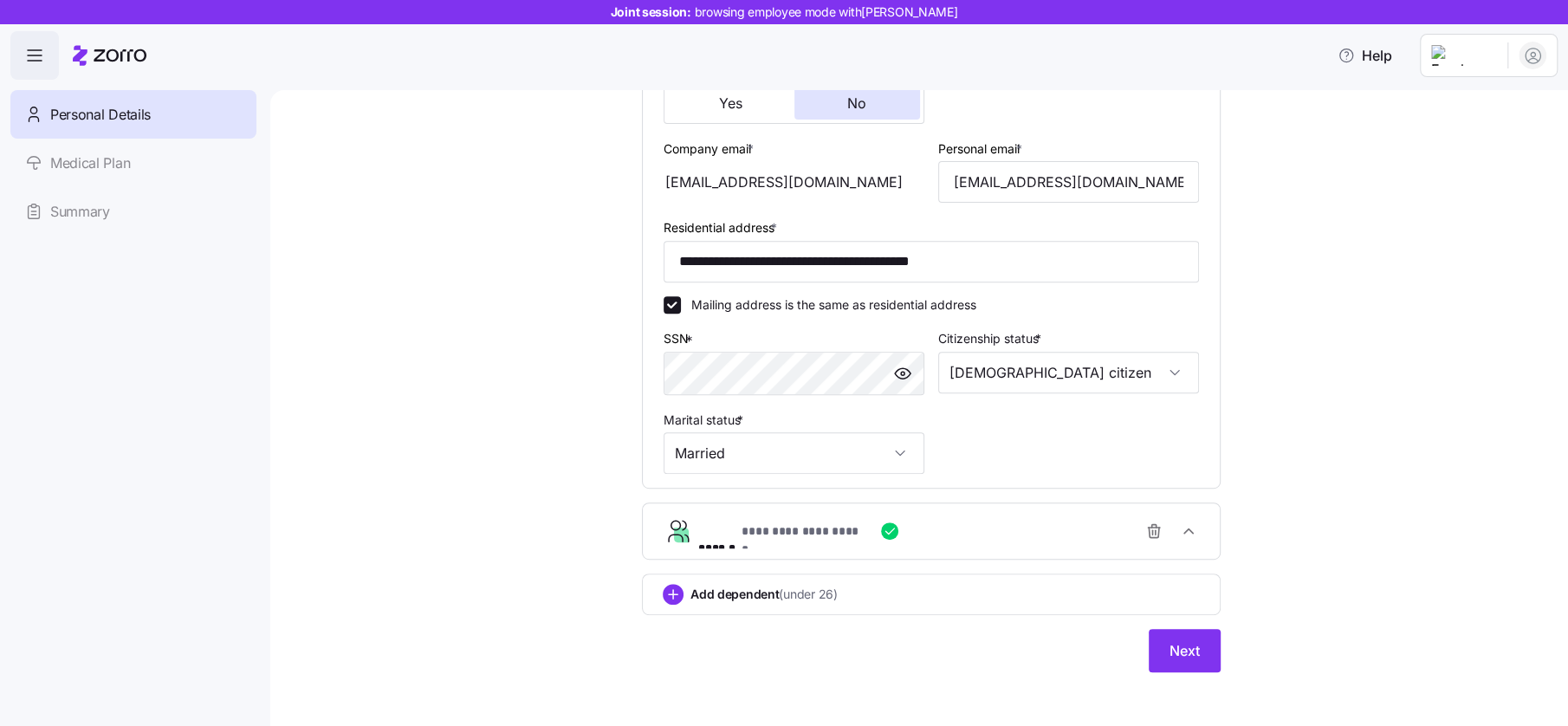 scroll, scrollTop: 466, scrollLeft: 0, axis: vertical 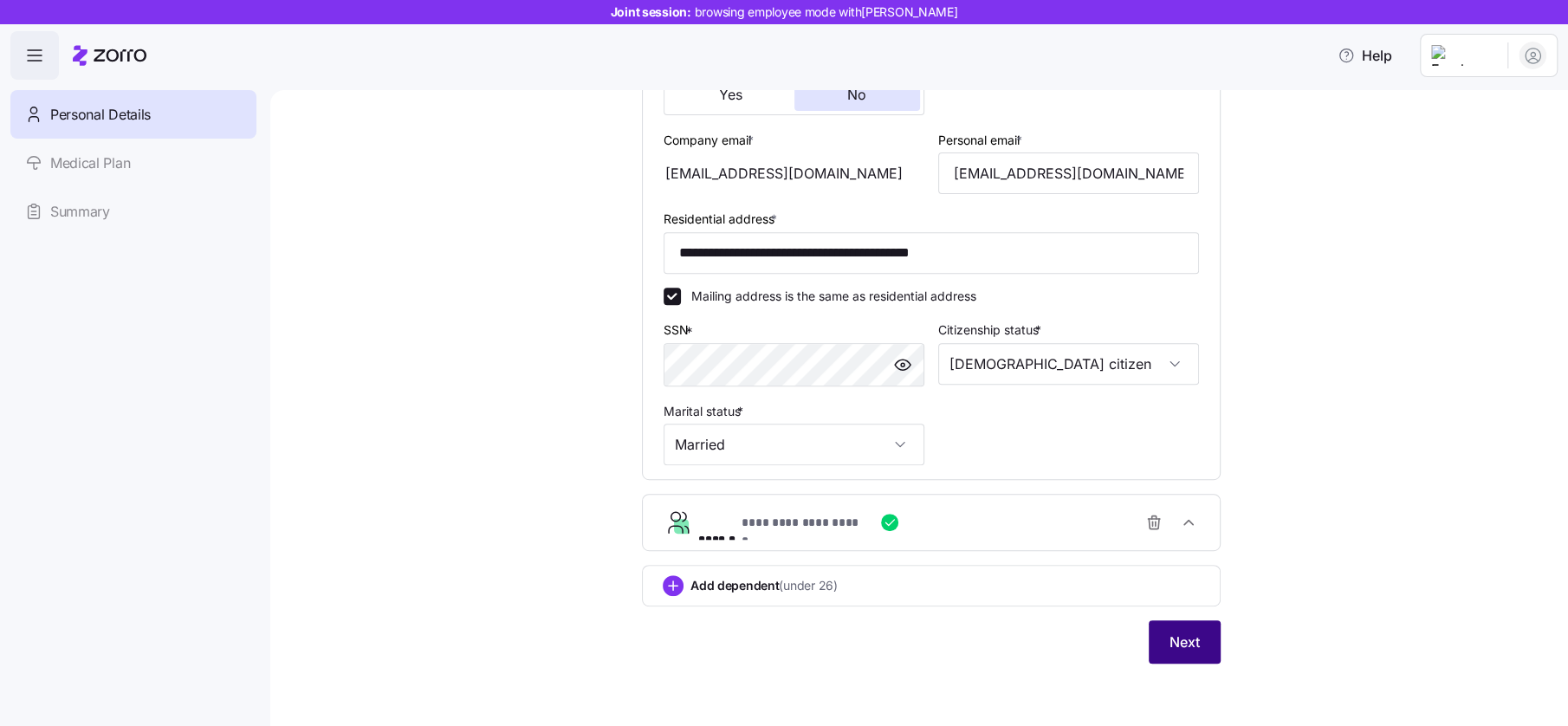 click on "Next" at bounding box center [1184, 642] 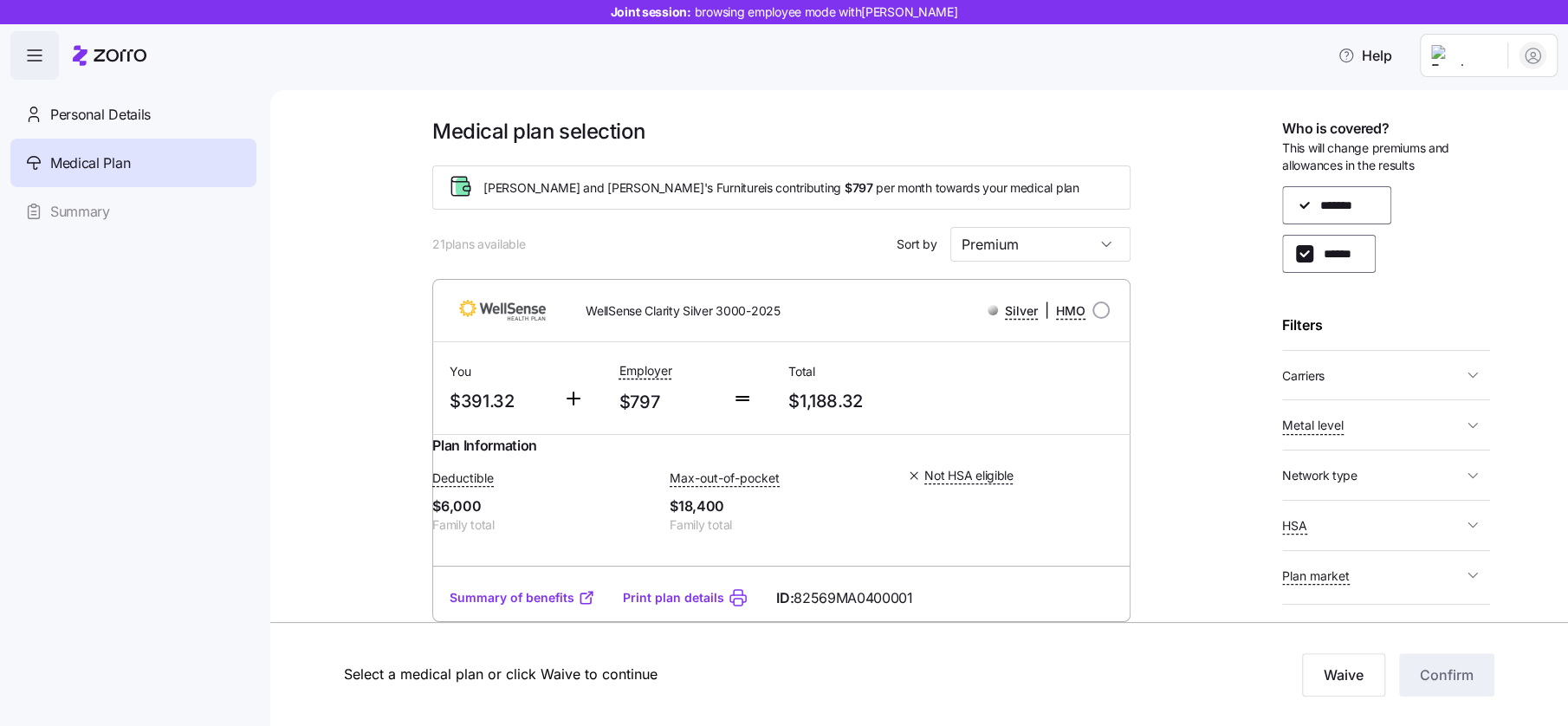 click on "Carriers" at bounding box center [1386, 375] 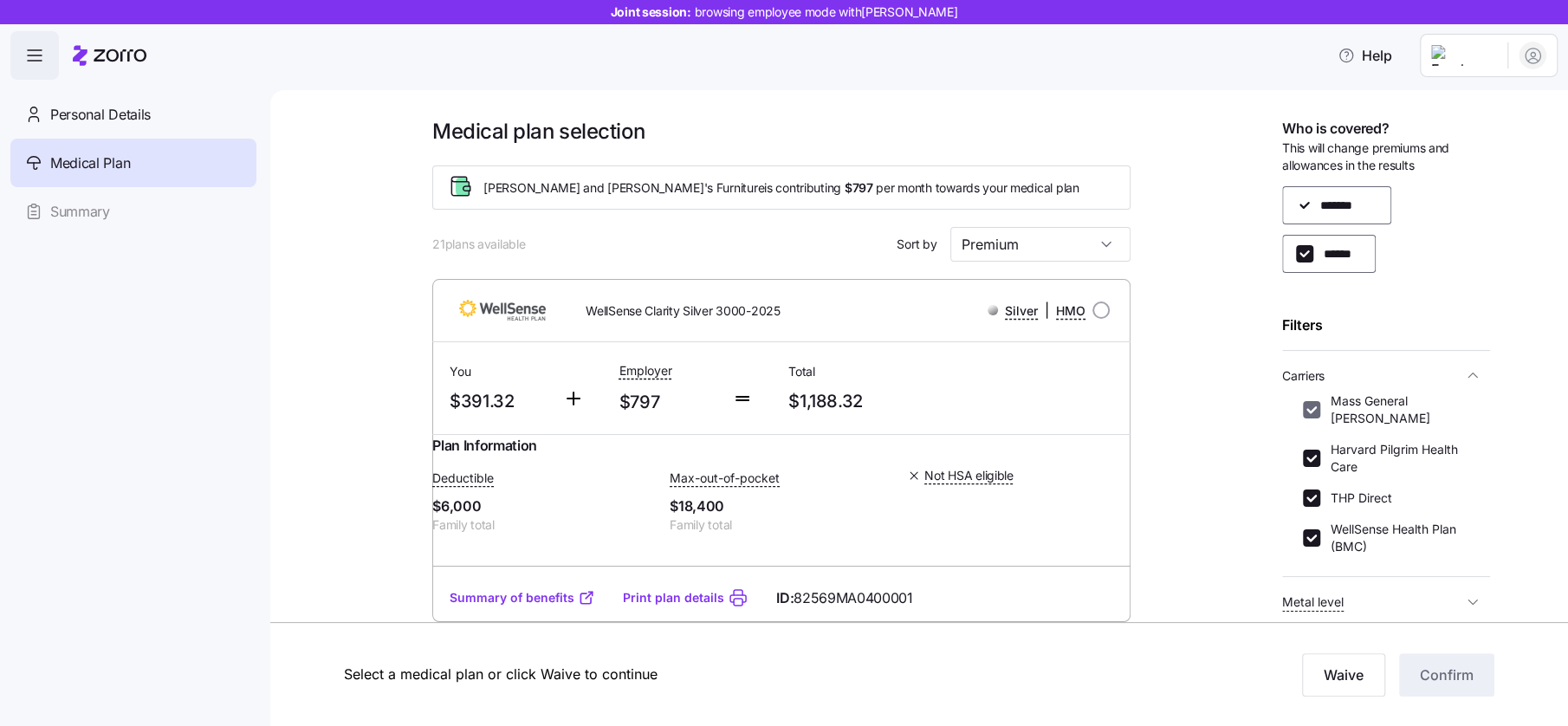 click on "Mass General [PERSON_NAME]" at bounding box center (1312, 410) 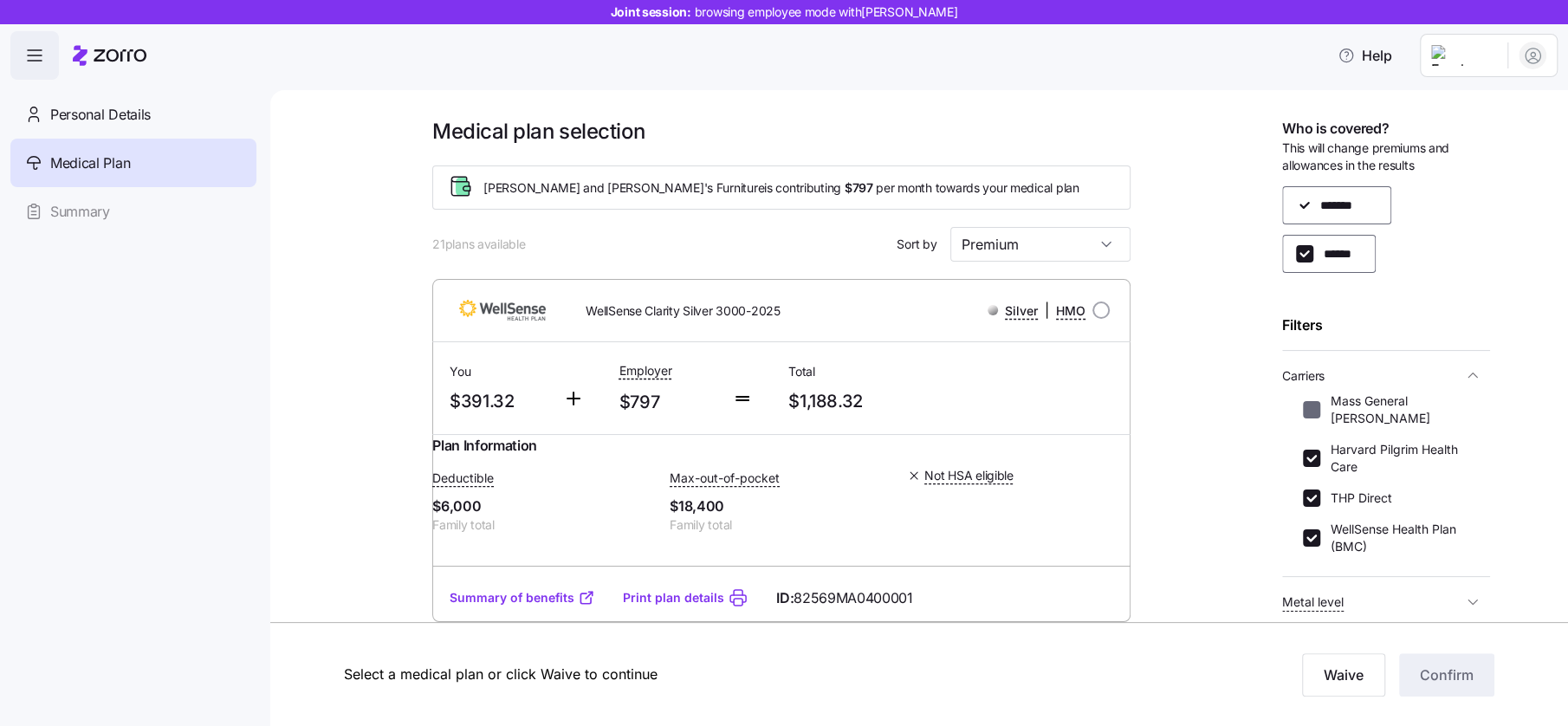checkbox on "false" 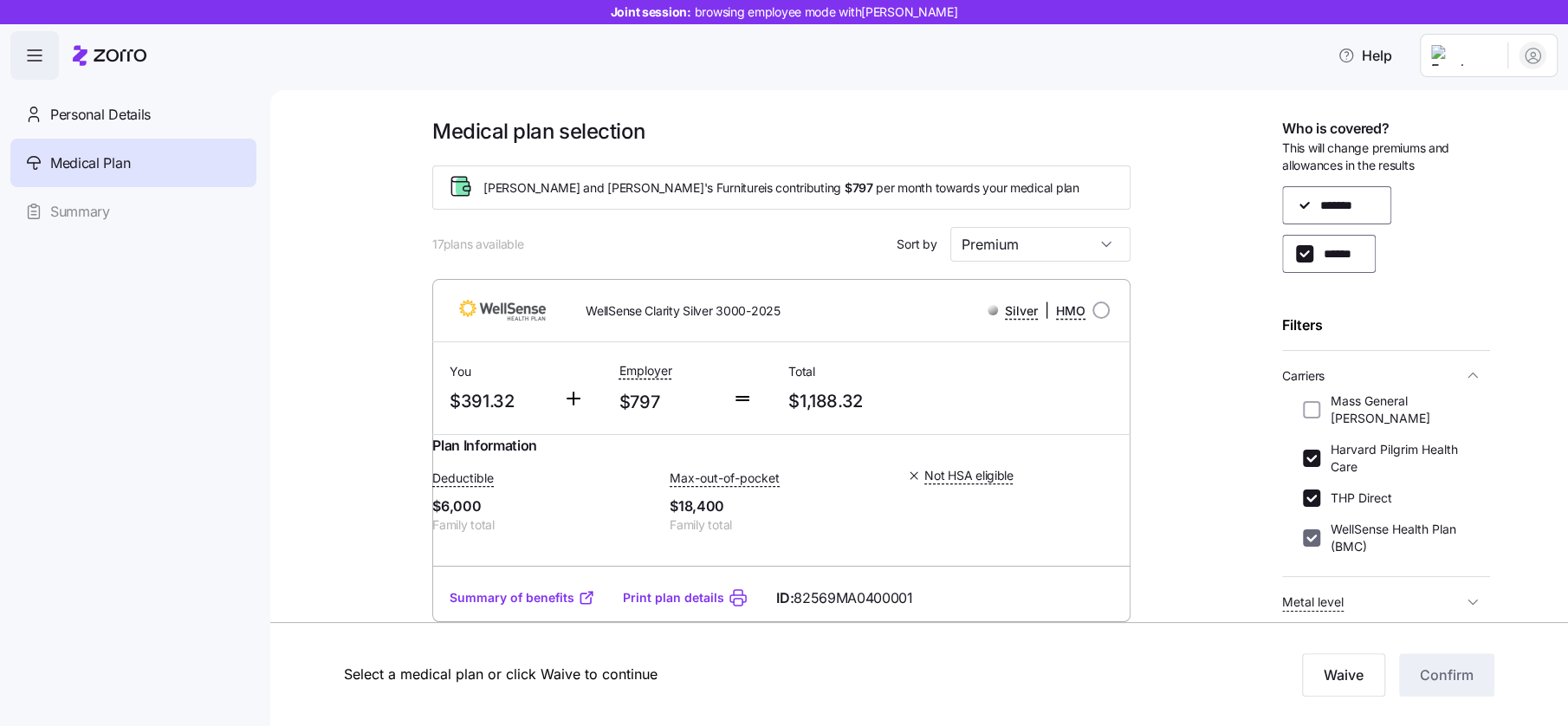 drag, startPoint x: 1312, startPoint y: 498, endPoint x: 1315, endPoint y: 542, distance: 44.102154 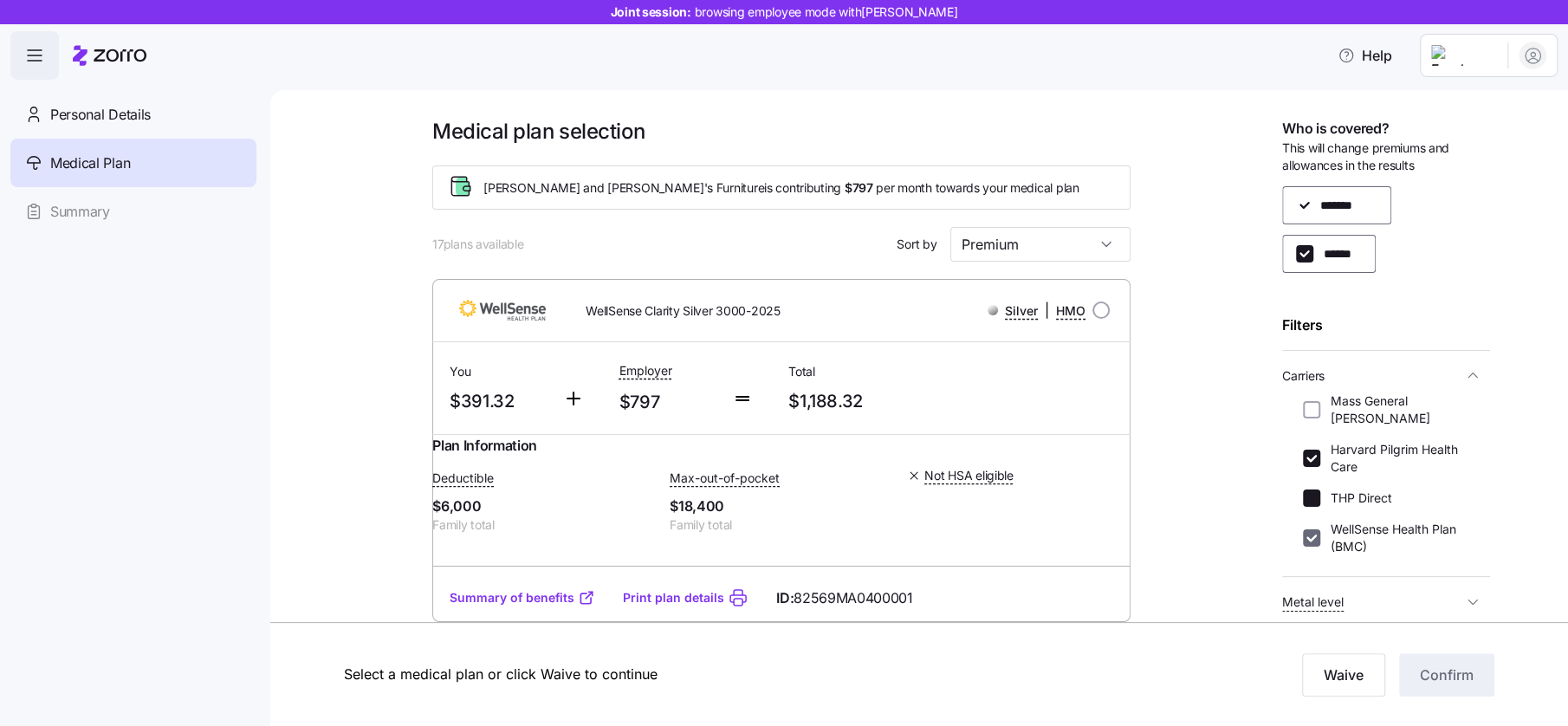 checkbox on "false" 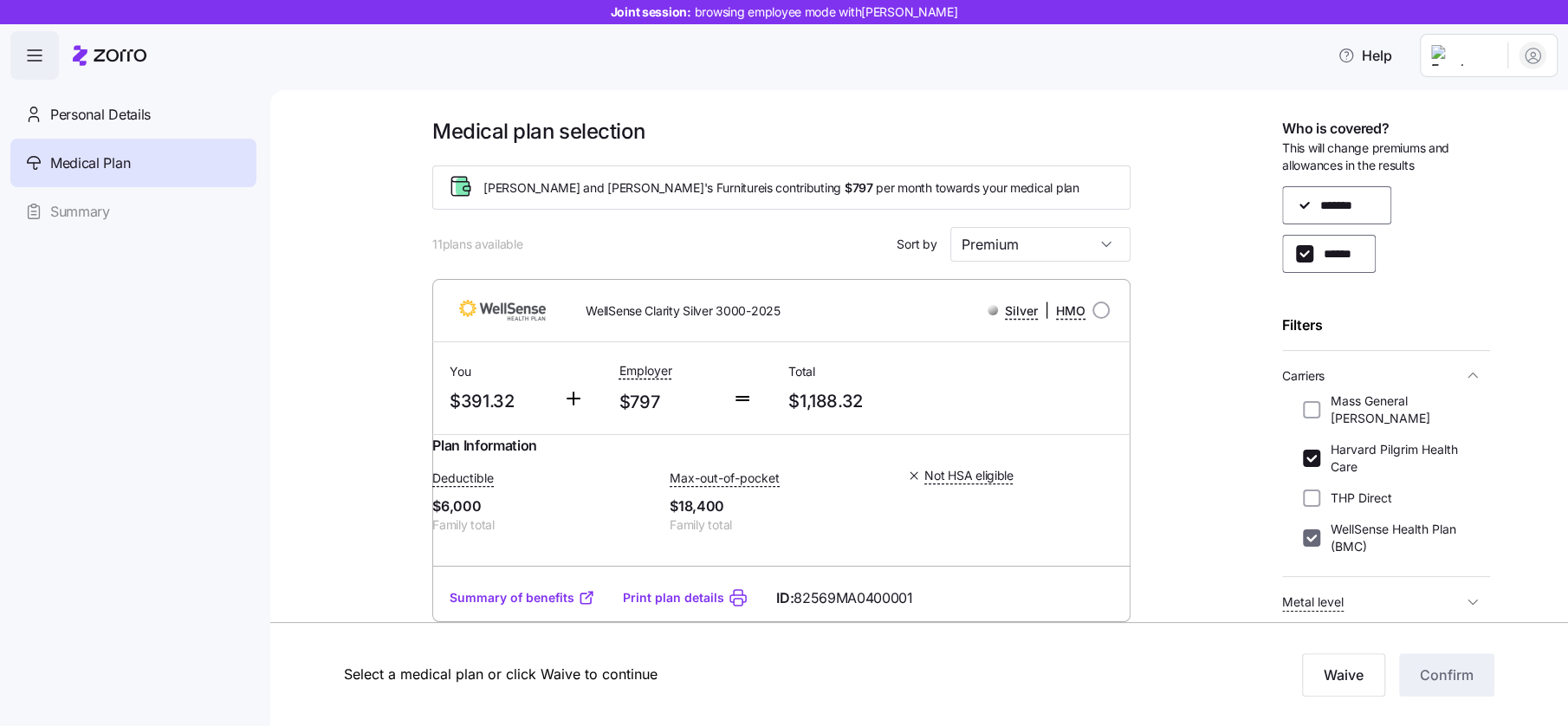 click on "WellSense Health Plan (BMC)" at bounding box center [1312, 538] 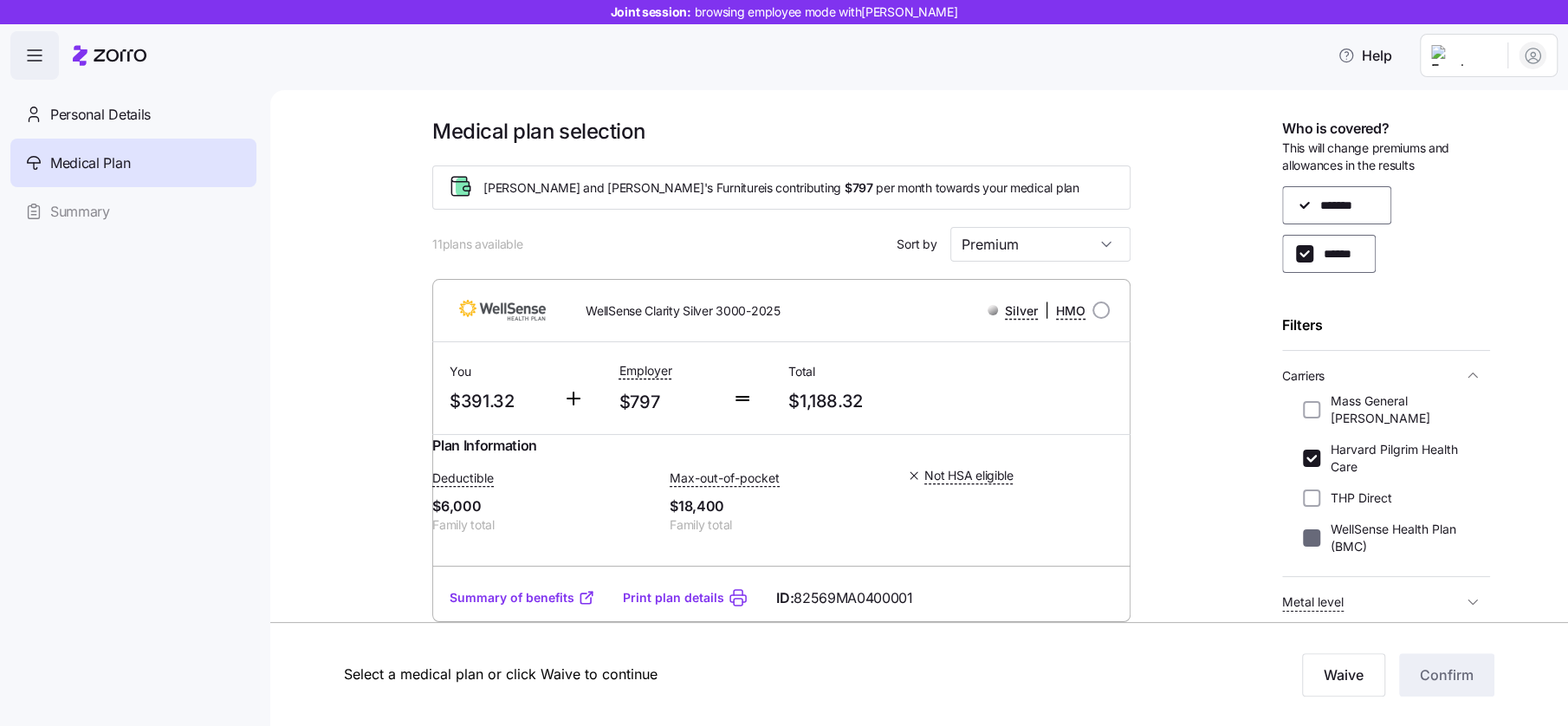 checkbox on "false" 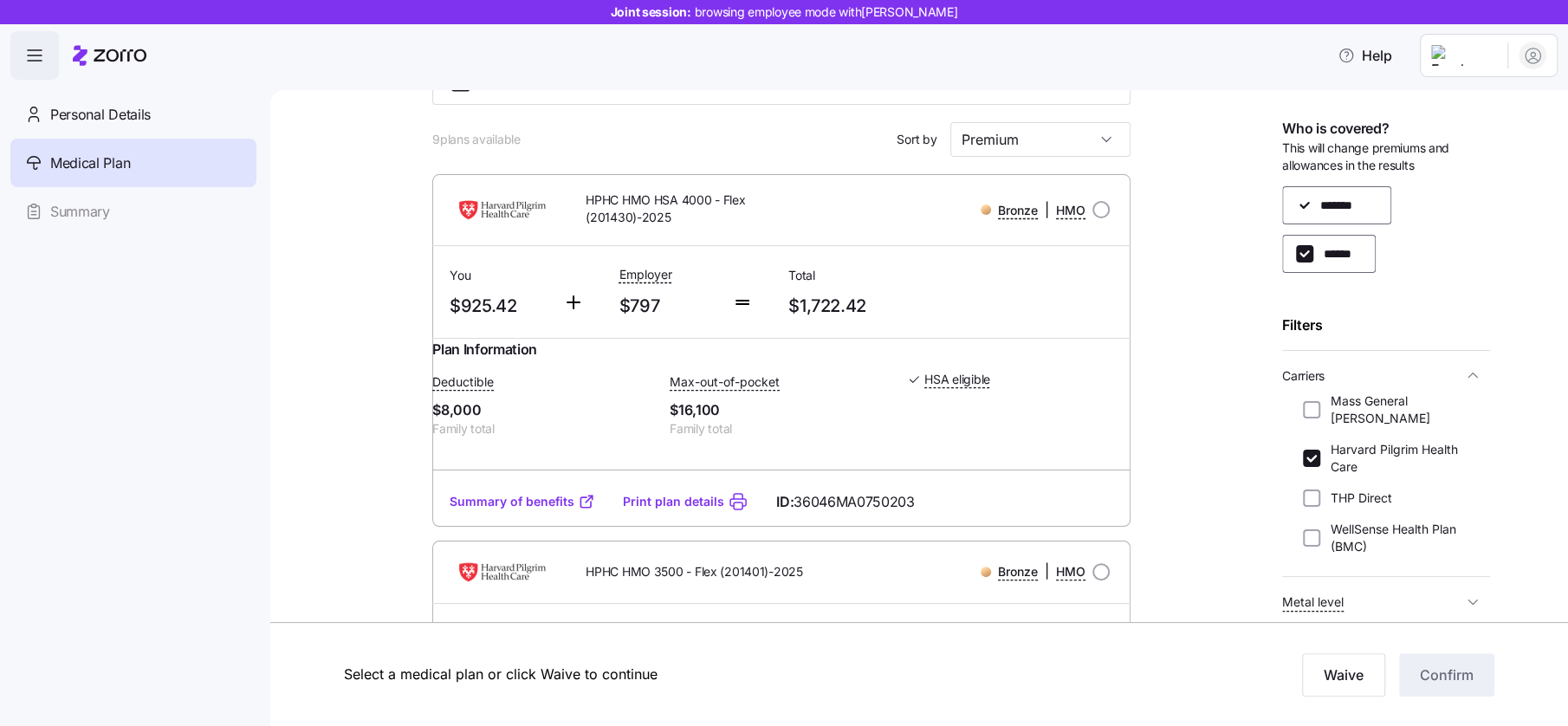 scroll, scrollTop: 107, scrollLeft: 0, axis: vertical 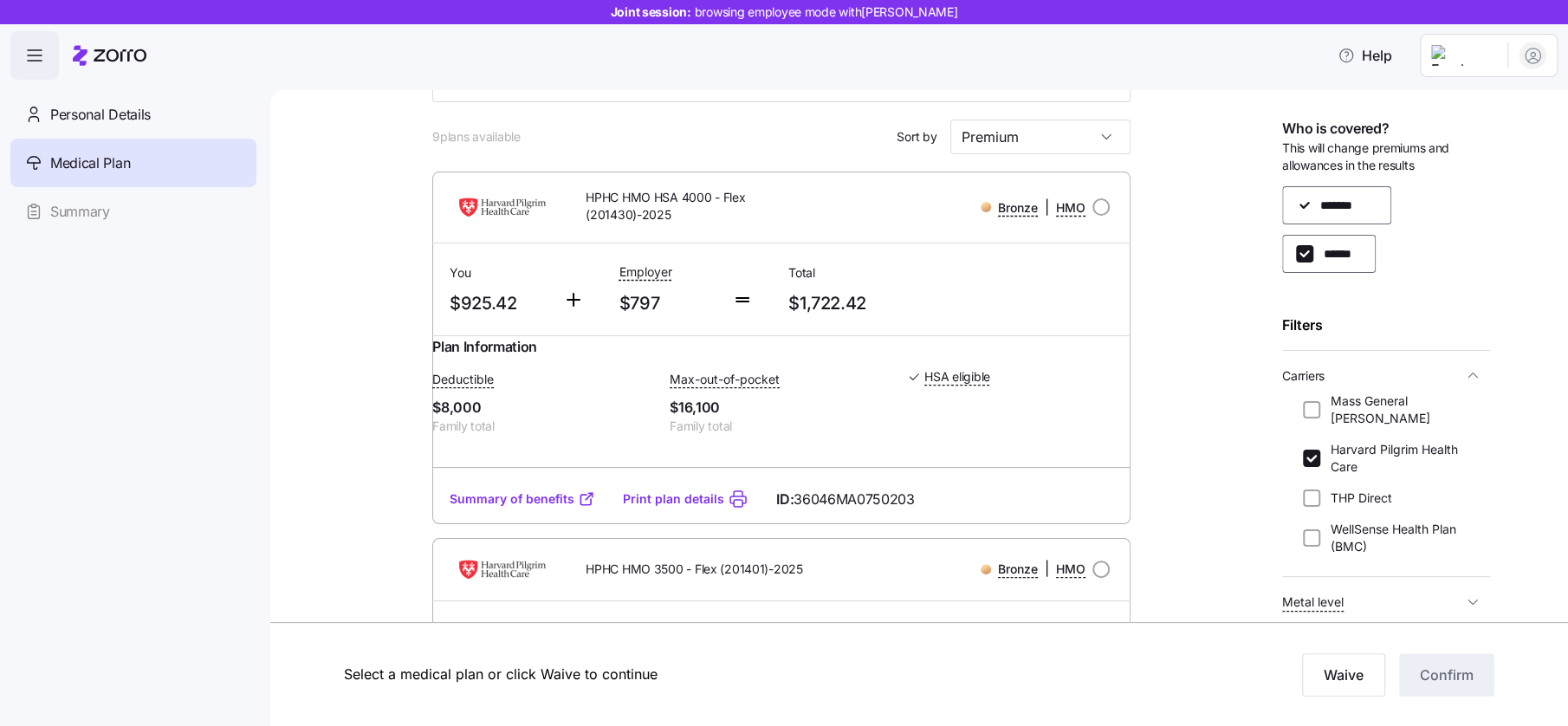 click on "Summary of benefits" at bounding box center [522, 499] 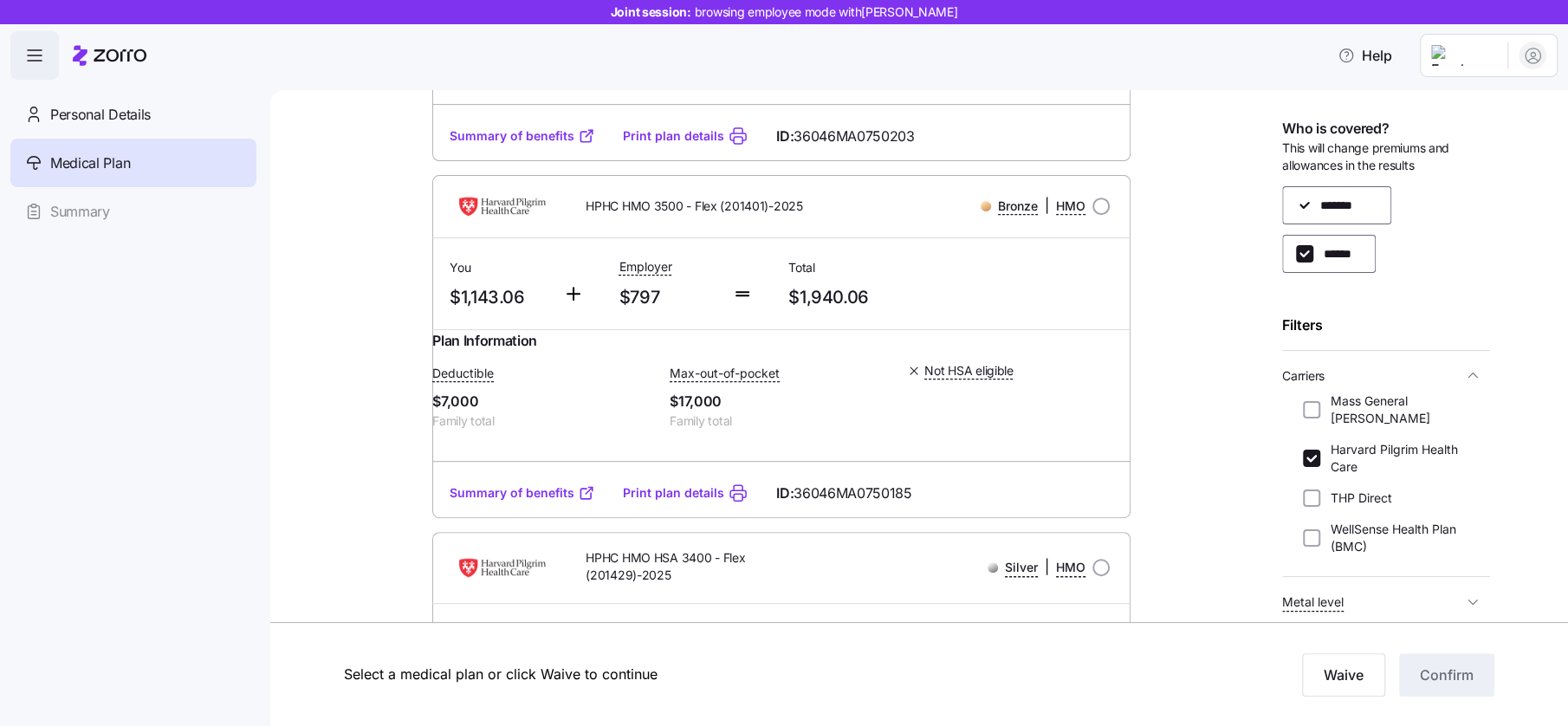 scroll, scrollTop: 541, scrollLeft: 0, axis: vertical 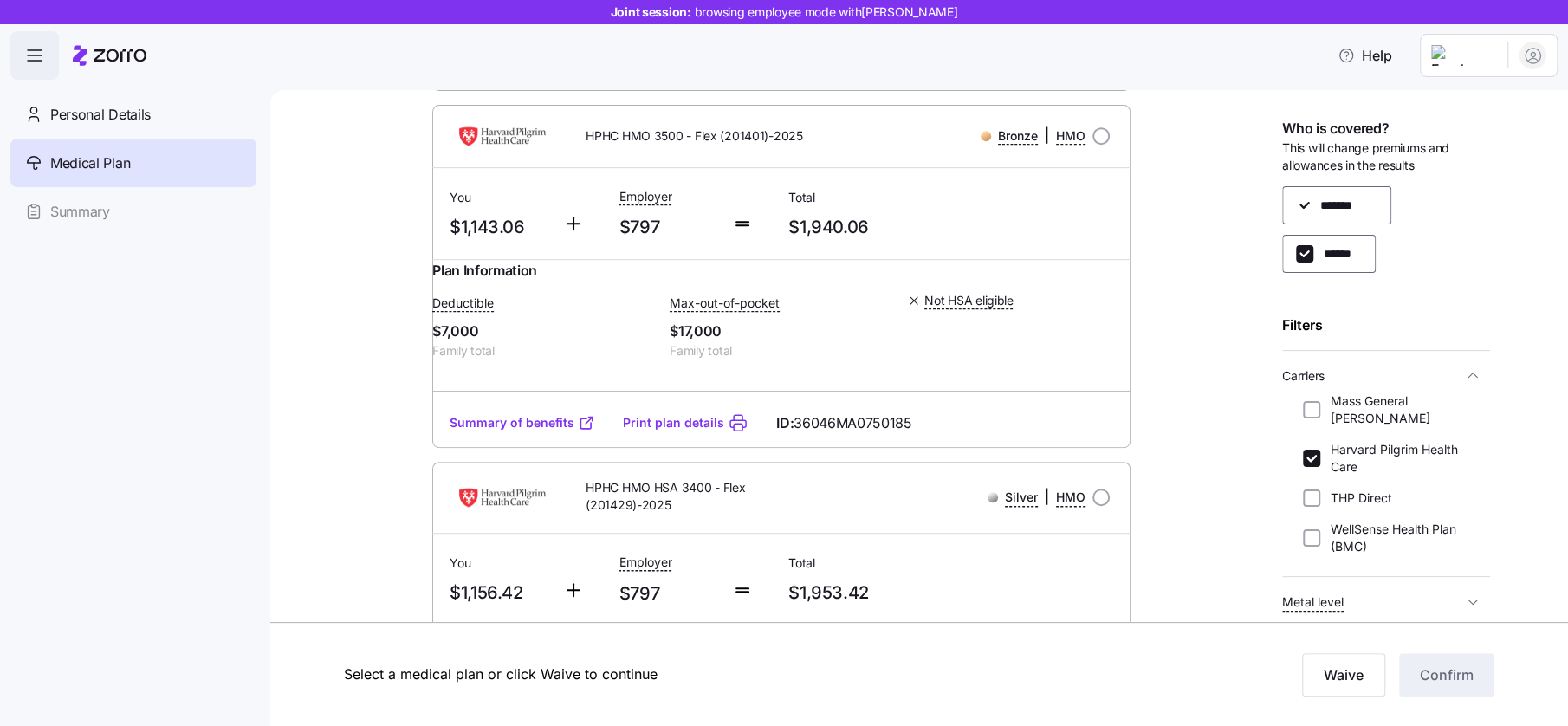 click on "Summary of benefits" at bounding box center [522, 423] 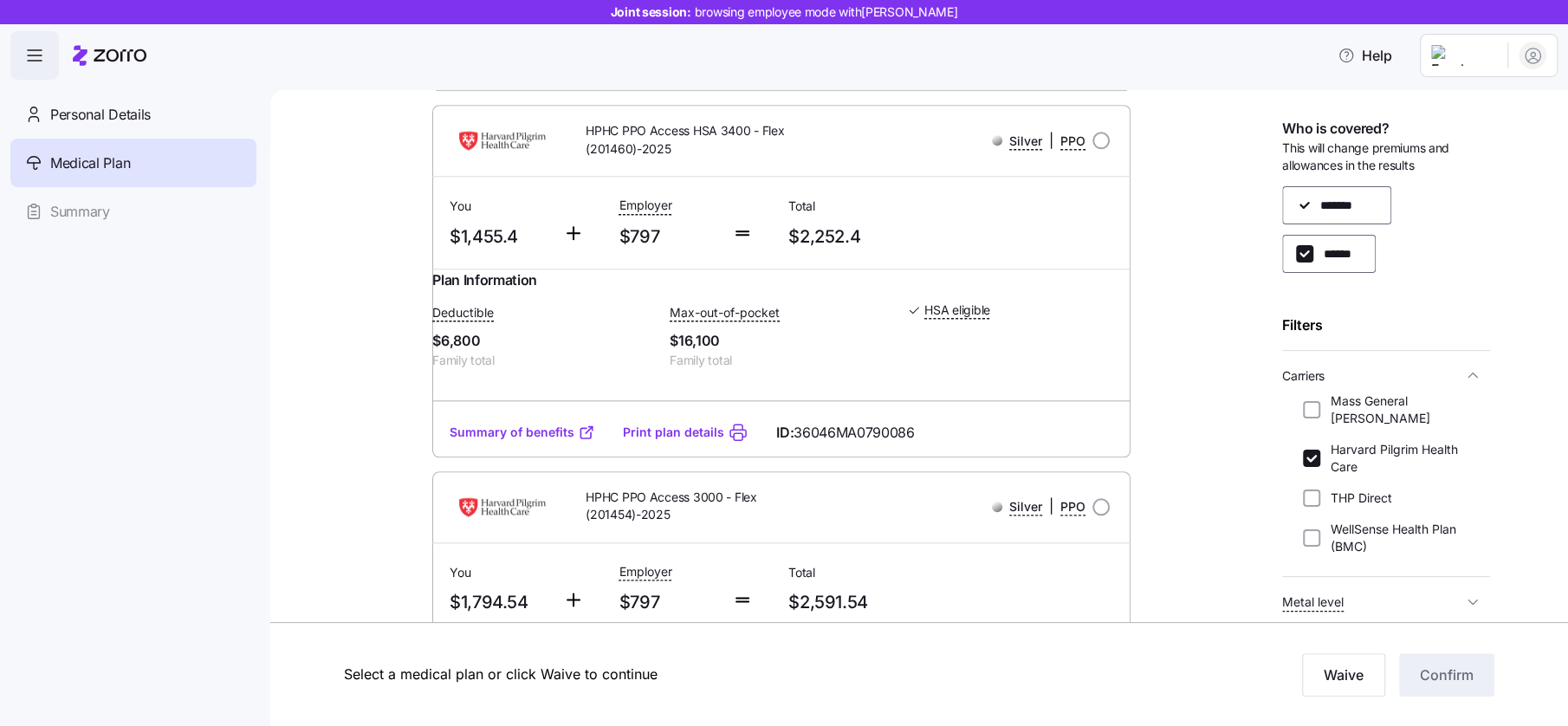scroll, scrollTop: 1299, scrollLeft: 0, axis: vertical 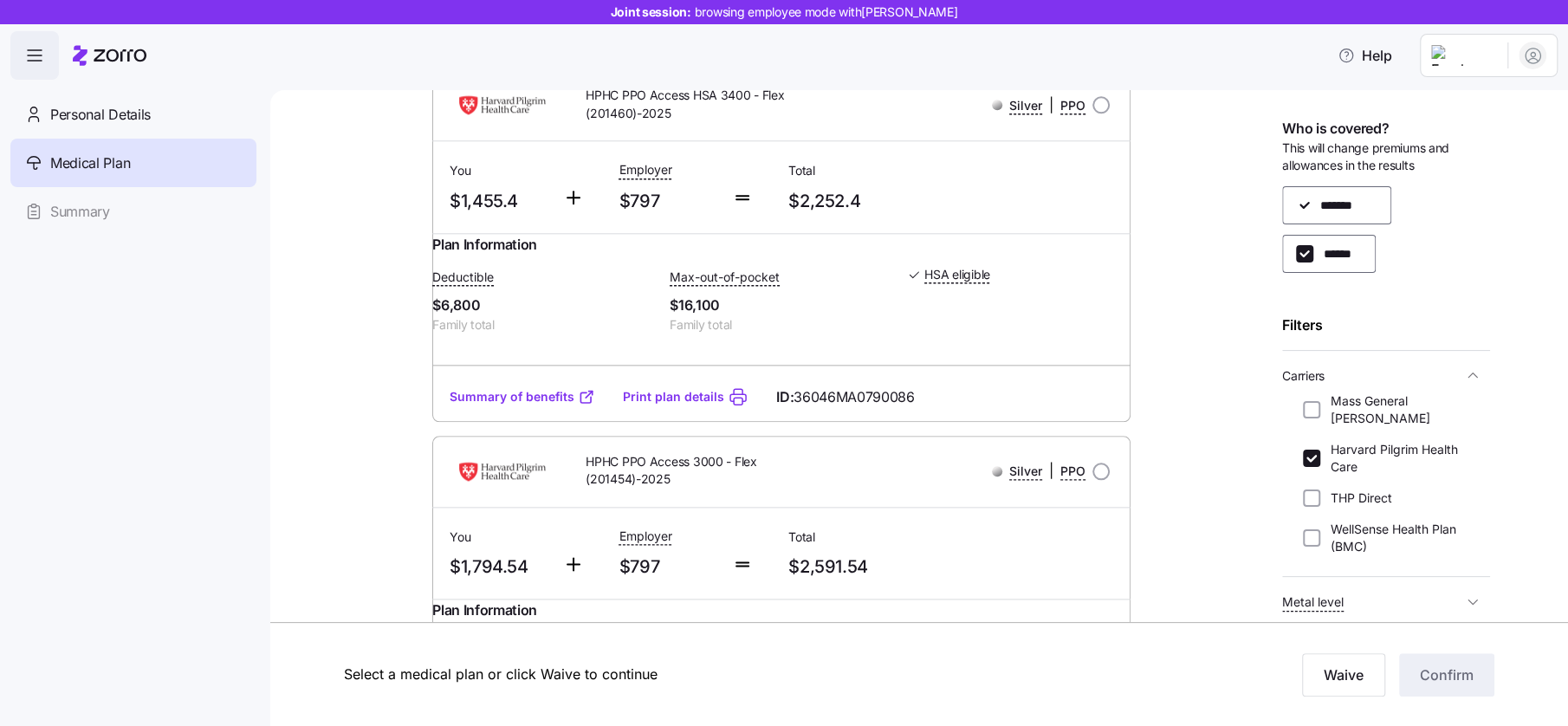 click on "Summary of benefits" at bounding box center [522, 397] 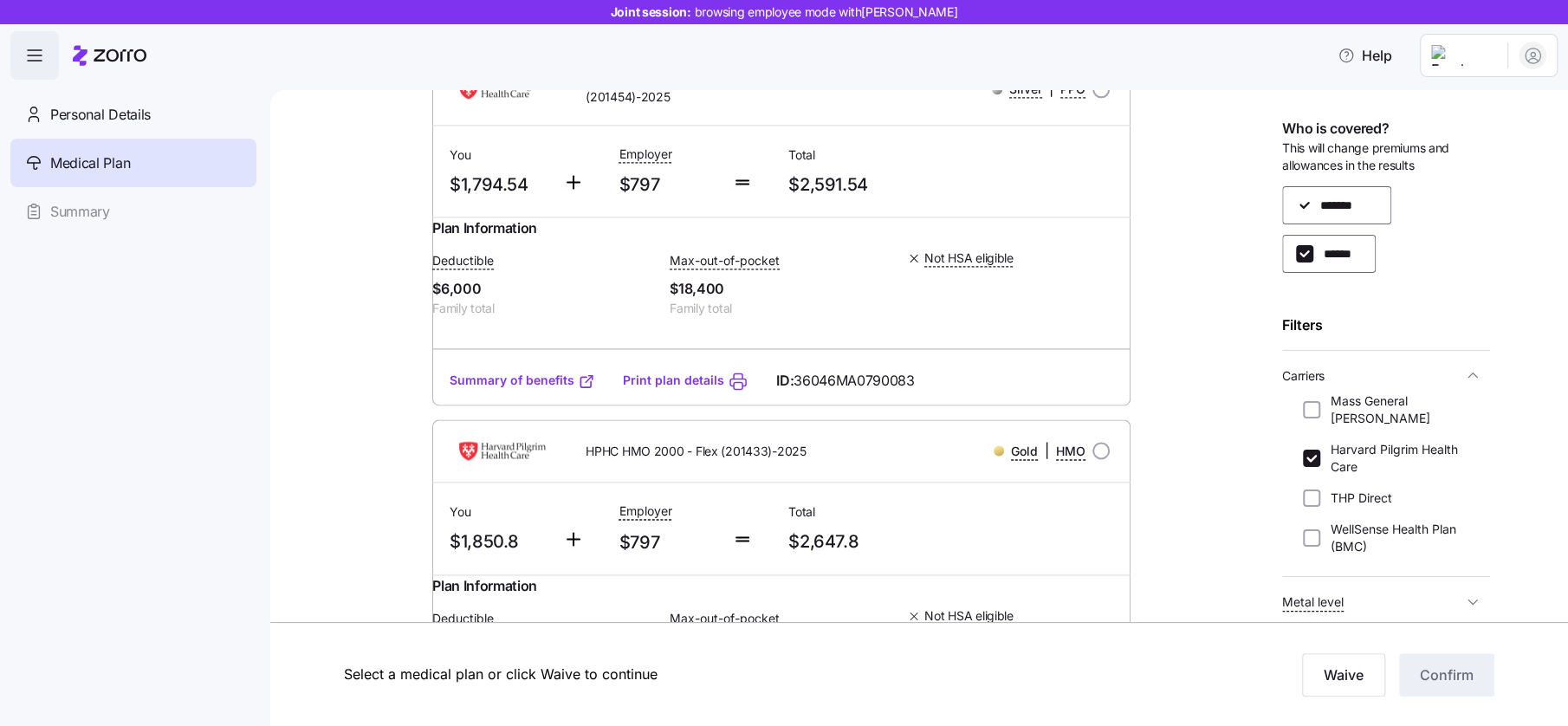 scroll, scrollTop: 1732, scrollLeft: 0, axis: vertical 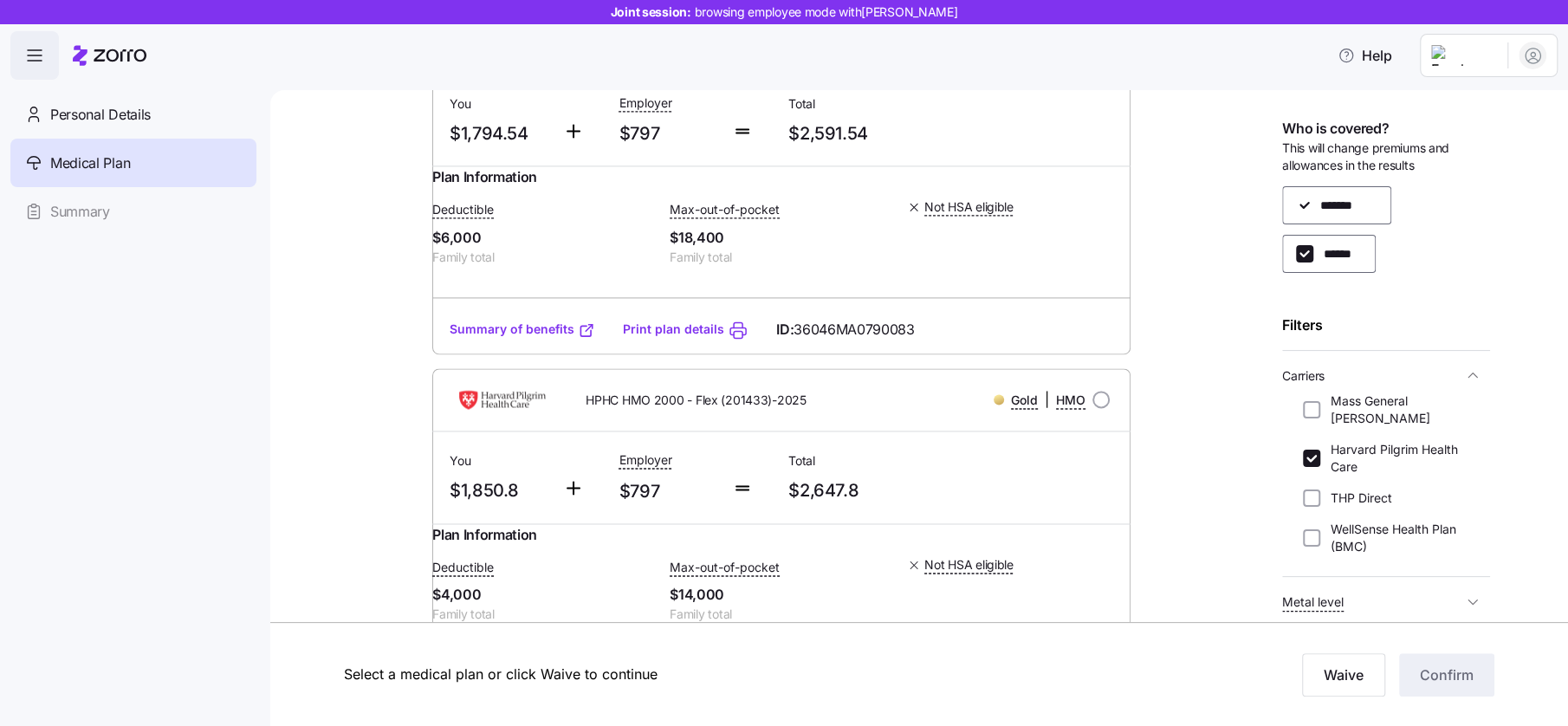 click on "Summary of benefits" at bounding box center [522, 329] 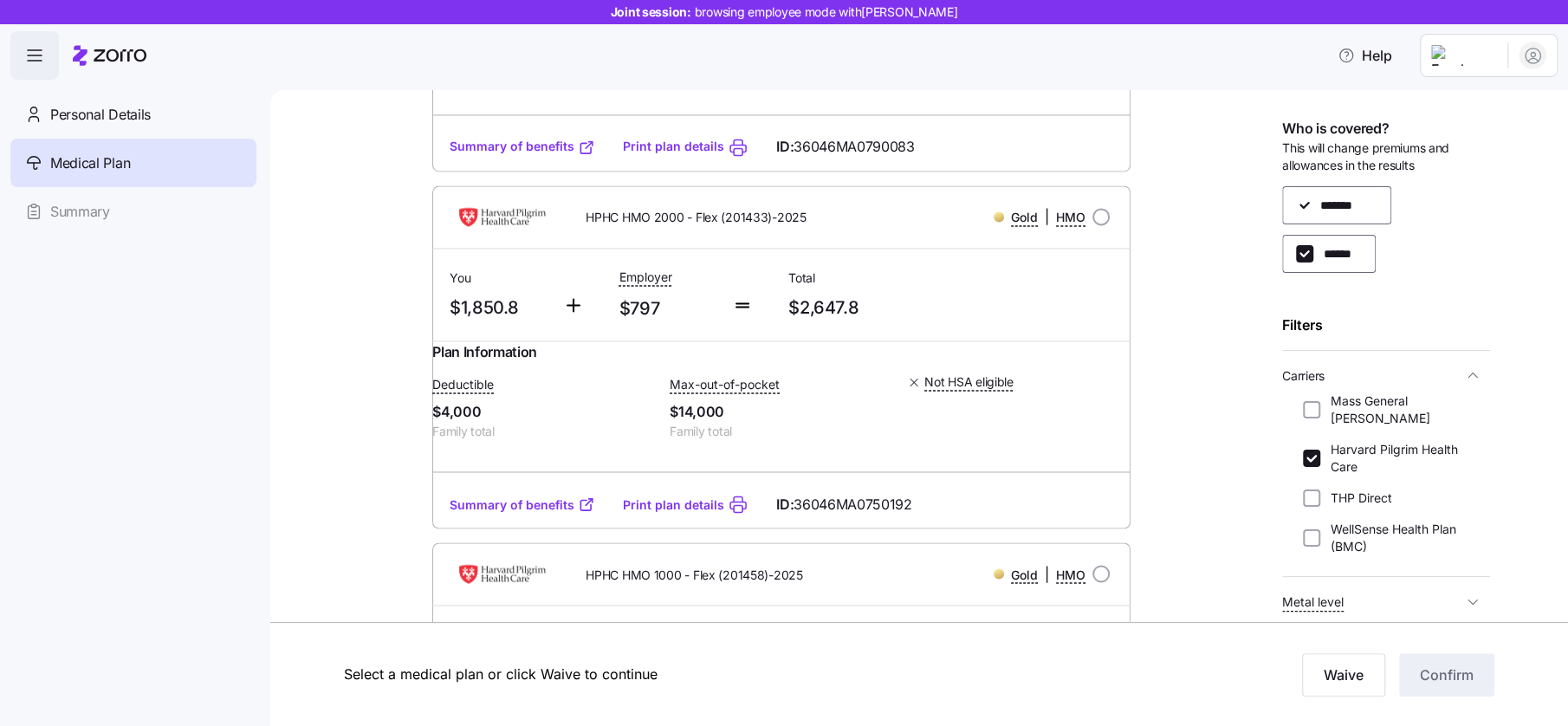 scroll, scrollTop: 1948, scrollLeft: 0, axis: vertical 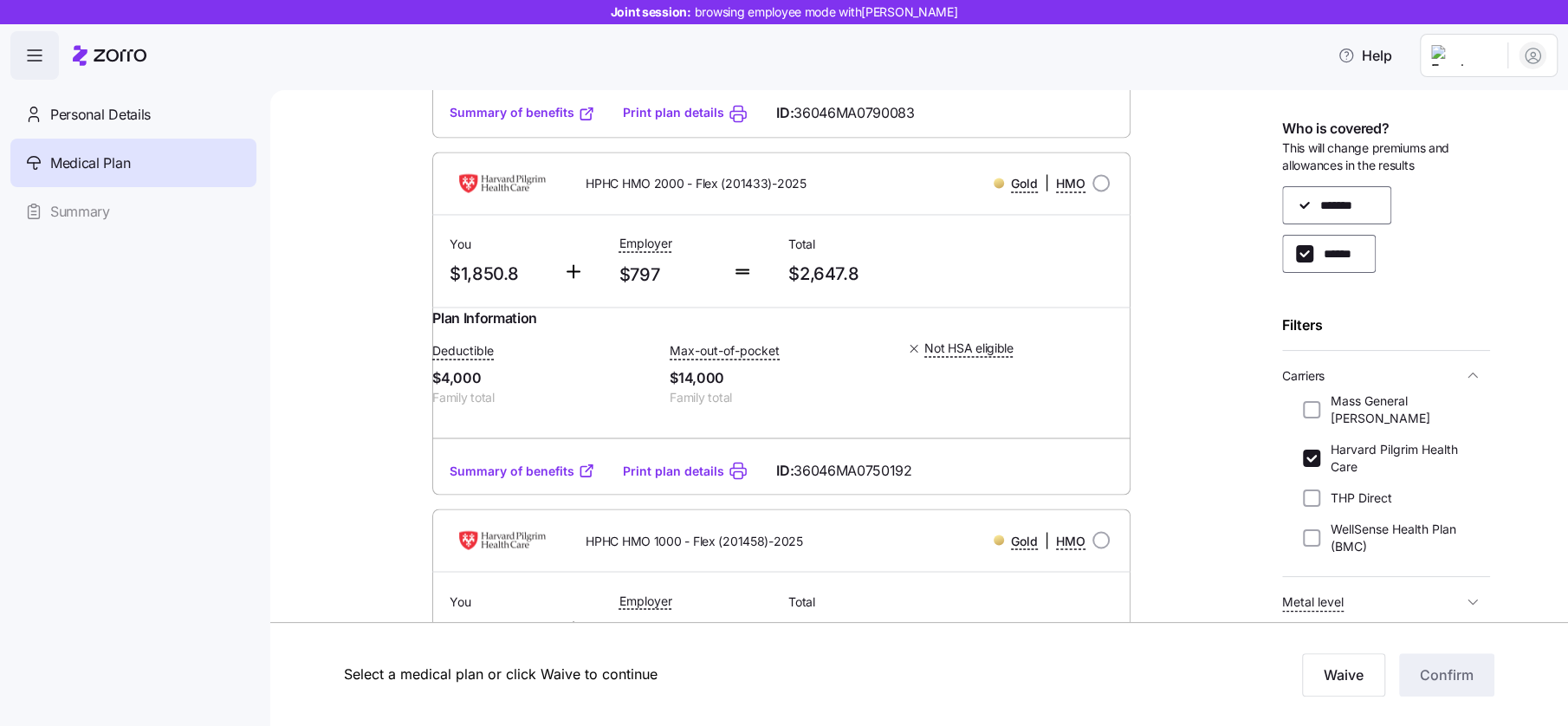 click on "Summary of benefits" at bounding box center [522, 470] 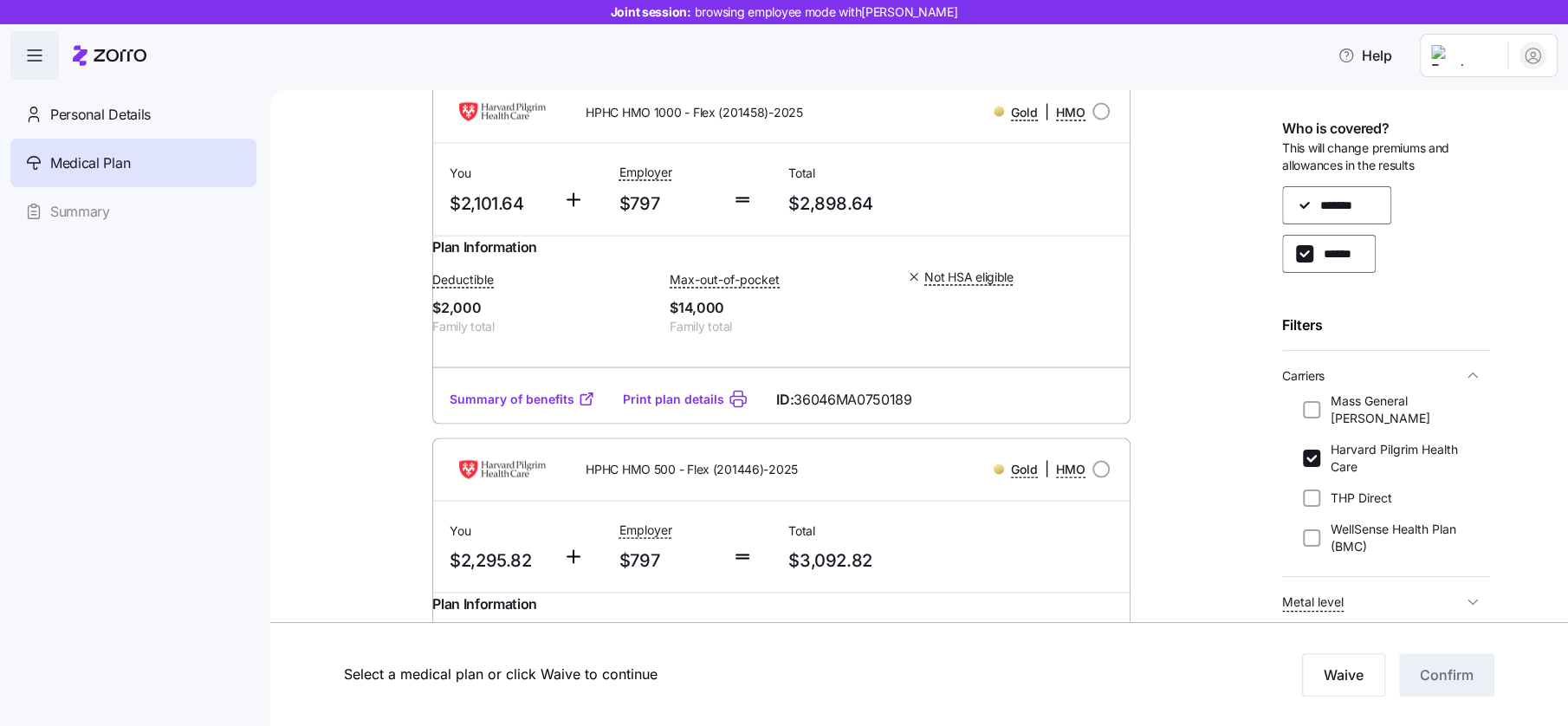 scroll, scrollTop: 2382, scrollLeft: 0, axis: vertical 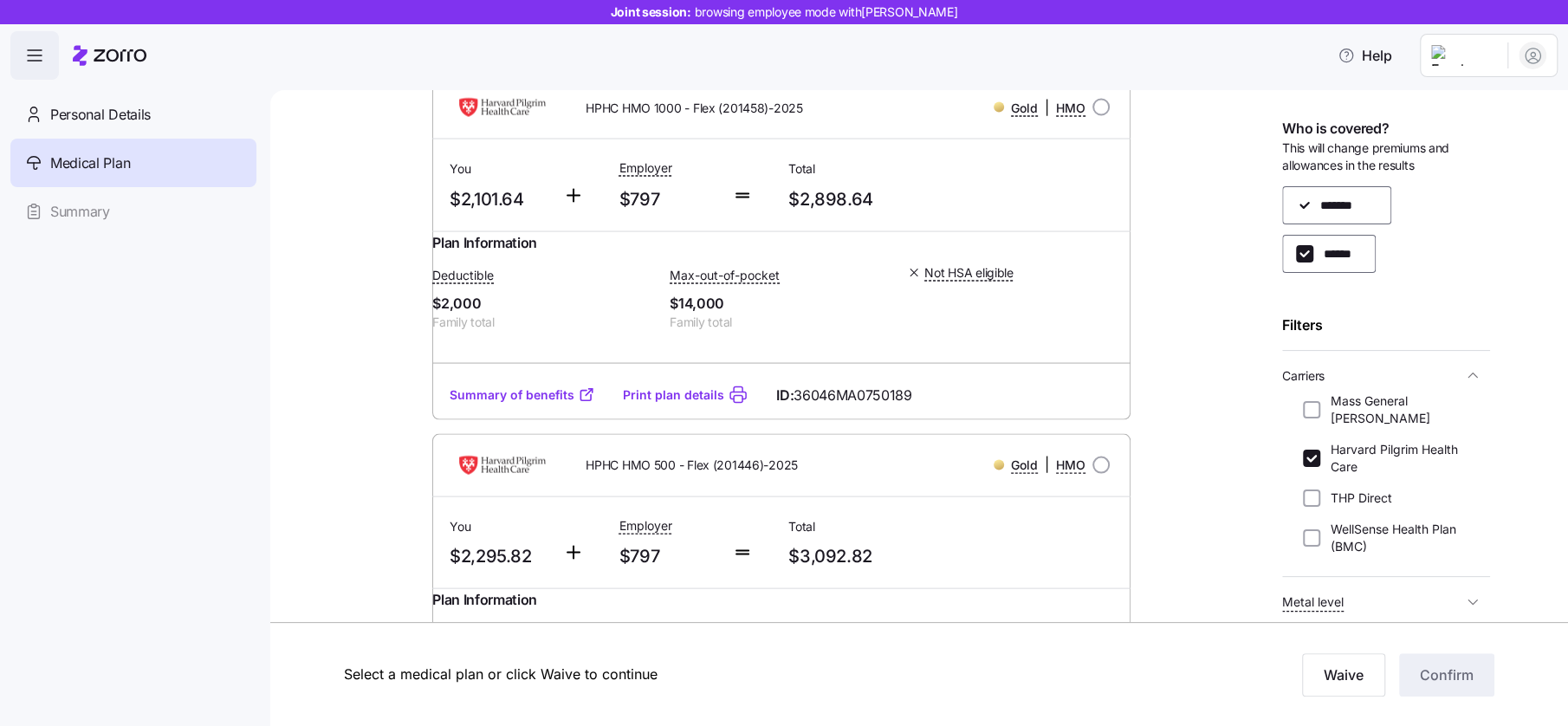 click on "Summary of benefits" at bounding box center [522, 394] 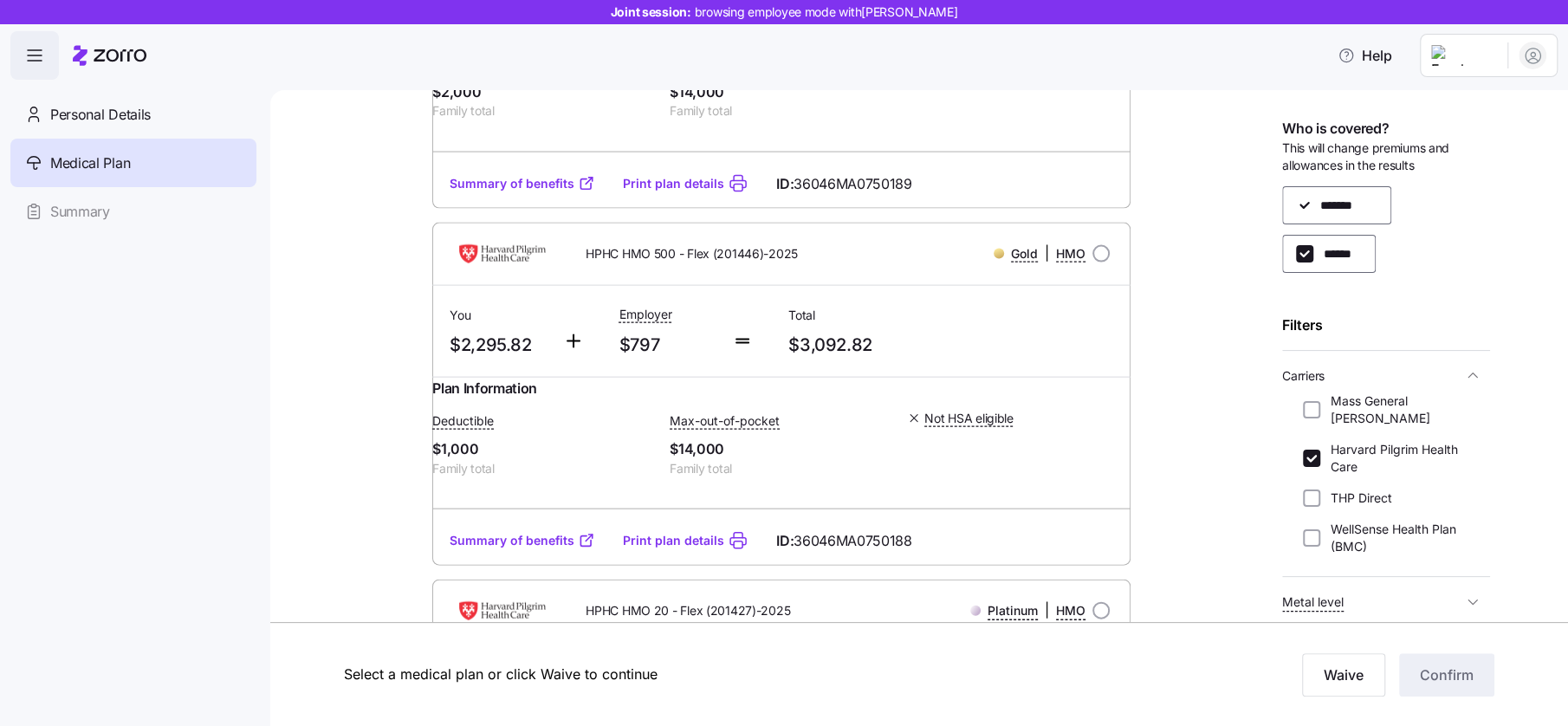scroll, scrollTop: 2815, scrollLeft: 0, axis: vertical 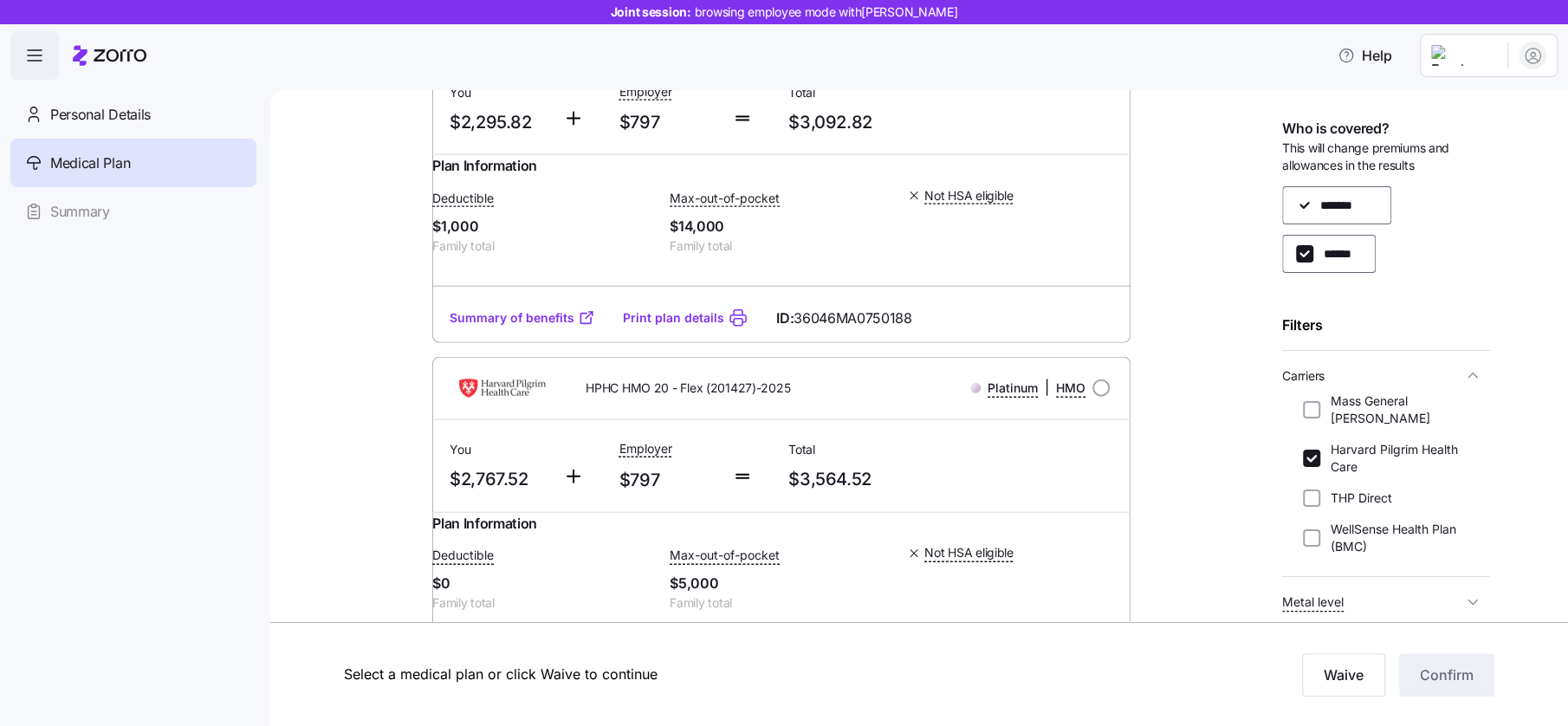 click on "Summary of benefits" at bounding box center [522, 318] 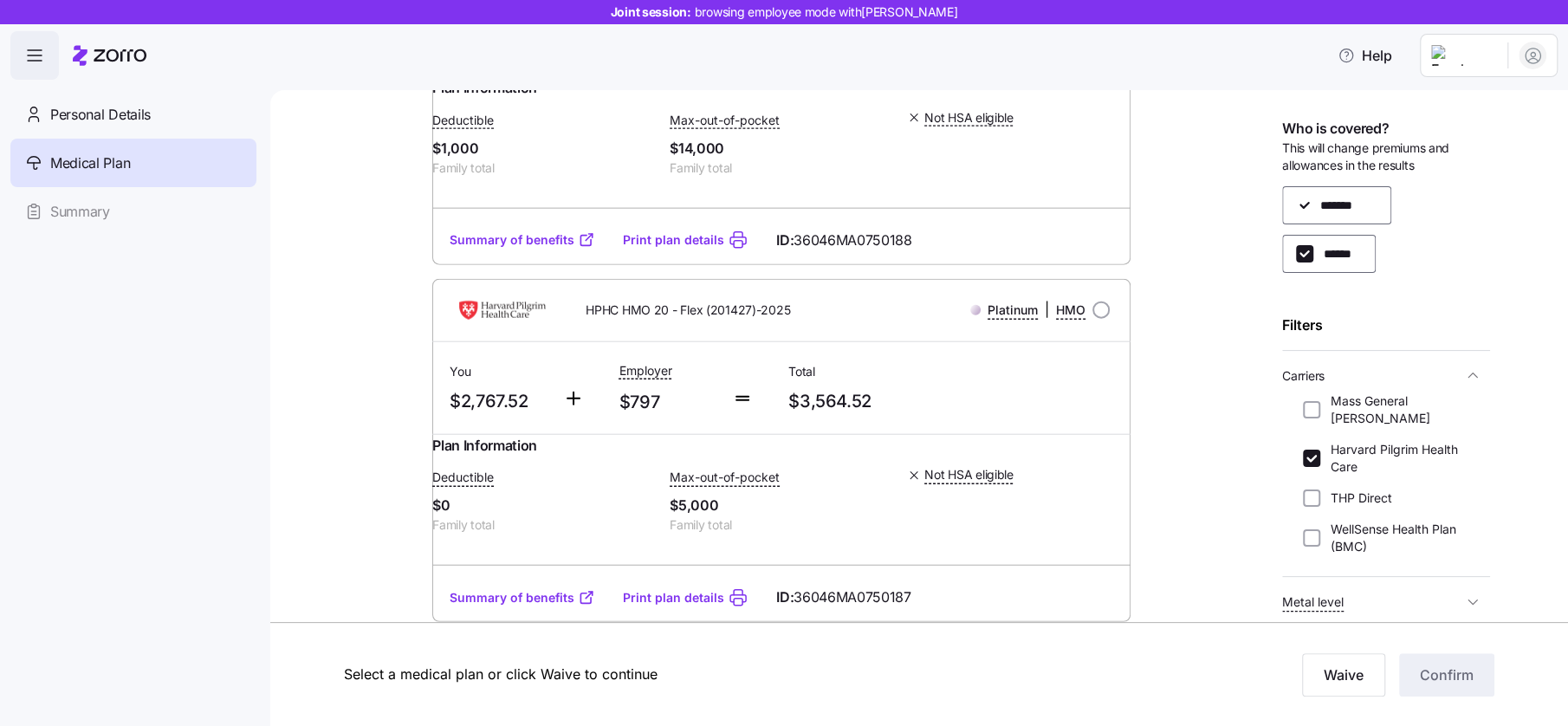 scroll, scrollTop: 3043, scrollLeft: 0, axis: vertical 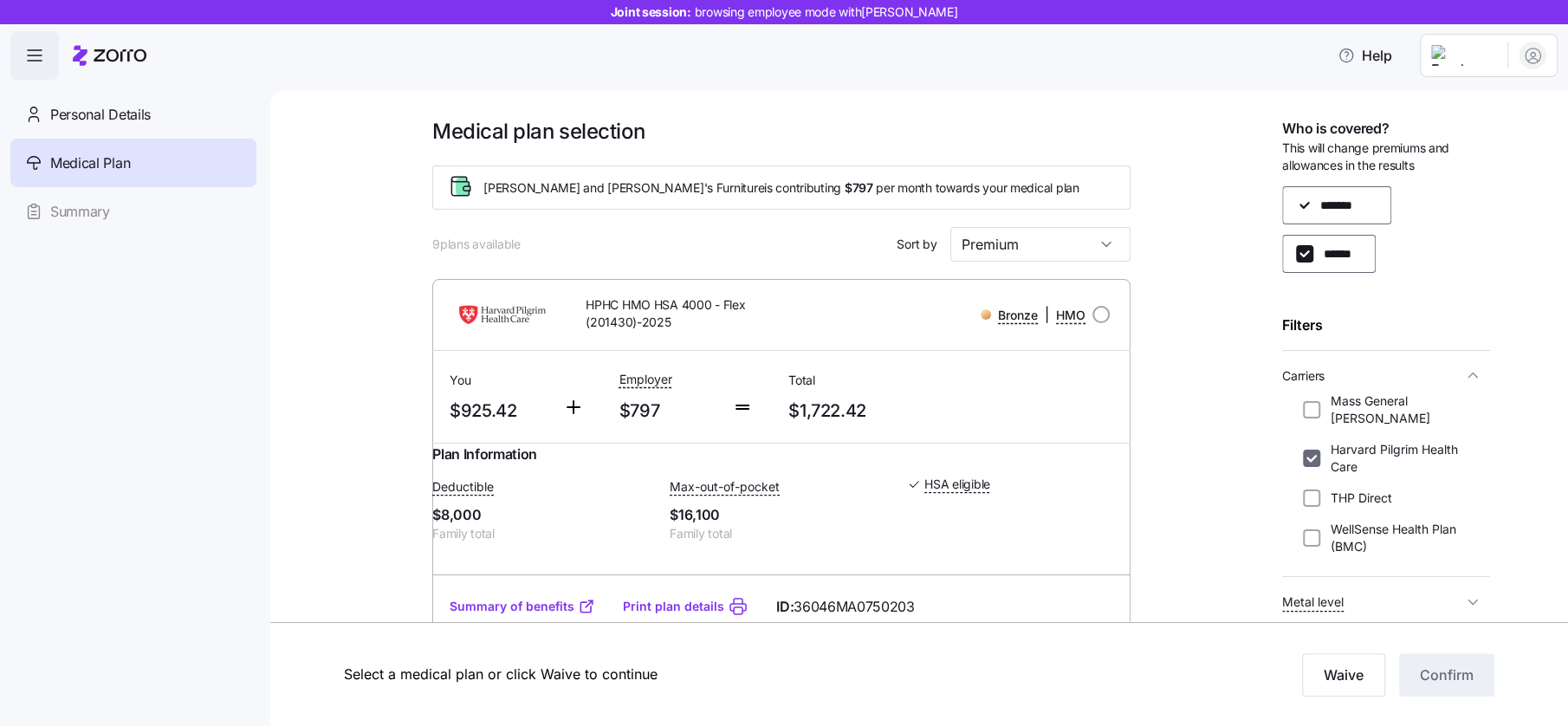 click on "Harvard Pilgrim Health Care" at bounding box center [1312, 458] 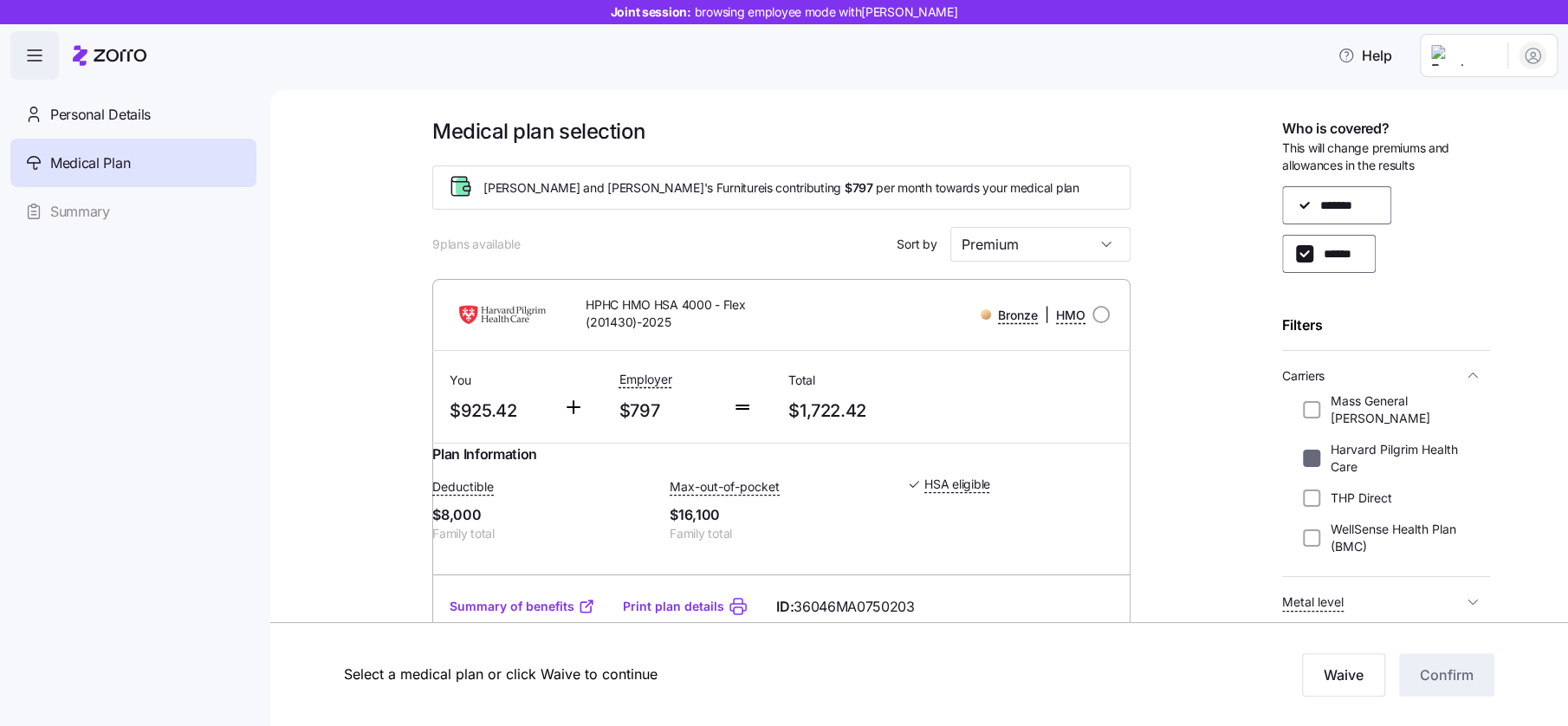 checkbox on "false" 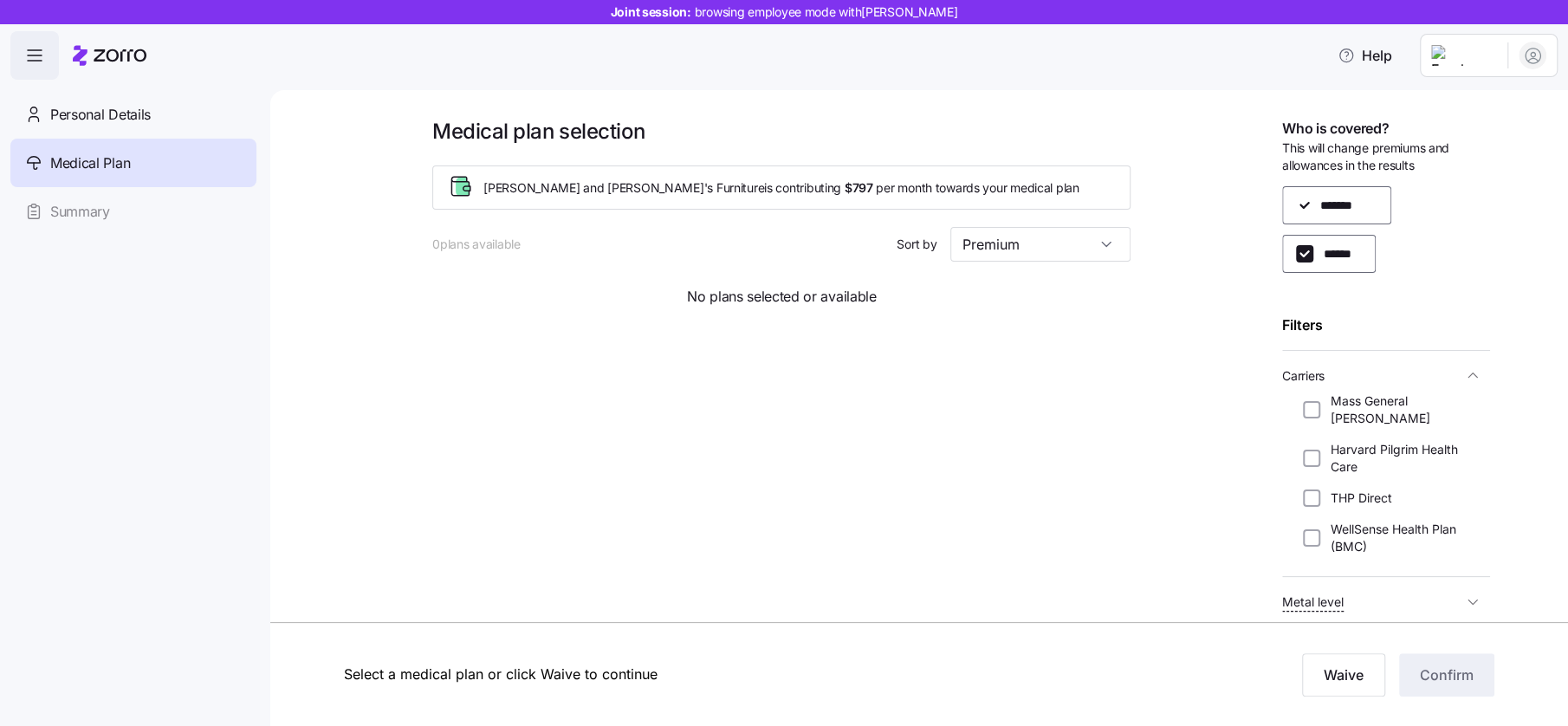 click on "THP Direct" at bounding box center [1312, 498] 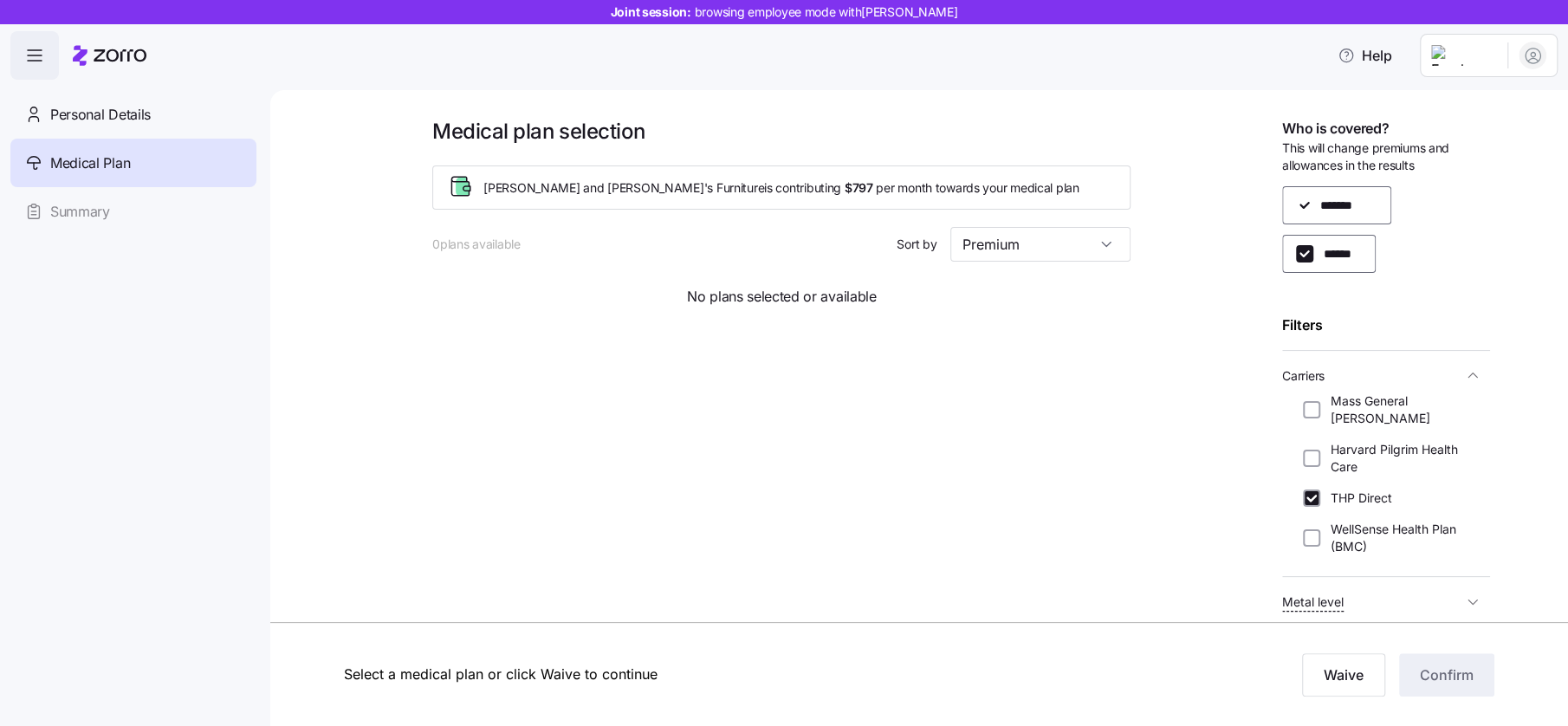 checkbox on "true" 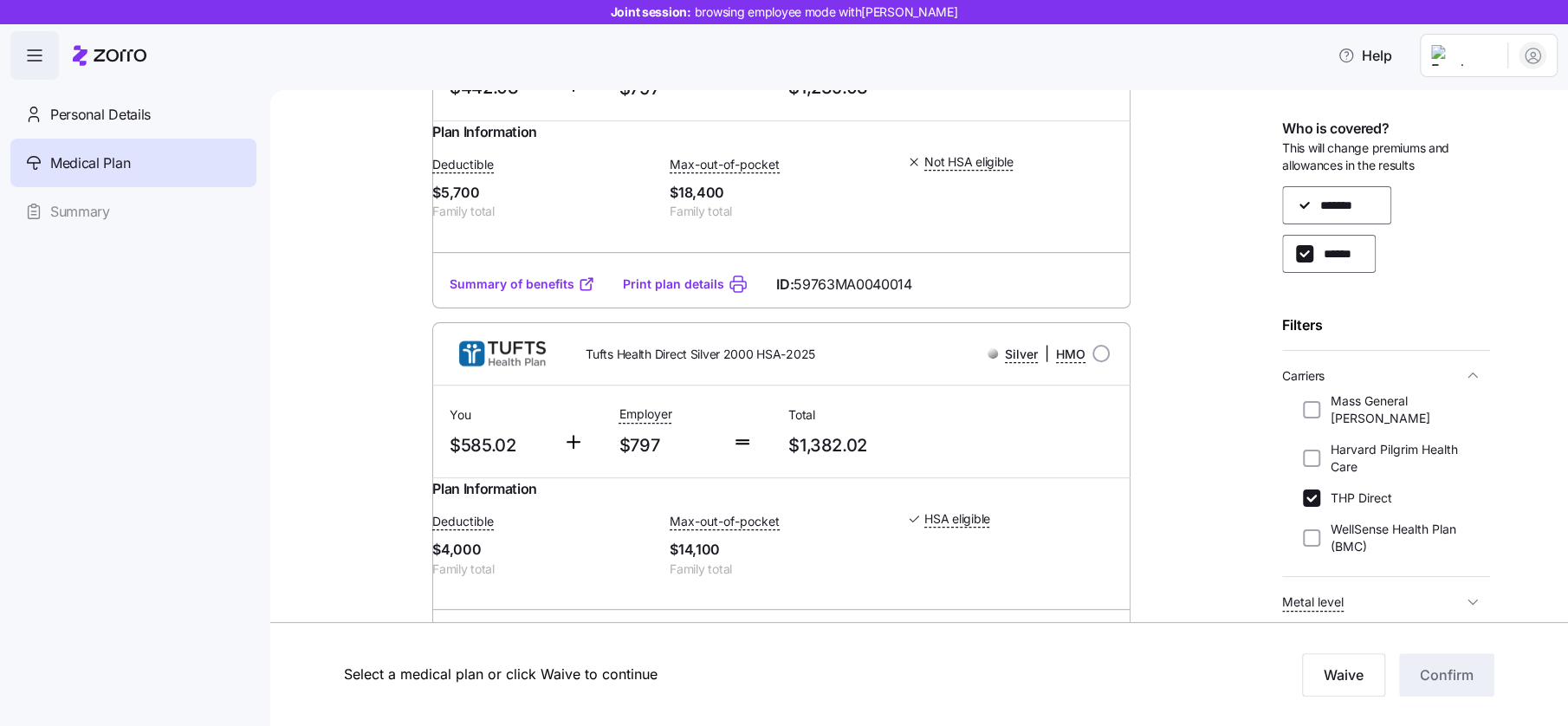 scroll, scrollTop: 324, scrollLeft: 0, axis: vertical 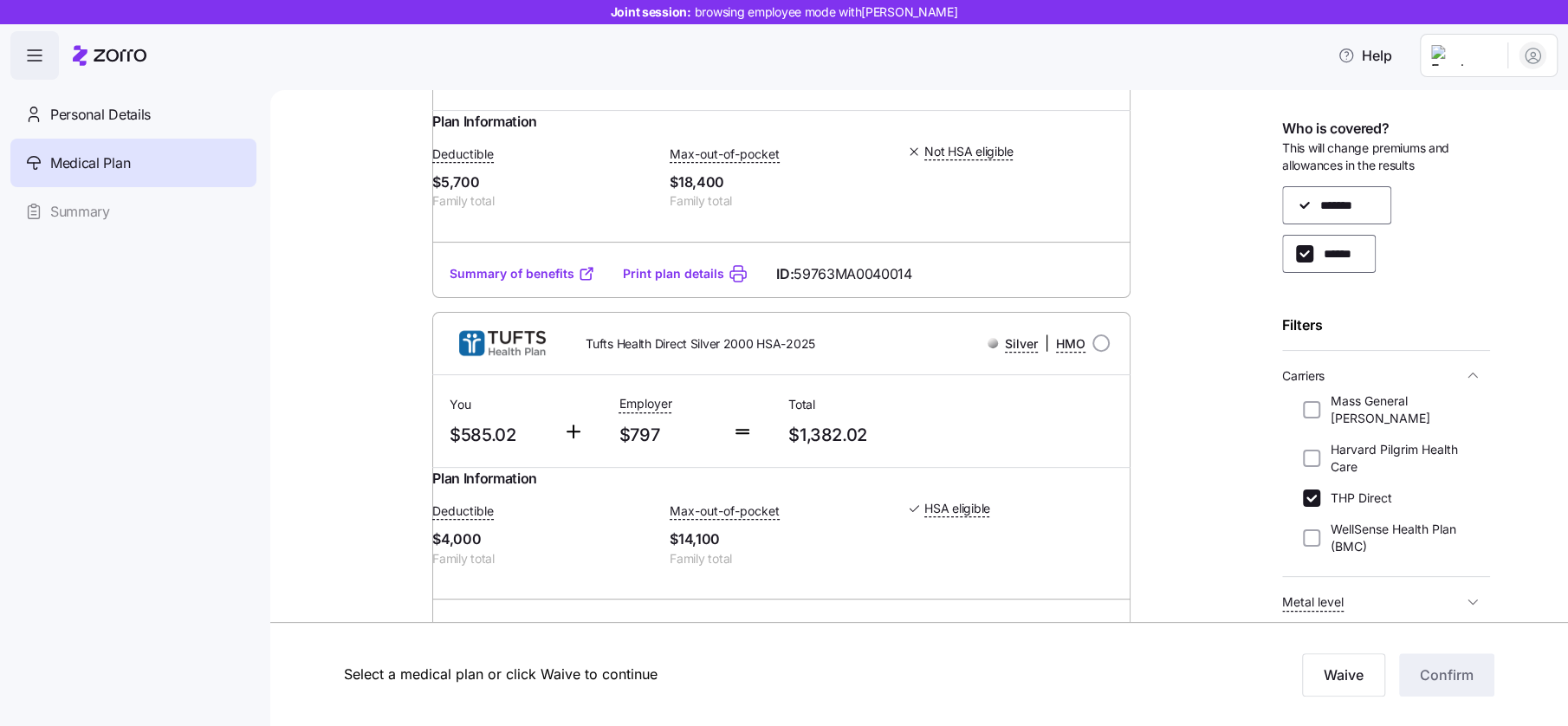 click on "Summary of benefits" at bounding box center [522, 274] 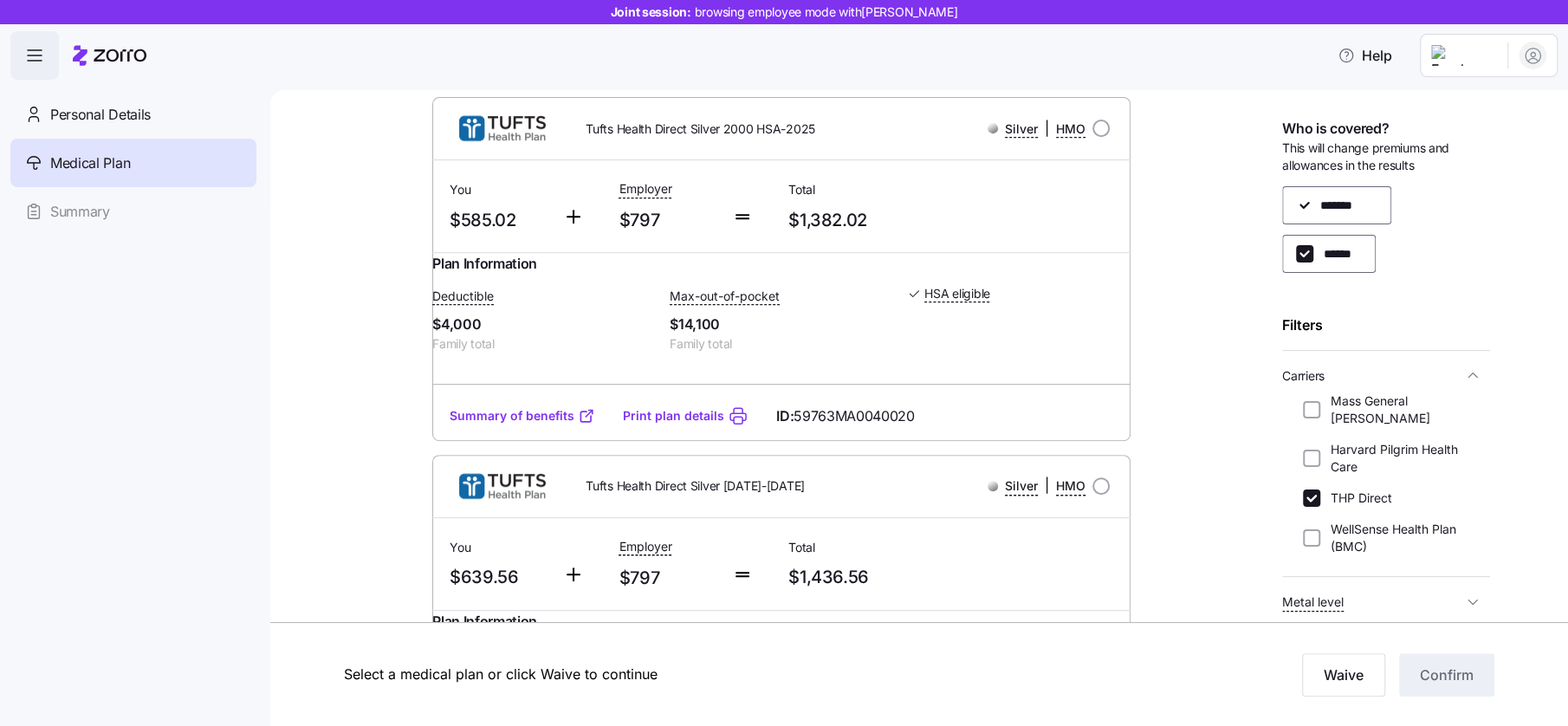 scroll, scrollTop: 541, scrollLeft: 0, axis: vertical 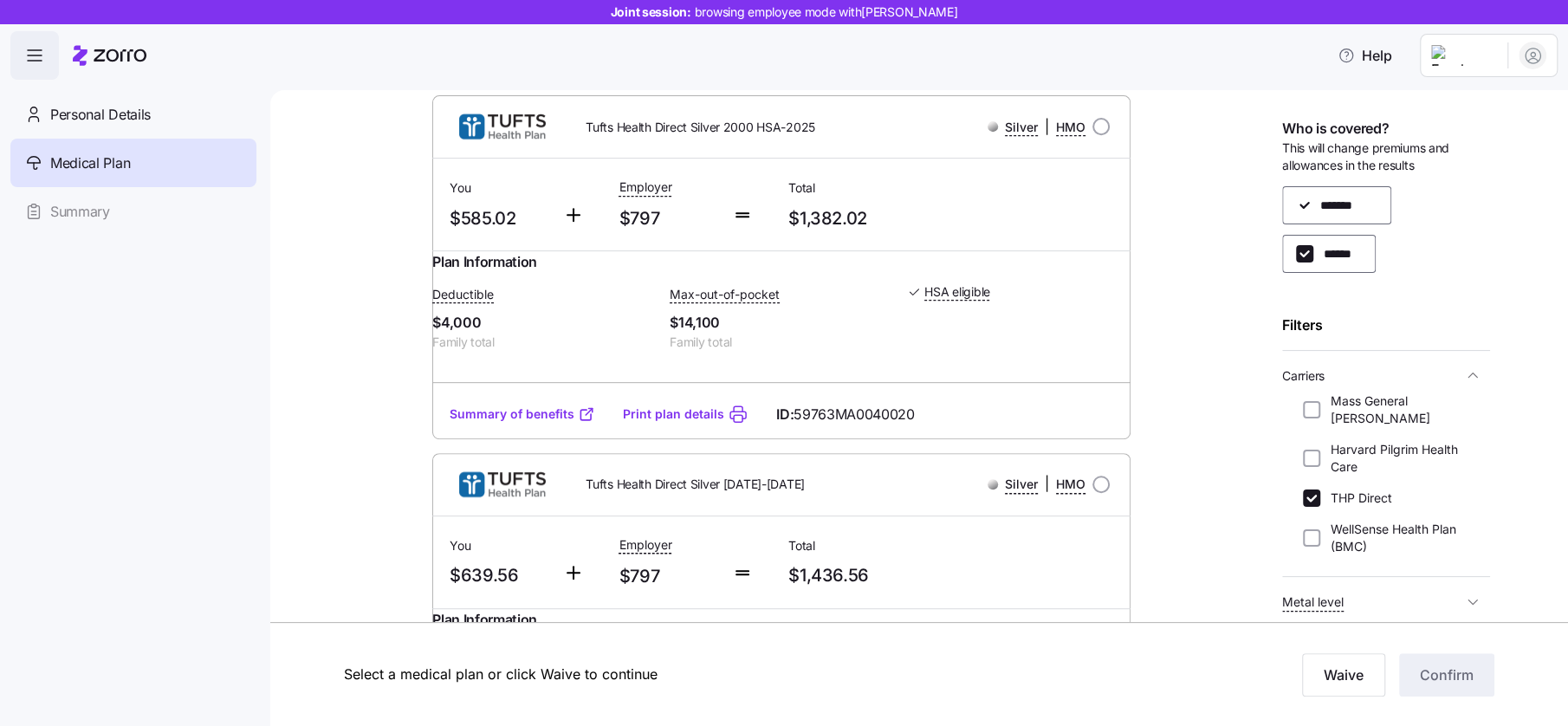 click on "Summary of benefits" at bounding box center (522, 414) 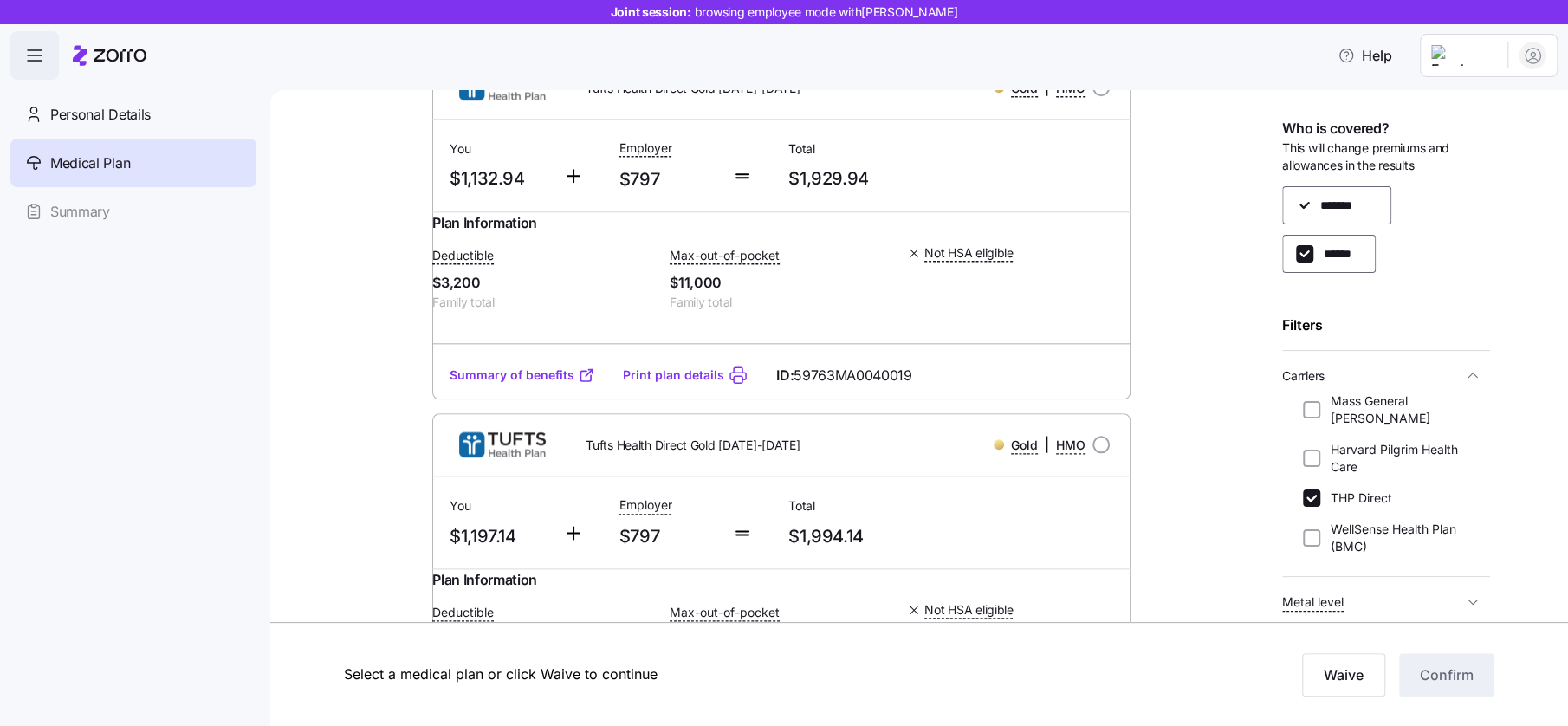 scroll, scrollTop: 1299, scrollLeft: 0, axis: vertical 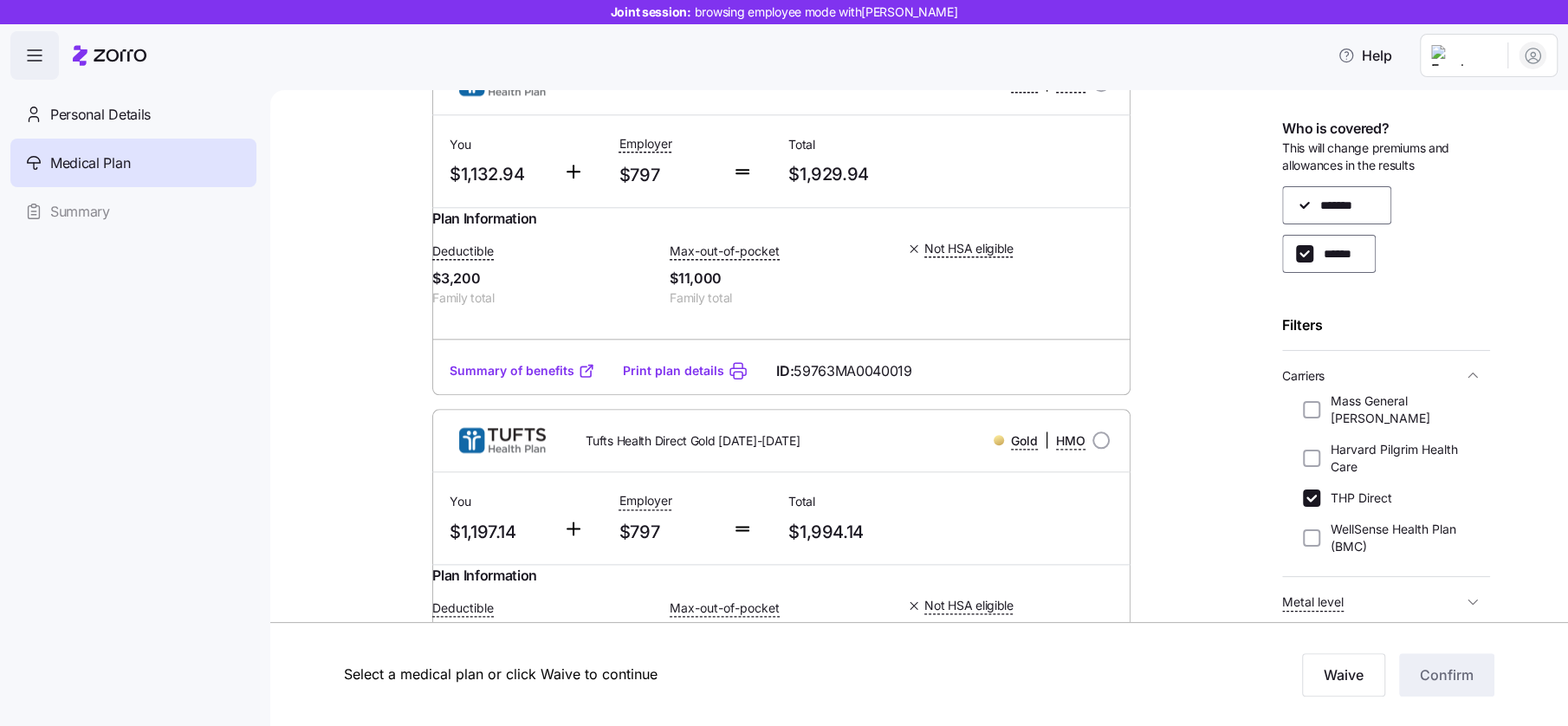 click on "Summary of benefits" at bounding box center [522, 371] 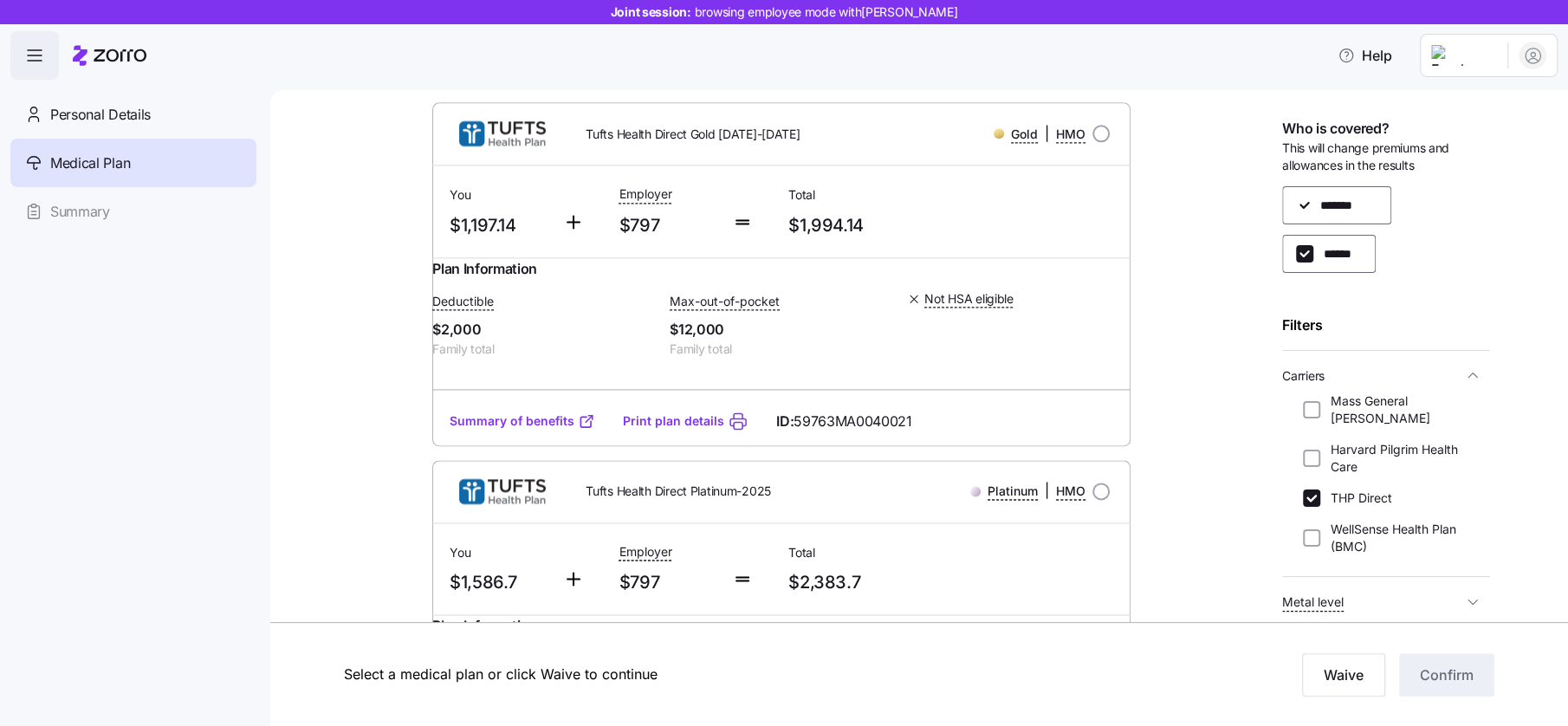 scroll, scrollTop: 1624, scrollLeft: 0, axis: vertical 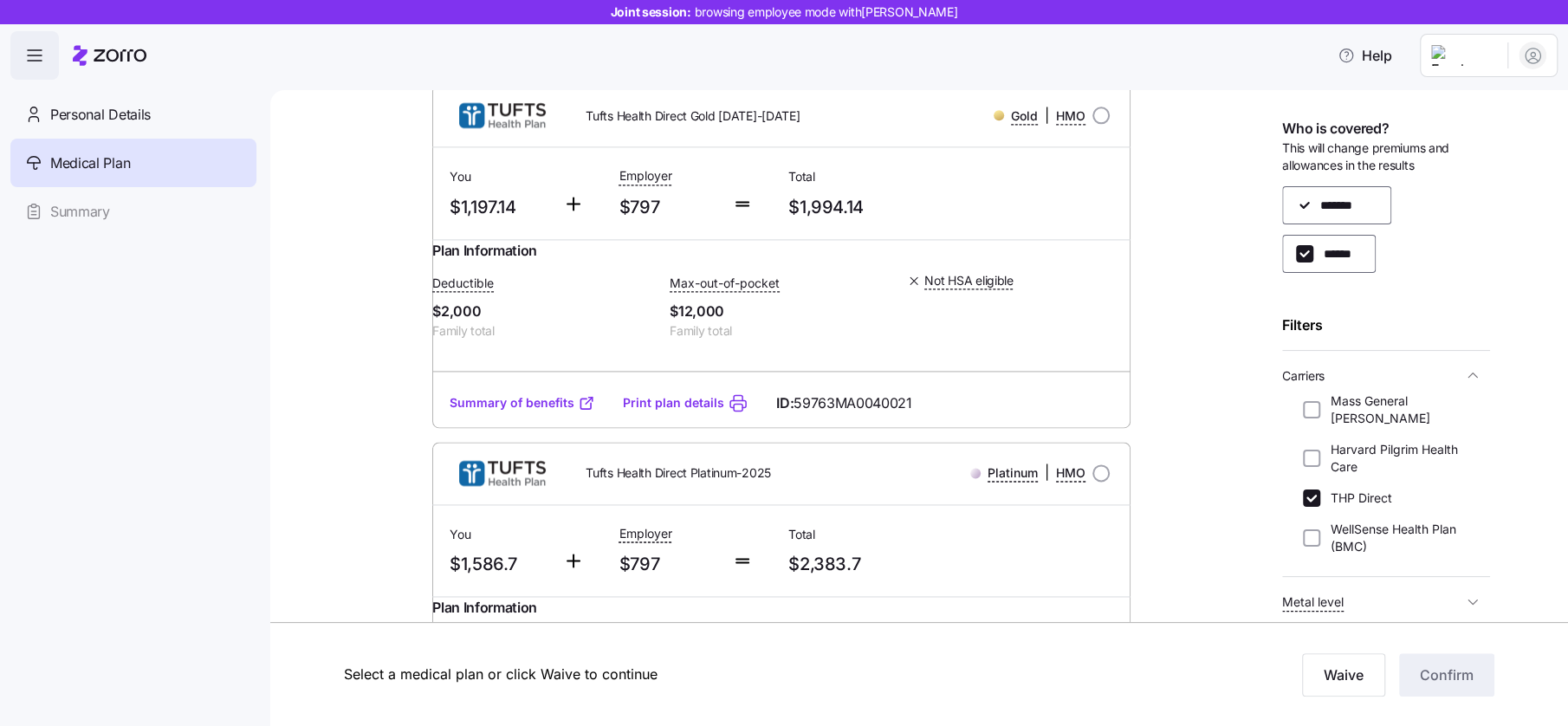 click on "Summary of benefits" at bounding box center (522, 403) 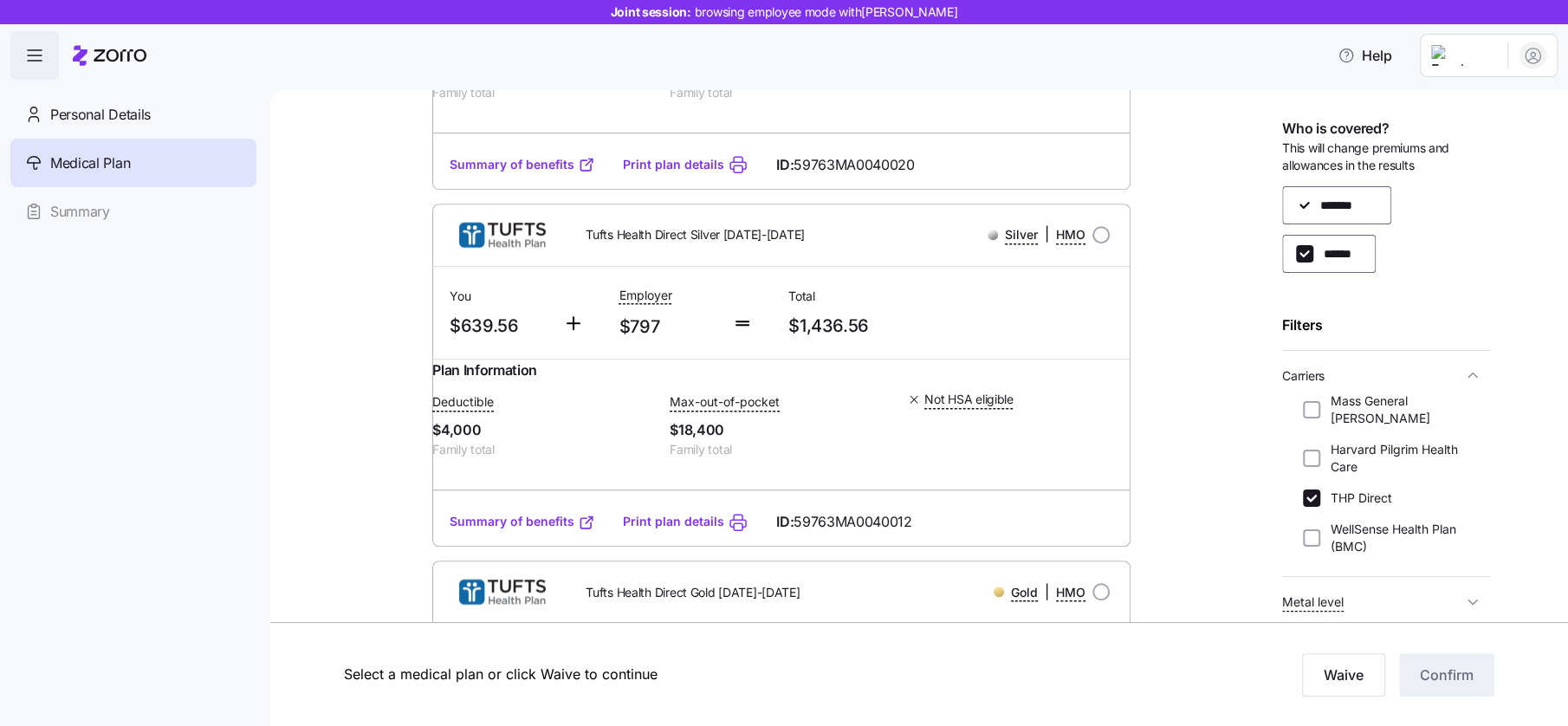 scroll, scrollTop: 757, scrollLeft: 0, axis: vertical 